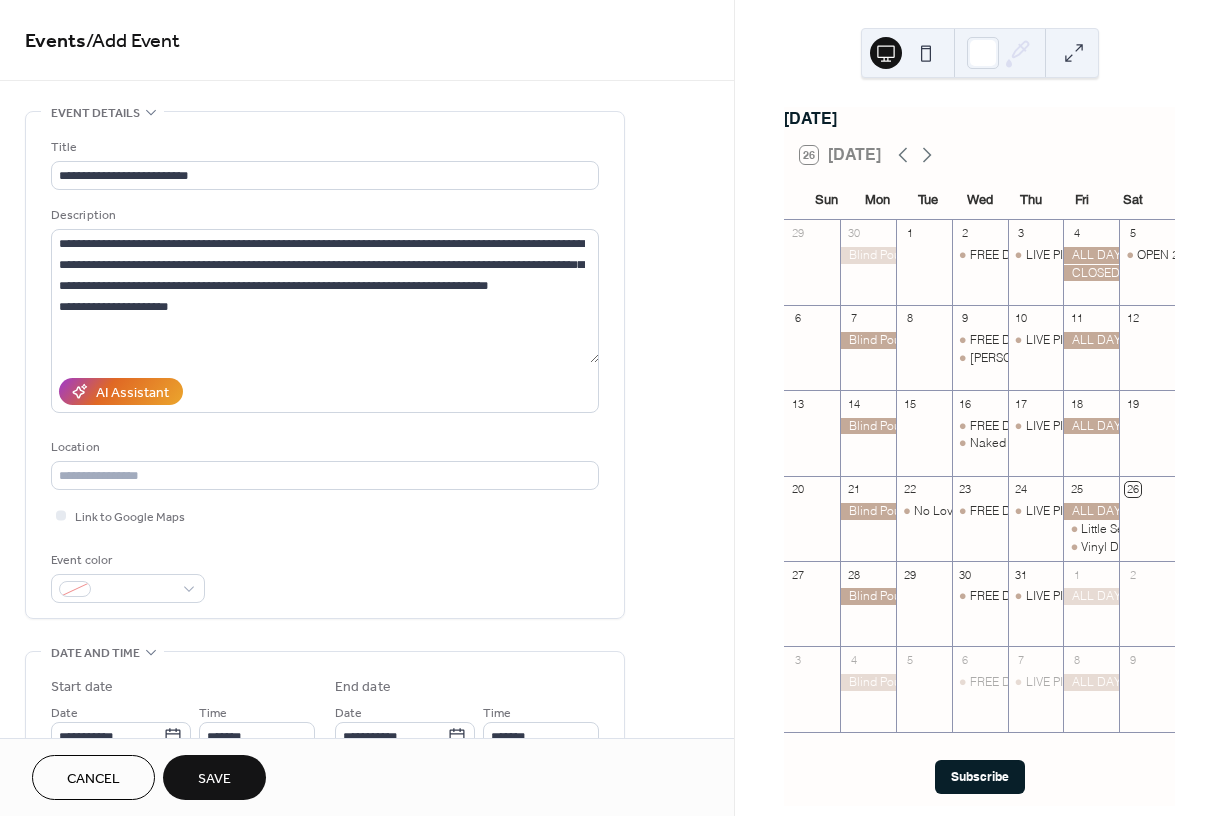 scroll, scrollTop: 0, scrollLeft: 0, axis: both 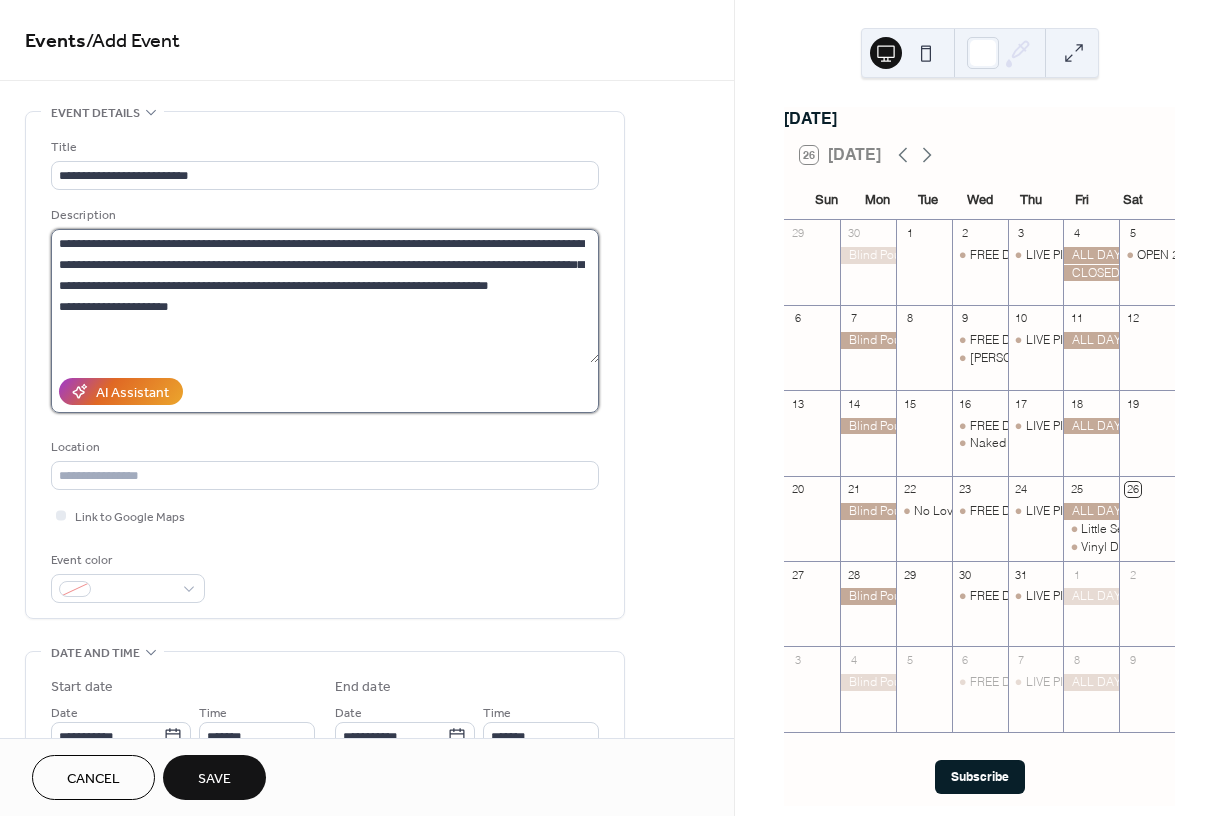 click on "**********" at bounding box center [325, 296] 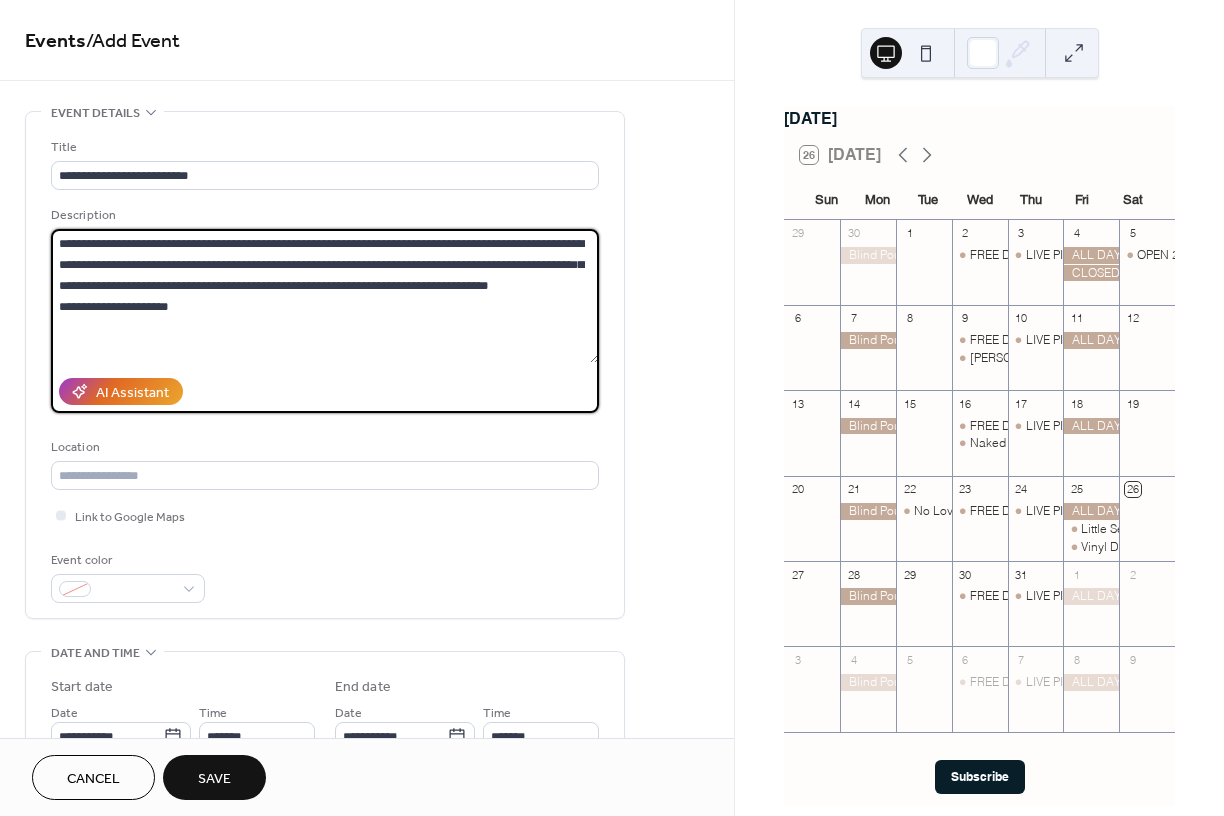 click on "**********" at bounding box center [325, 296] 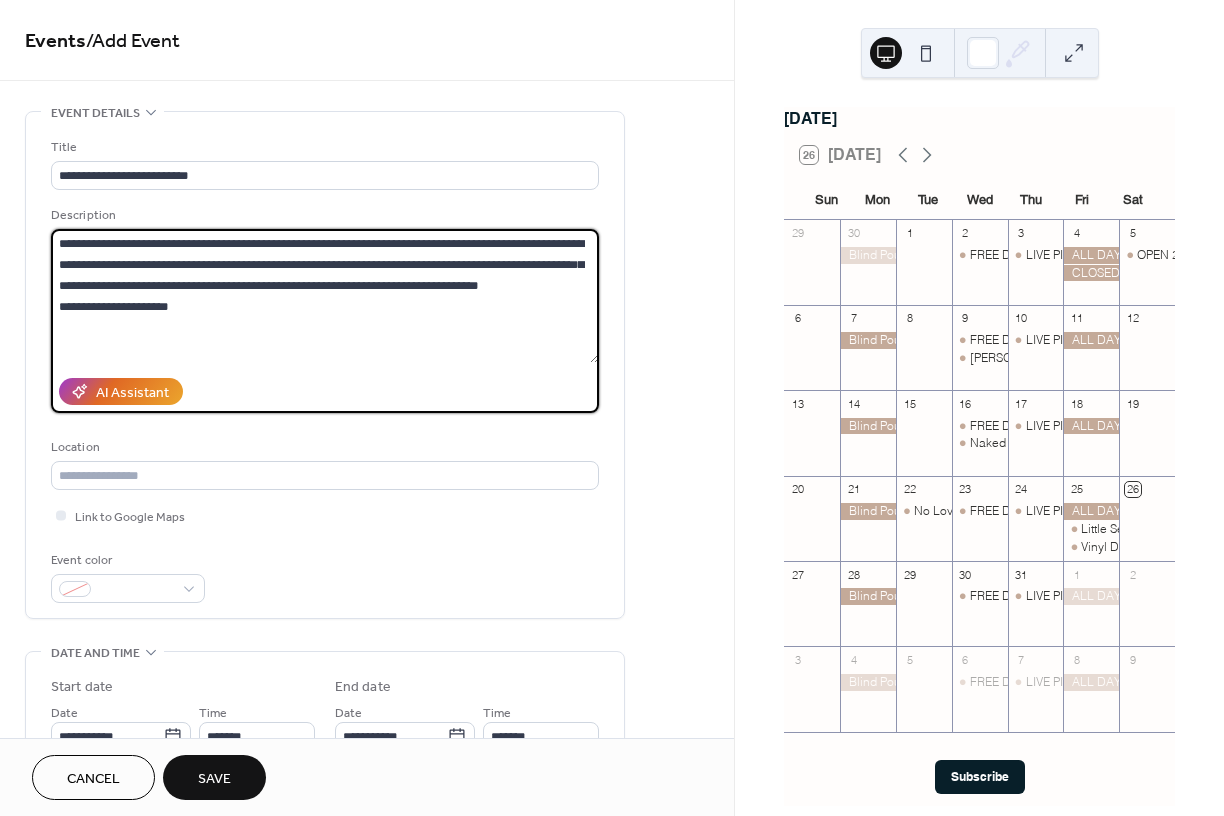 click on "**********" at bounding box center (325, 296) 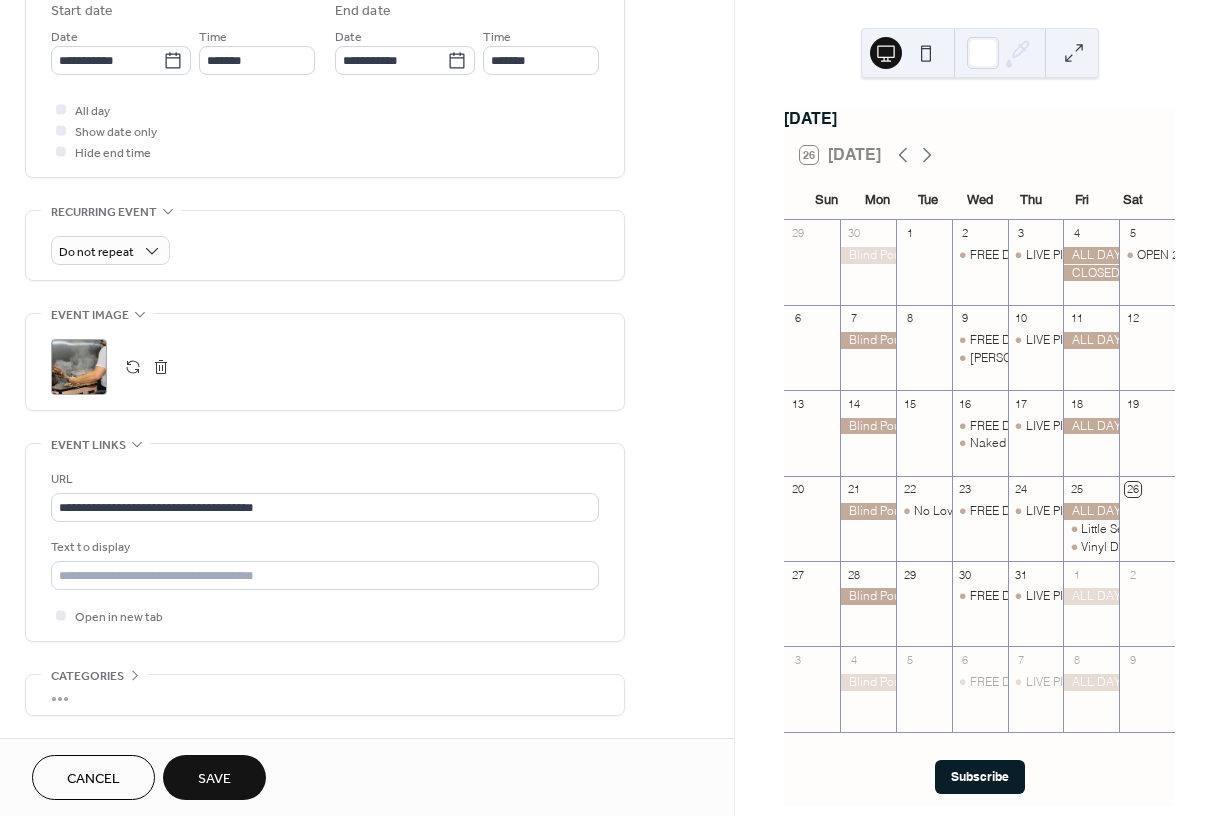scroll, scrollTop: 748, scrollLeft: 0, axis: vertical 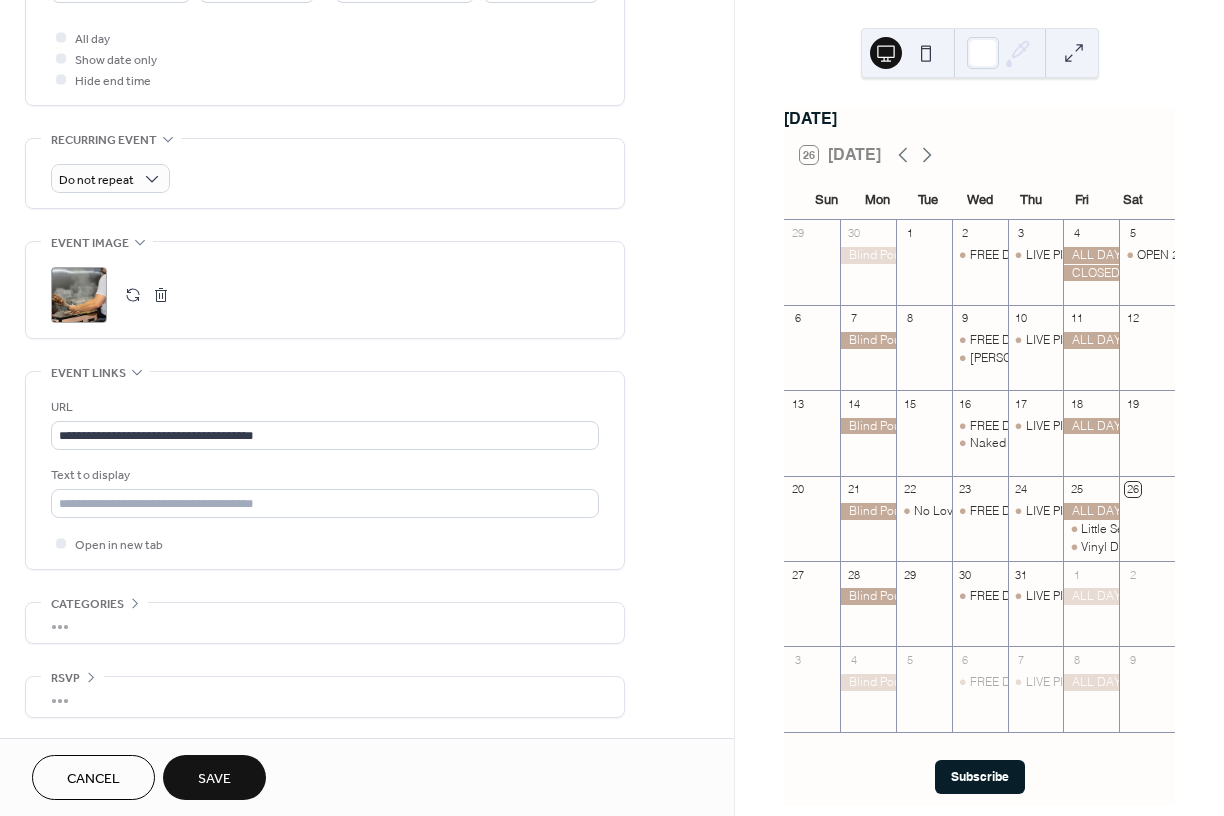 type on "**********" 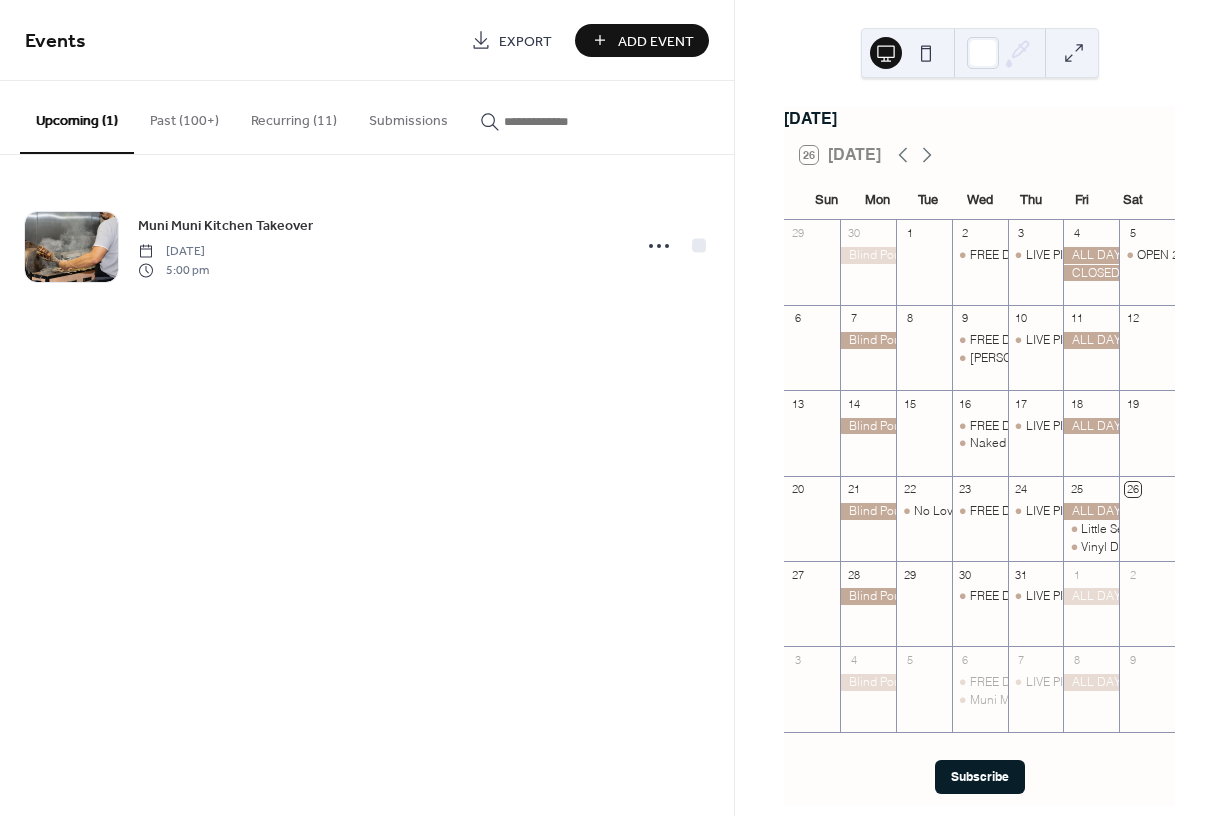 click on "Add Event" at bounding box center (656, 41) 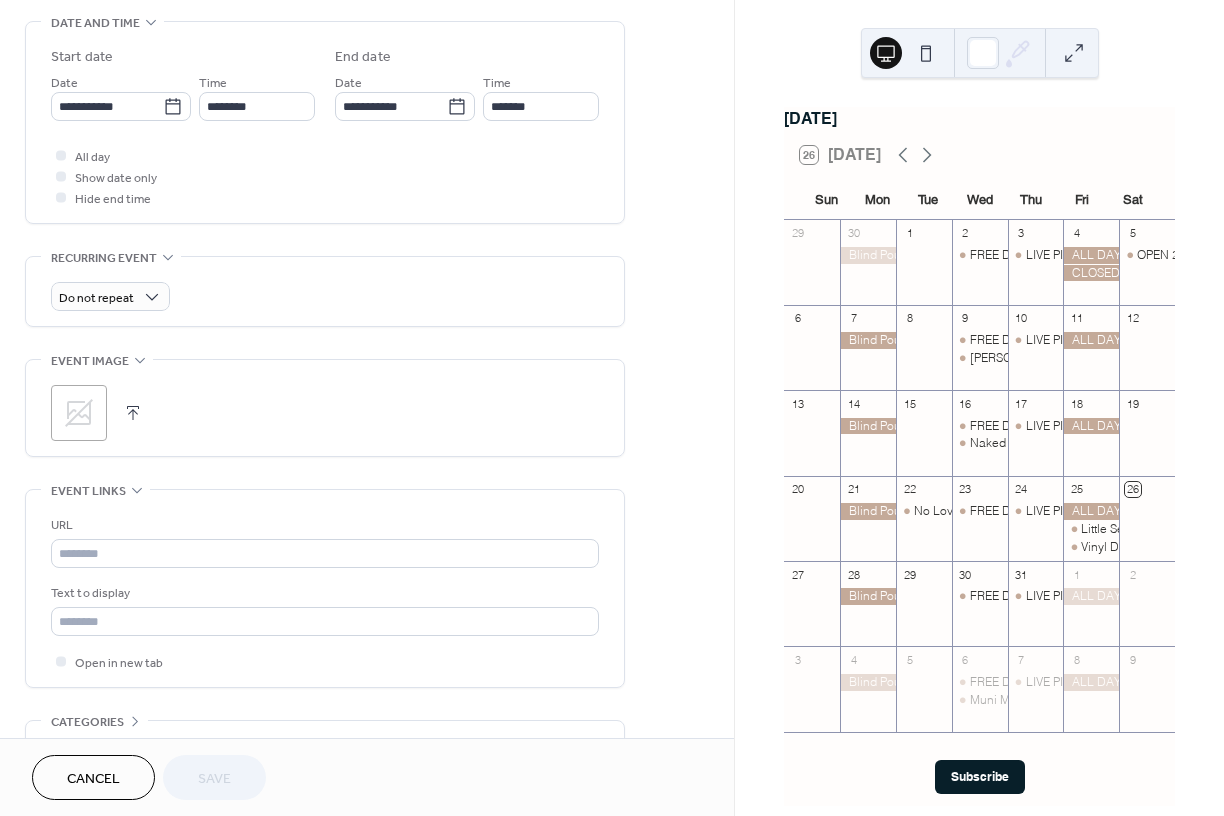 scroll, scrollTop: 748, scrollLeft: 0, axis: vertical 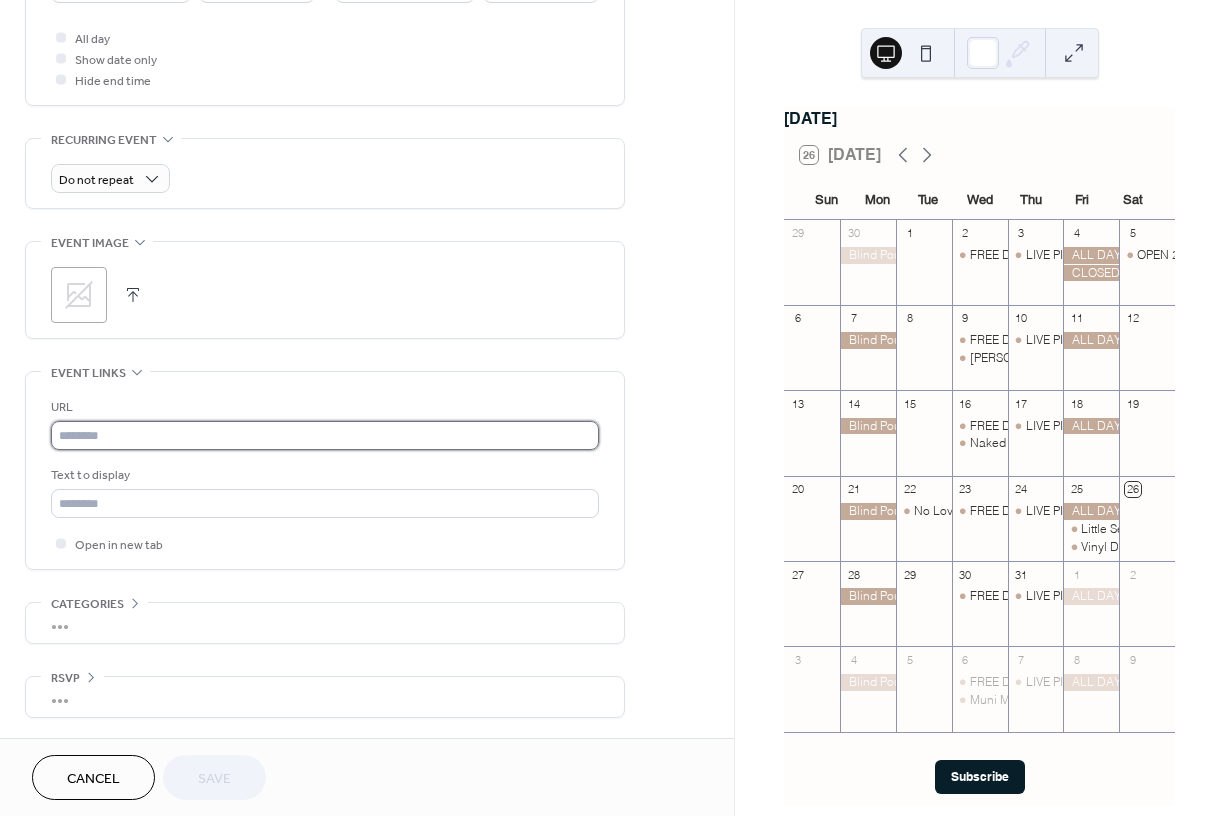 click at bounding box center (325, 435) 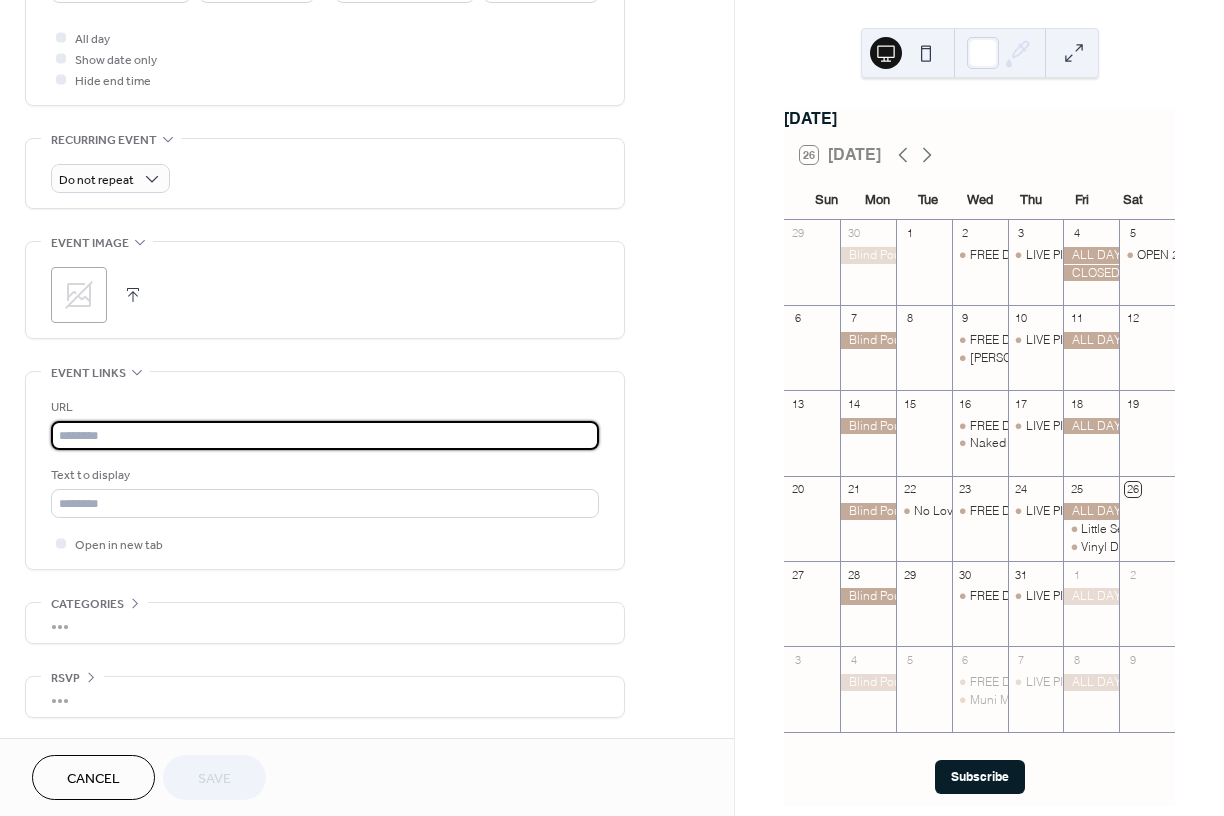 paste on "**********" 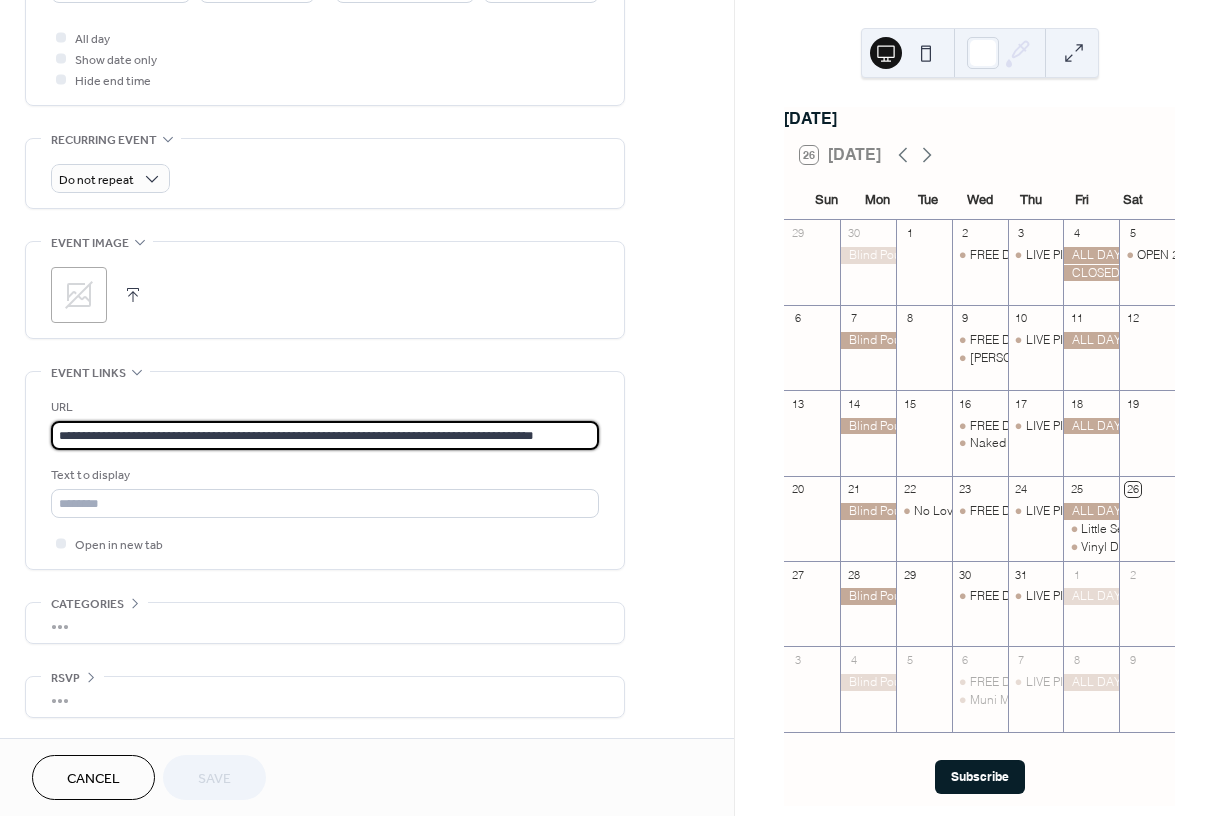 scroll, scrollTop: 0, scrollLeft: 39, axis: horizontal 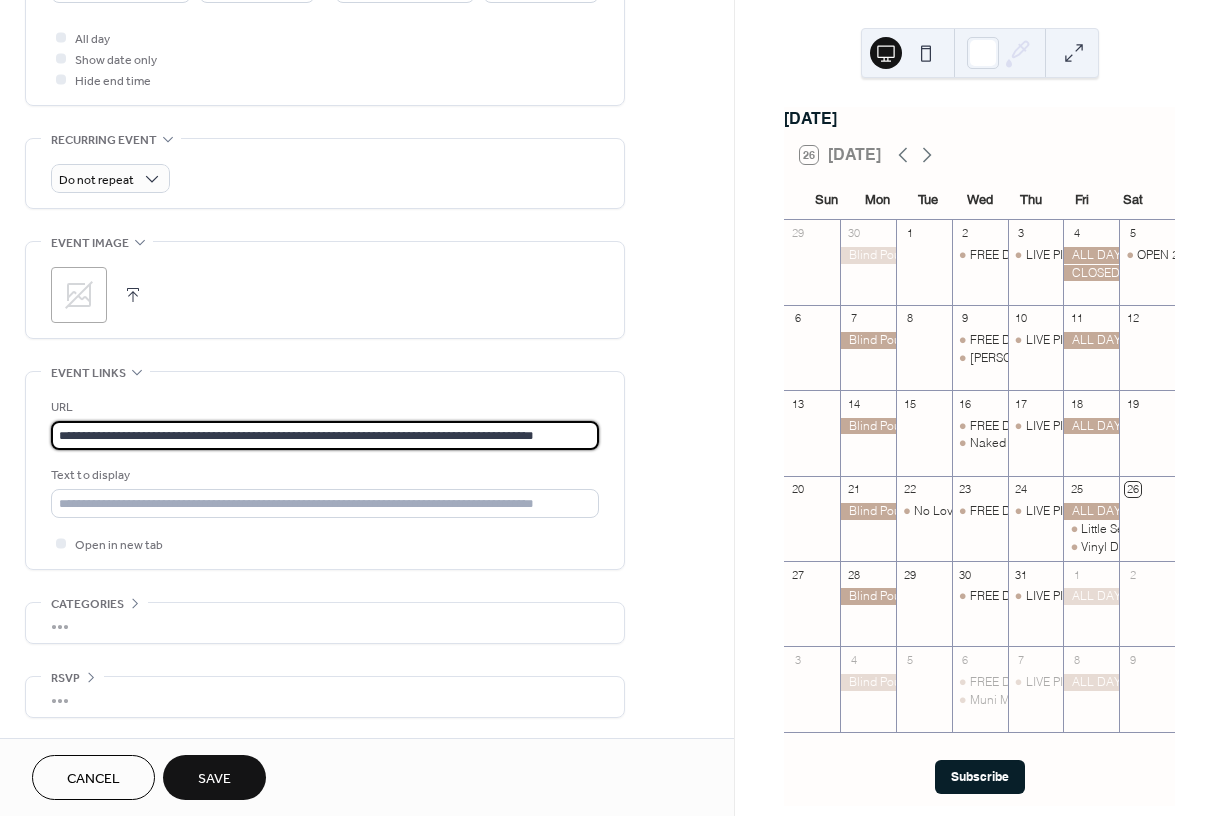 type on "**********" 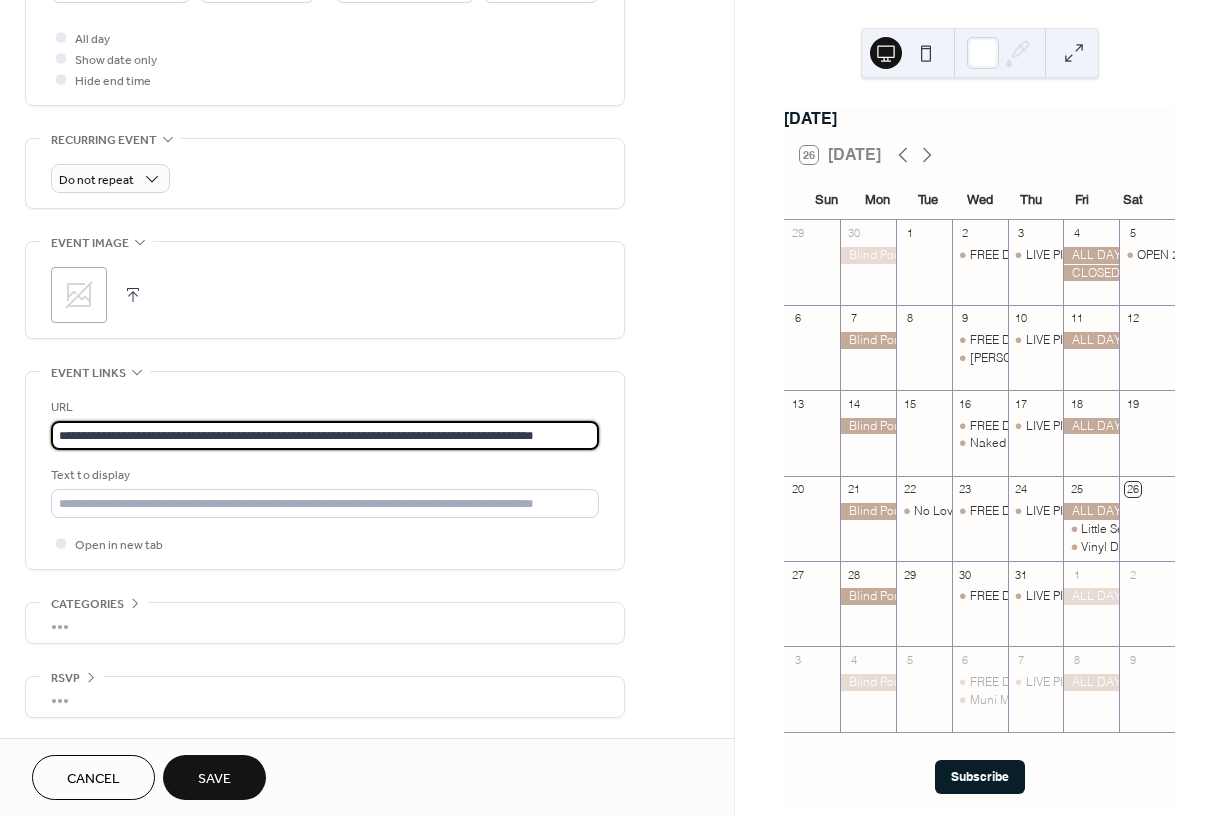 click on "**********" at bounding box center (325, 470) 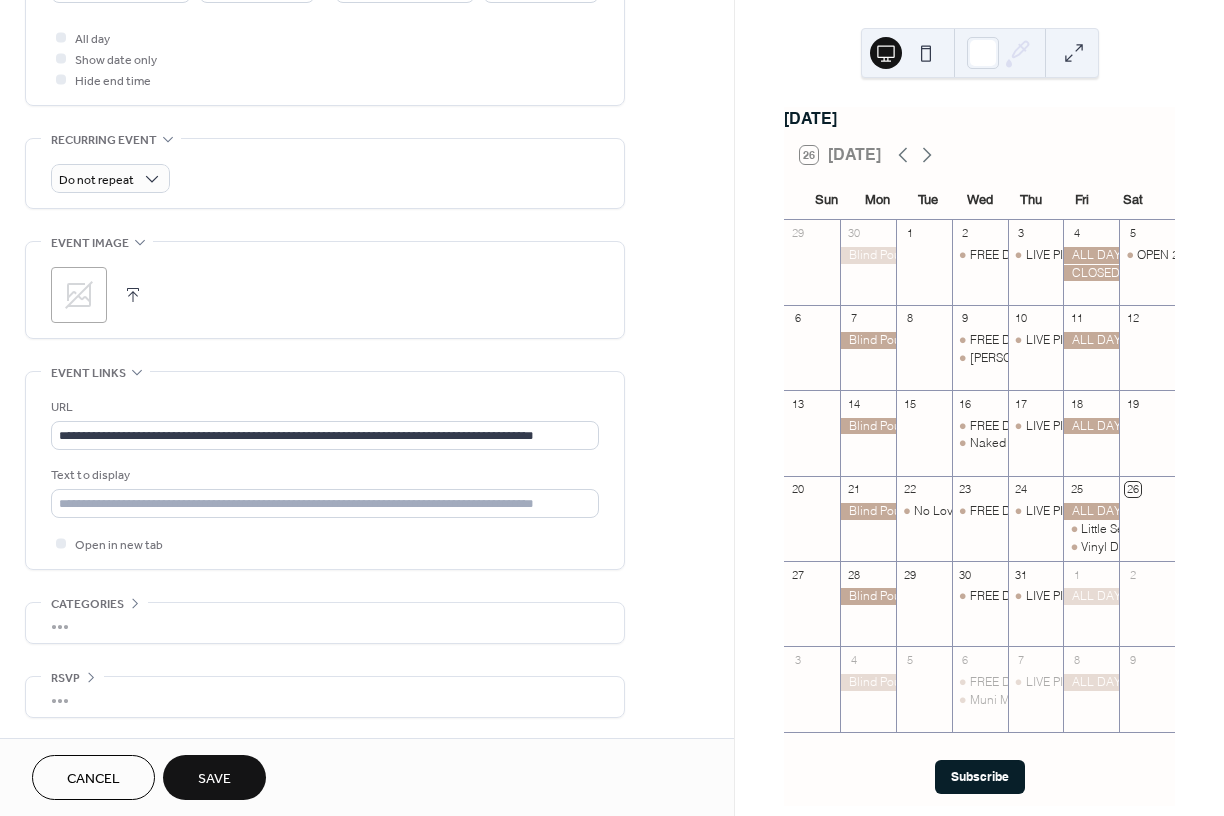 click 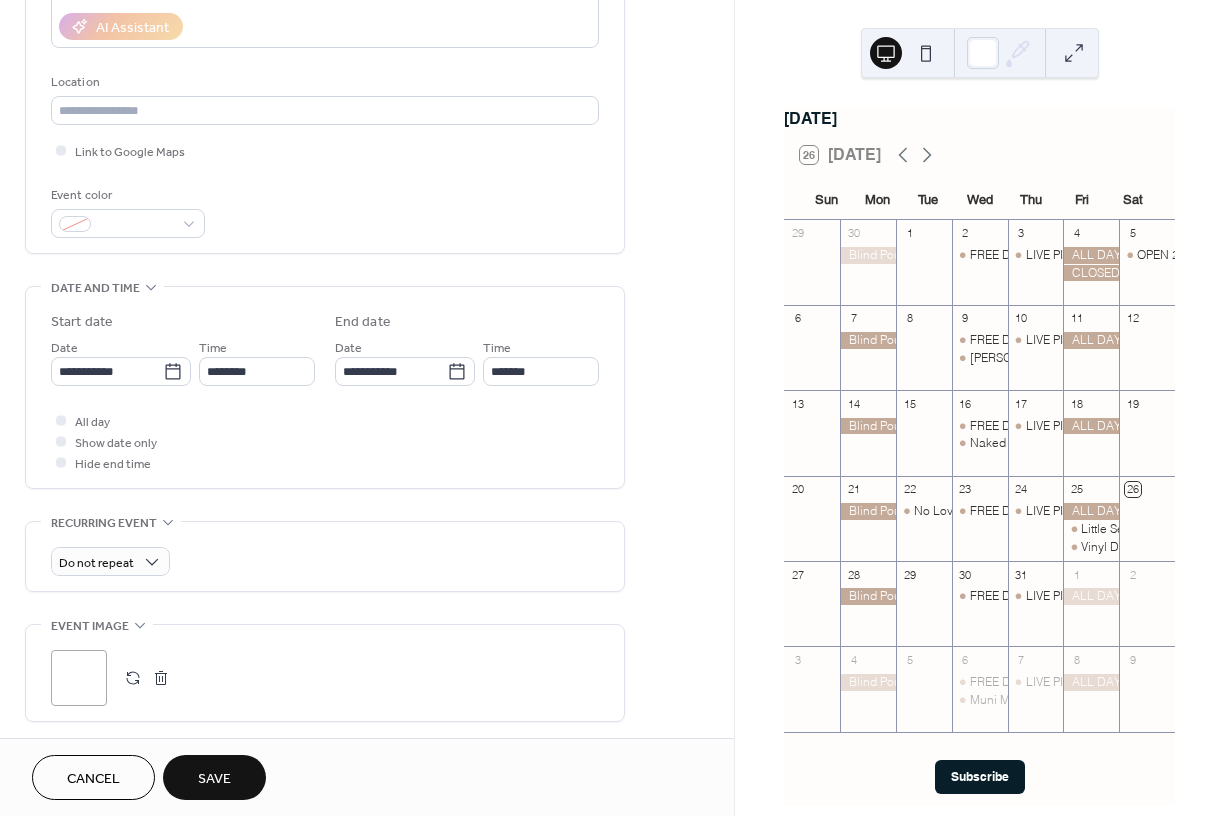 scroll, scrollTop: 364, scrollLeft: 0, axis: vertical 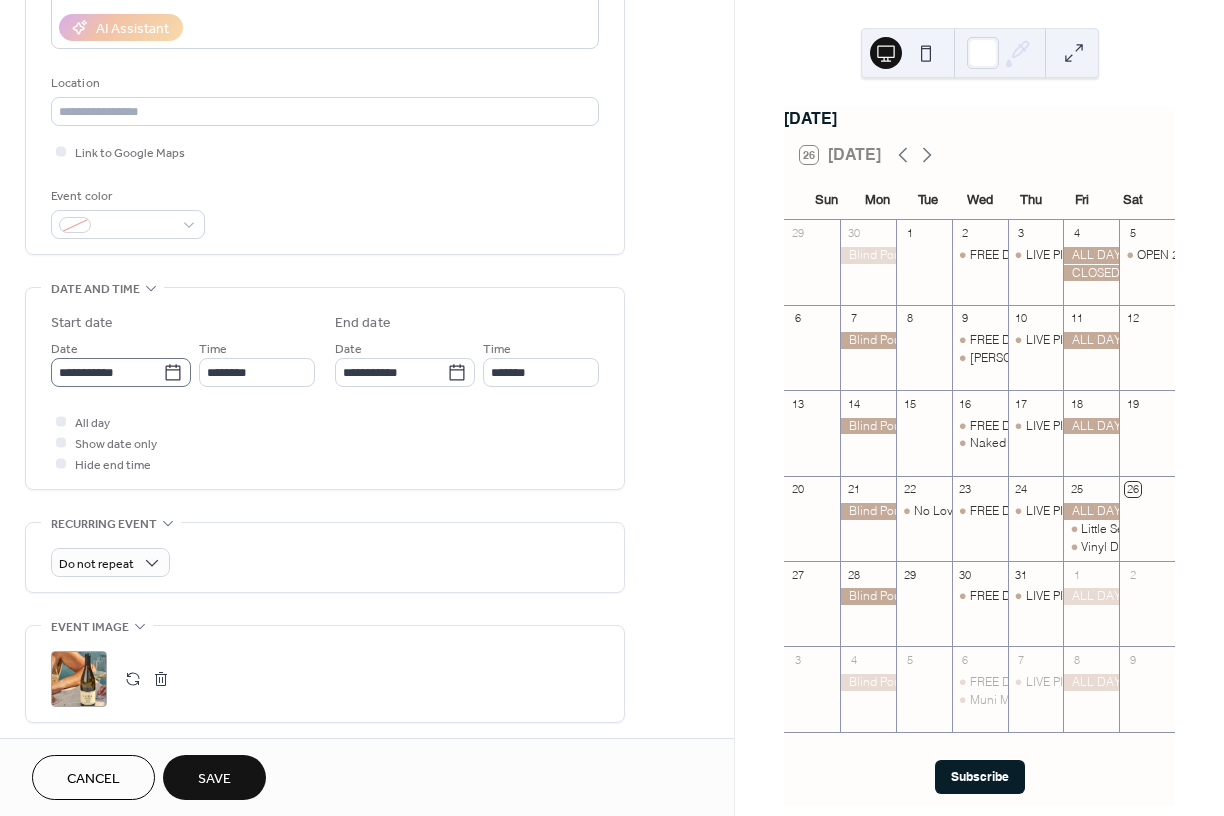 click 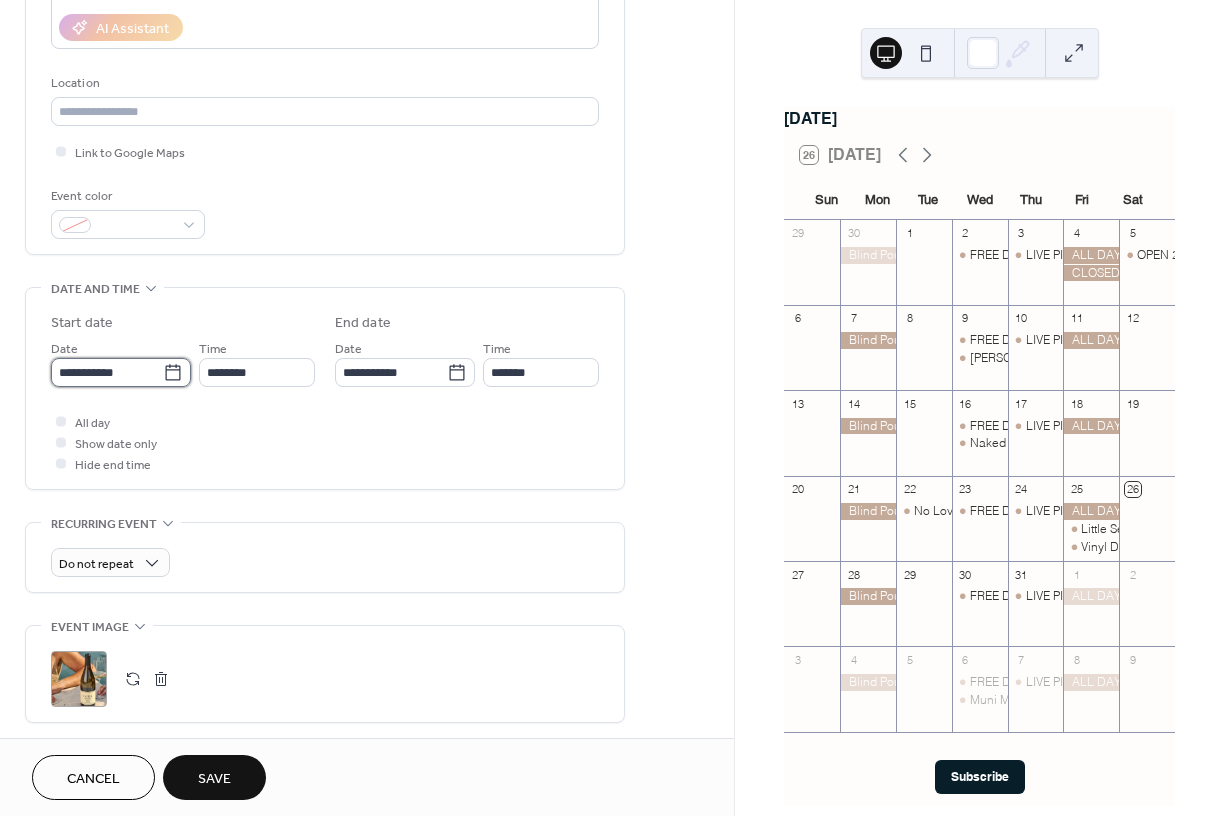 click on "**********" at bounding box center [107, 372] 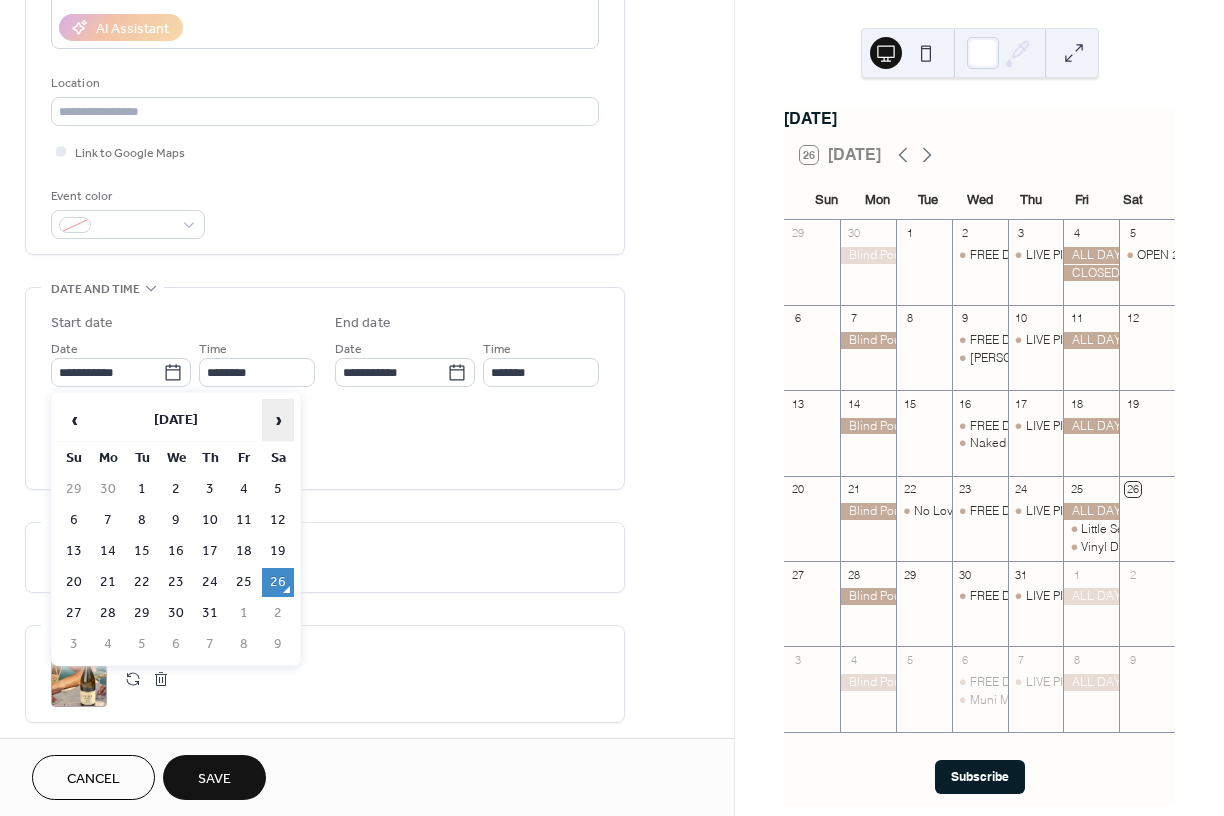 click on "›" at bounding box center [278, 420] 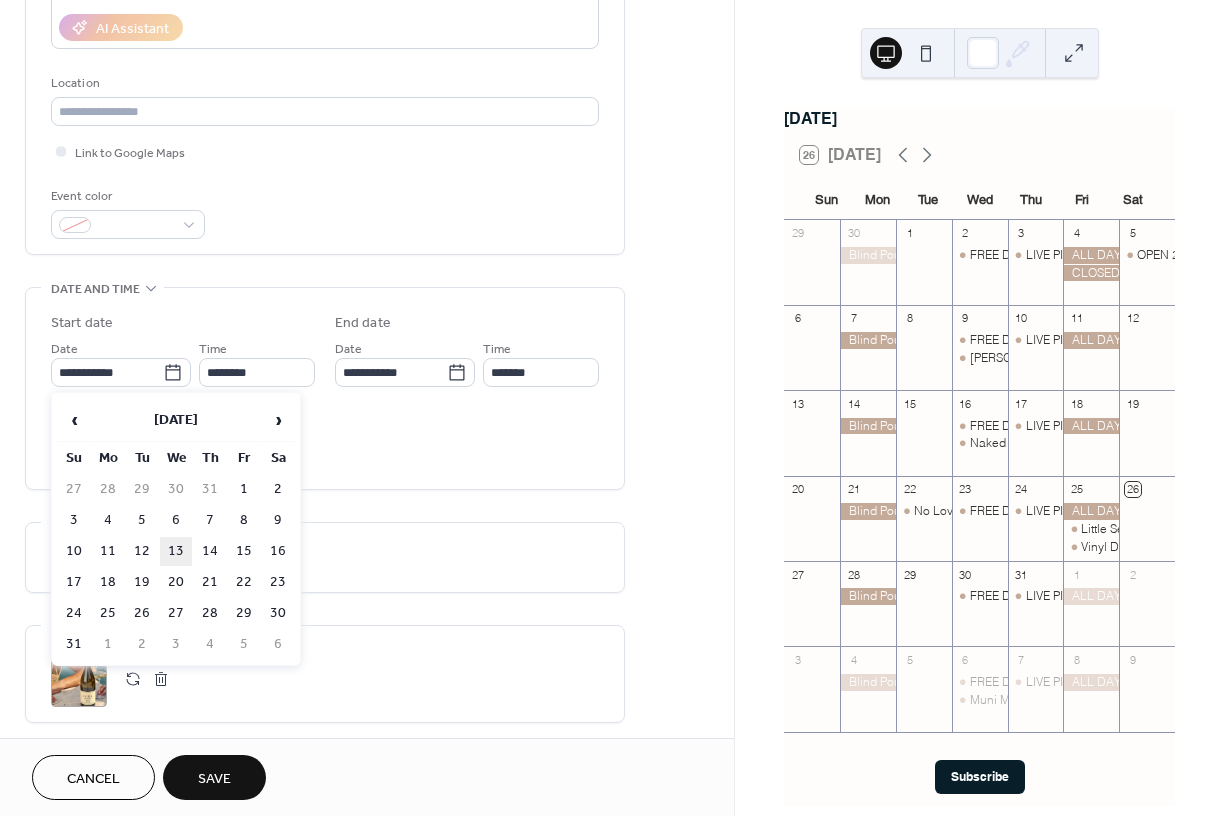 click on "13" at bounding box center [176, 551] 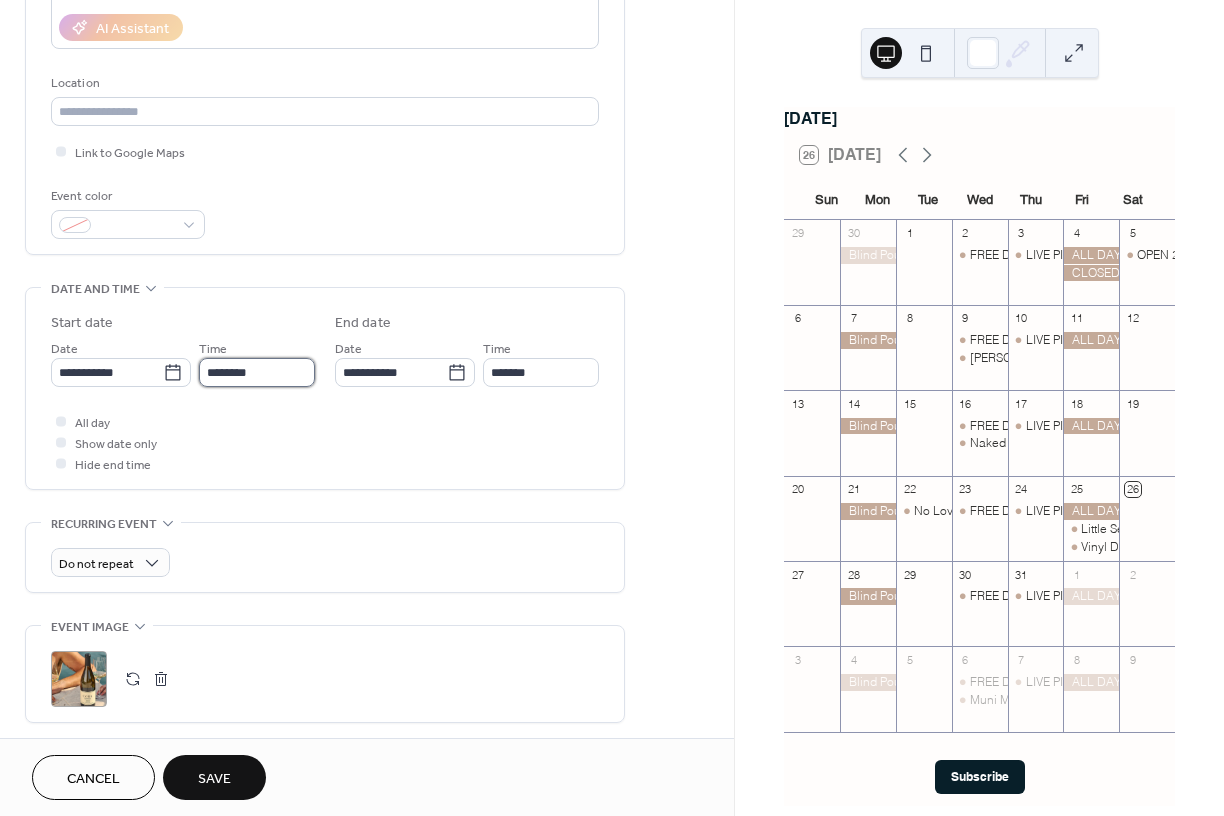click on "********" at bounding box center [257, 372] 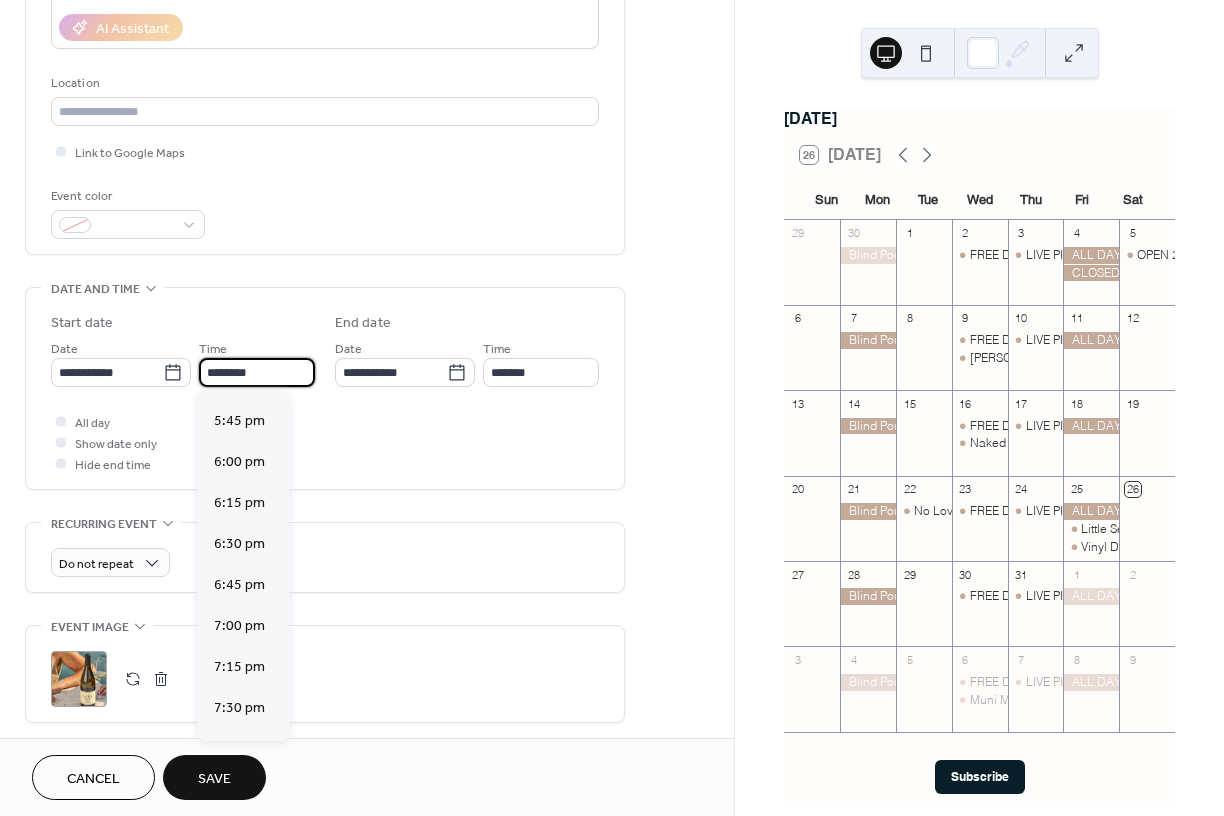 scroll, scrollTop: 2902, scrollLeft: 0, axis: vertical 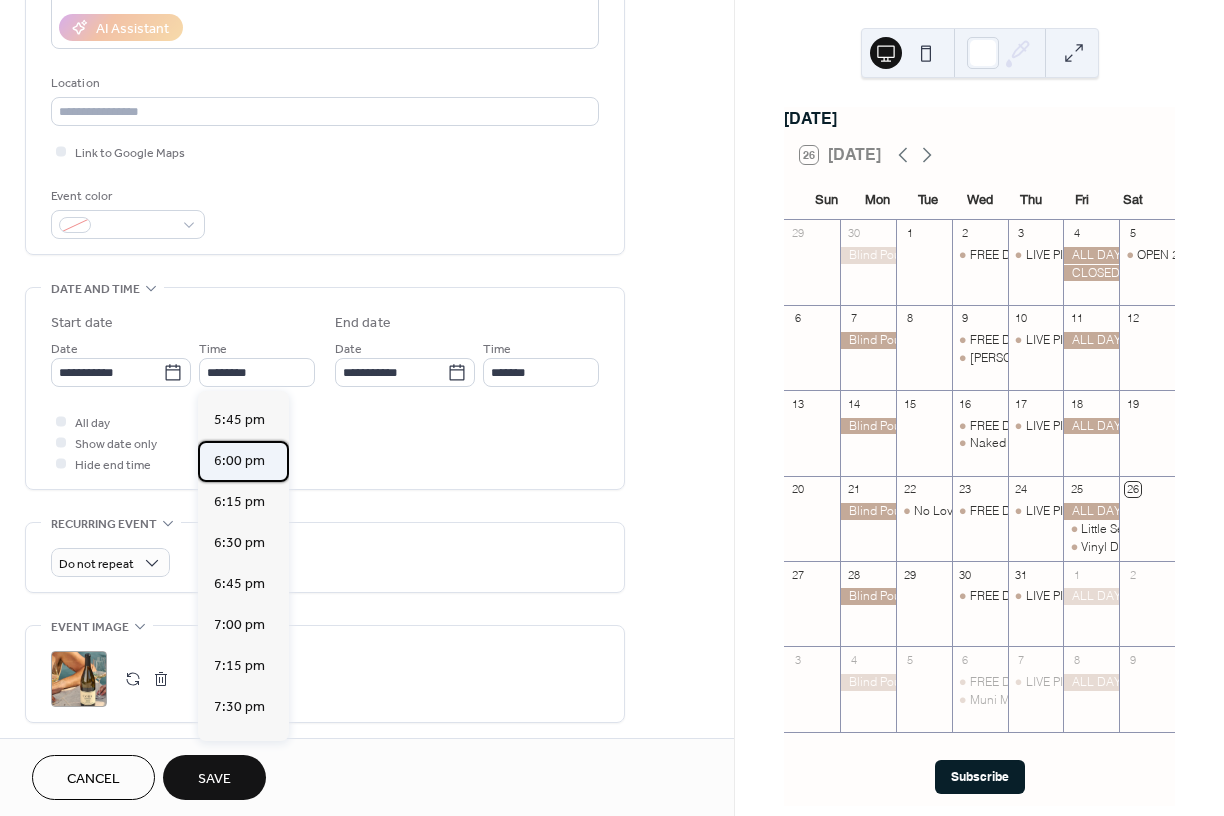 click on "6:00 pm" at bounding box center (239, 461) 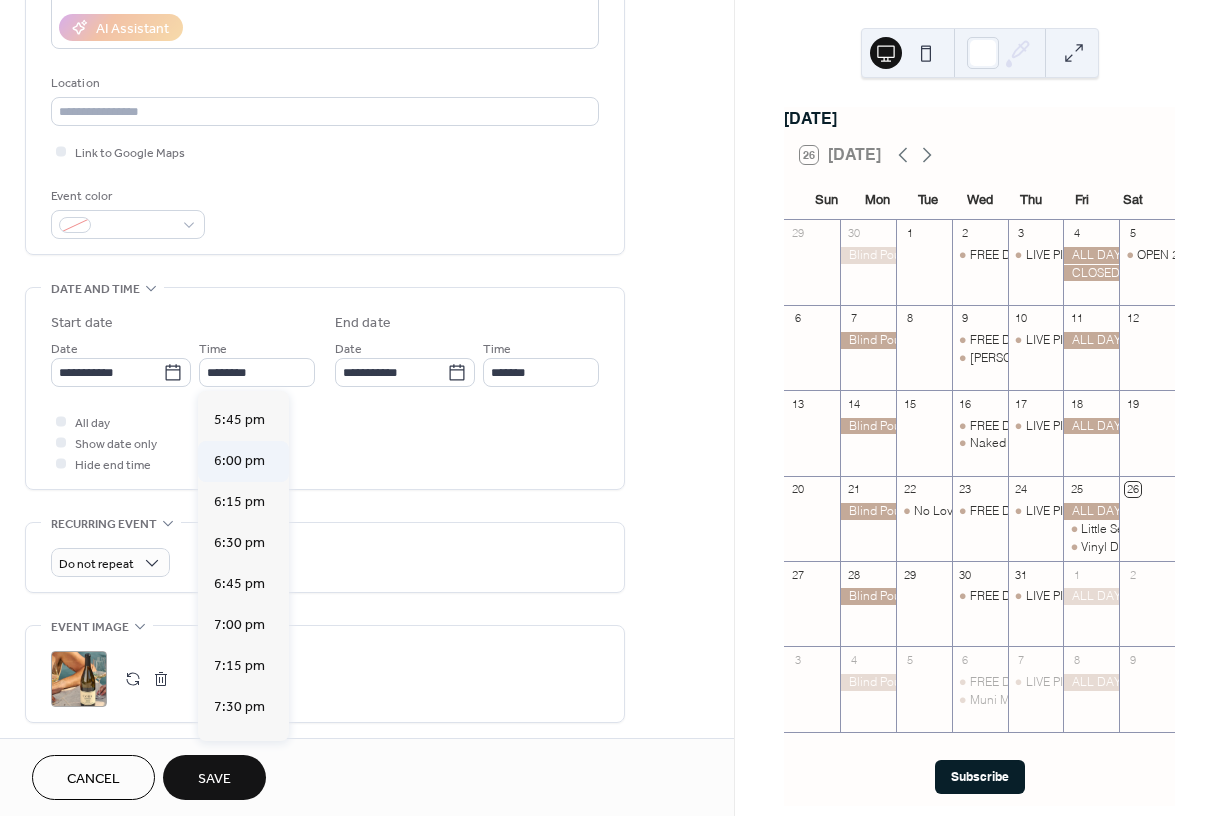 type on "*******" 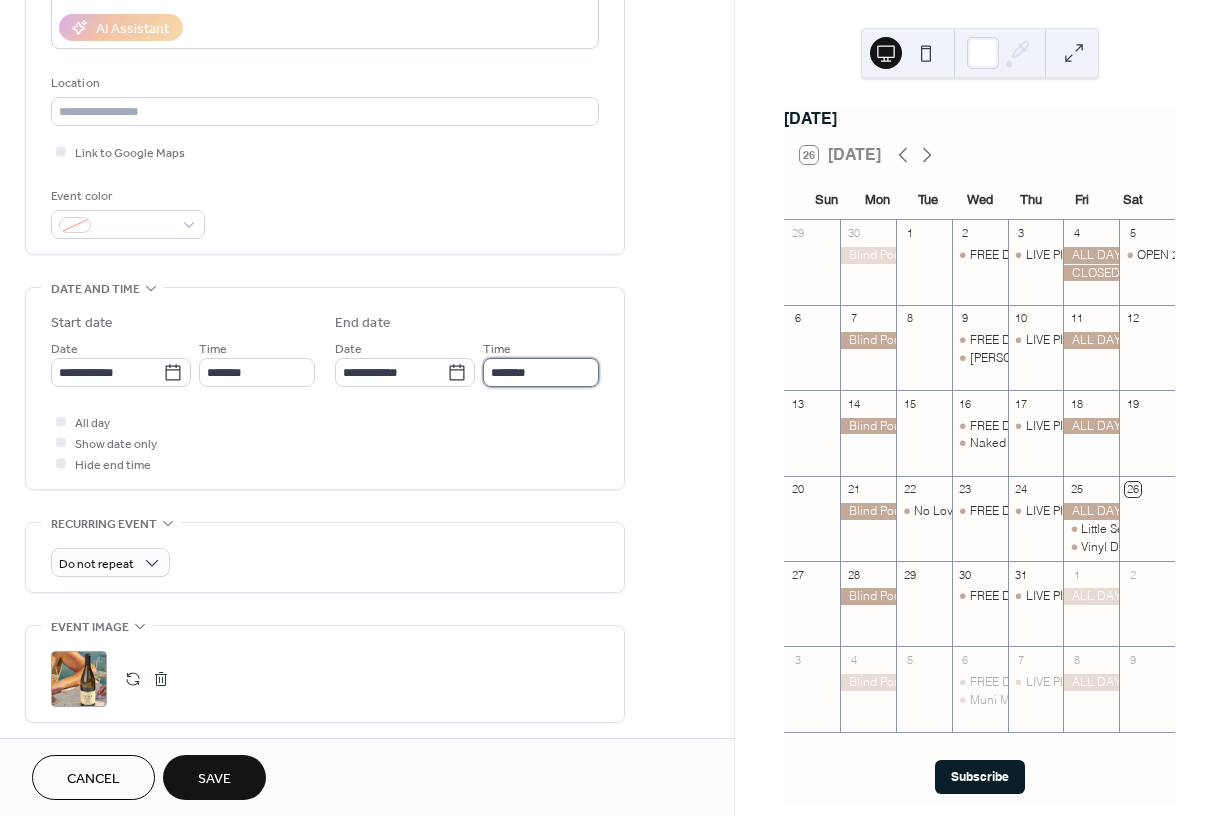 click on "*******" at bounding box center [541, 372] 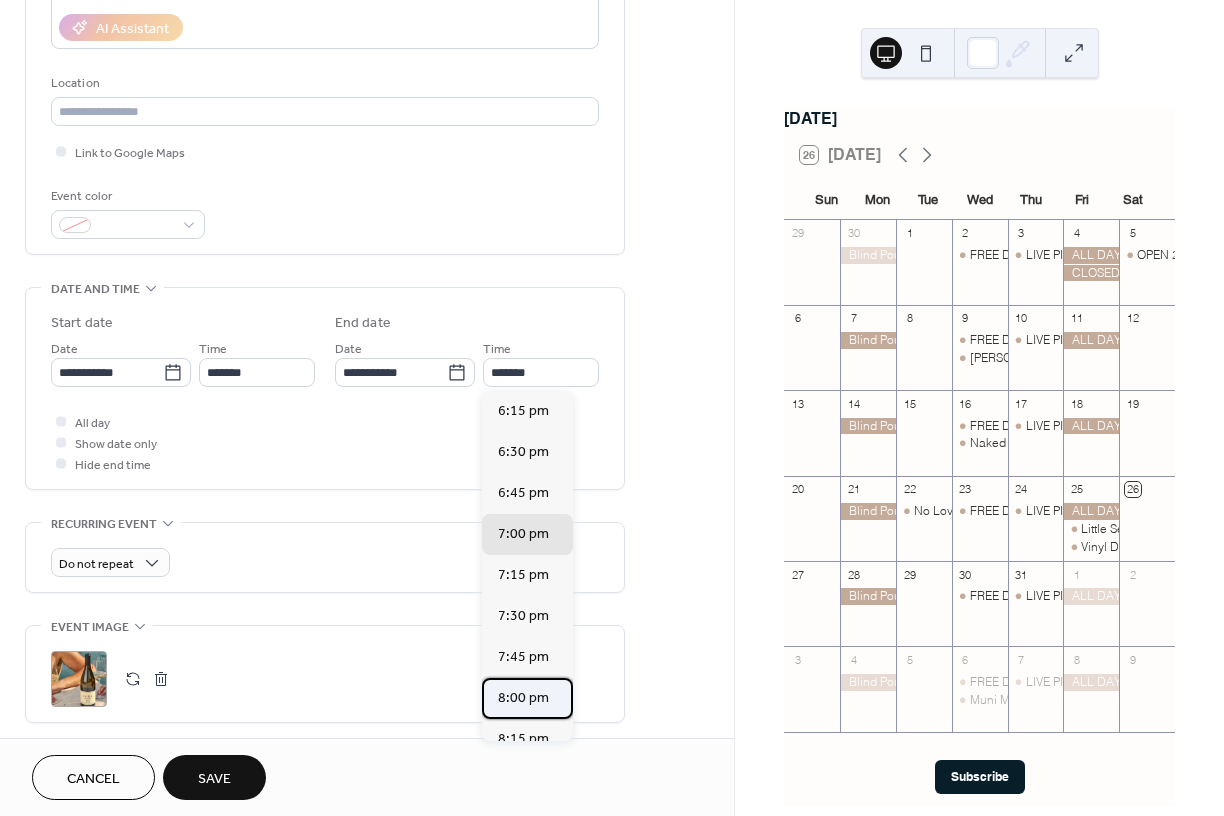 click on "8:00 pm" at bounding box center [523, 698] 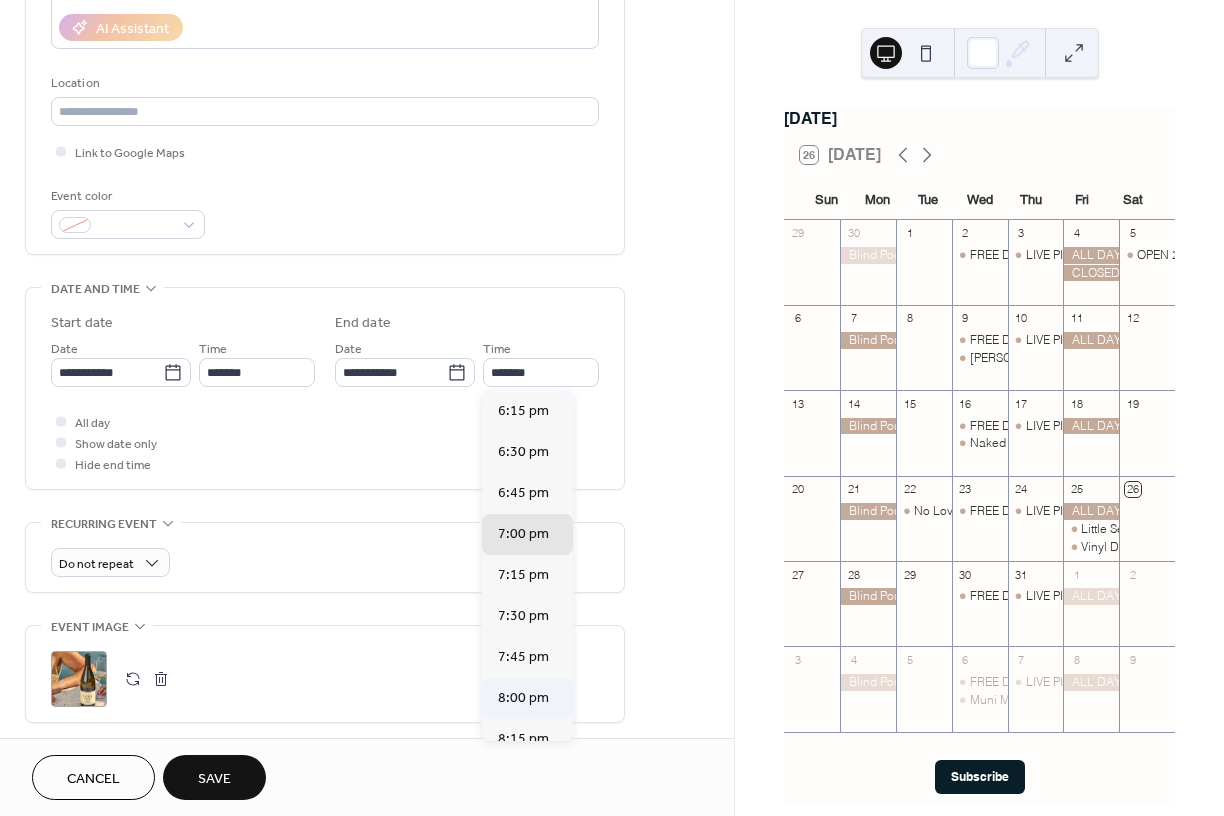 type on "*******" 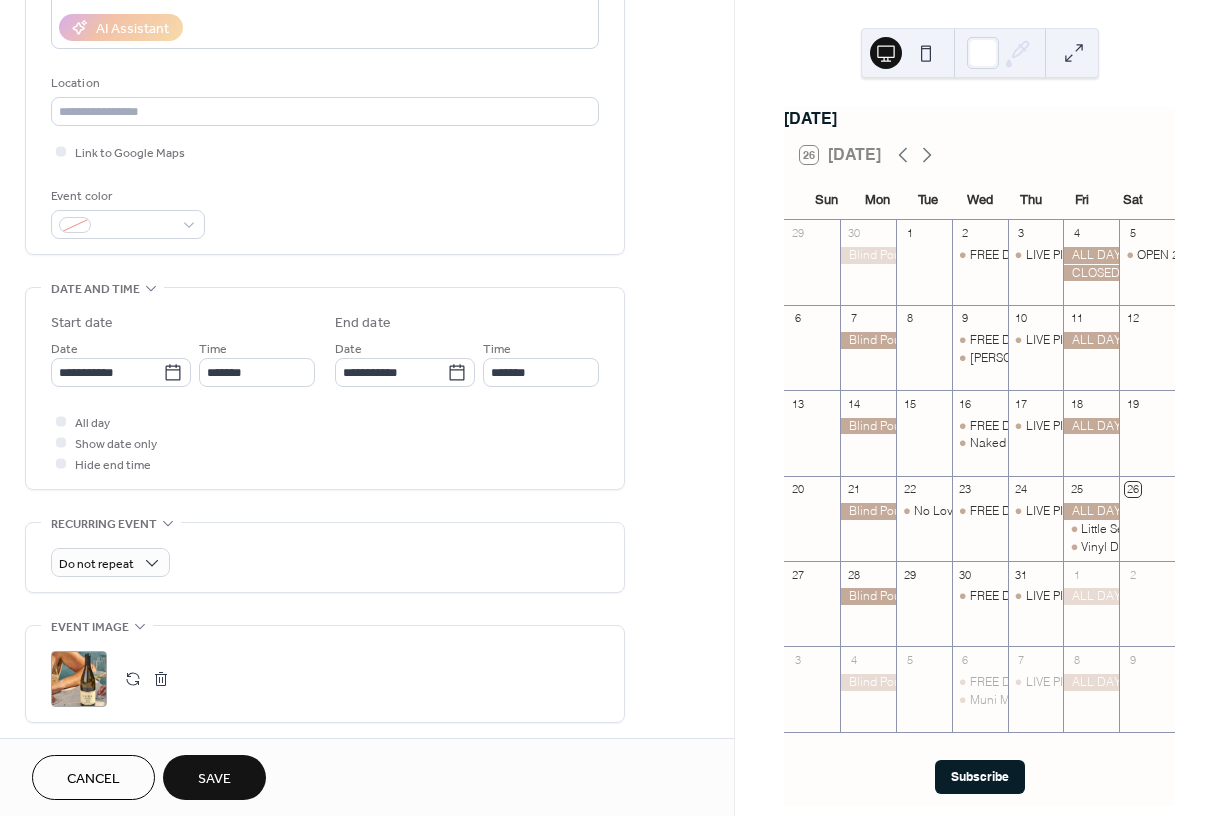 click on "**********" at bounding box center [325, 424] 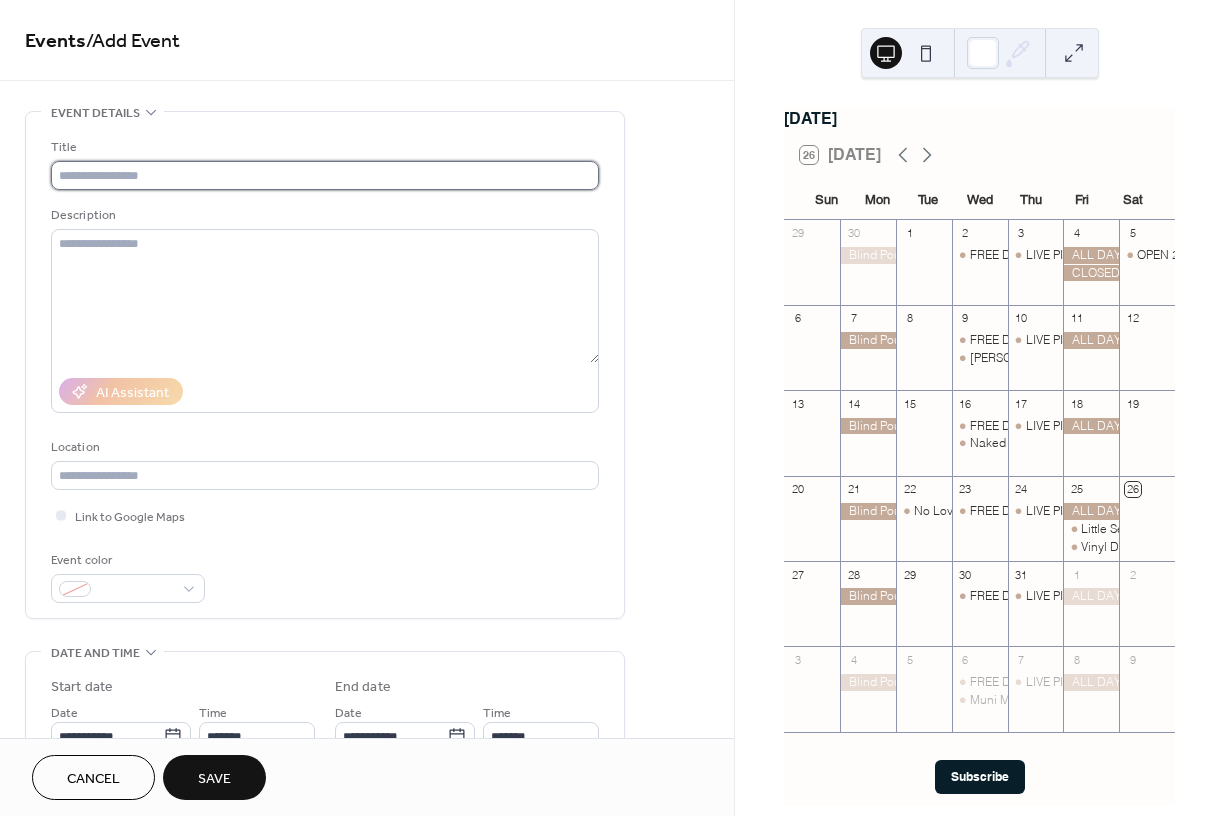 click at bounding box center (325, 175) 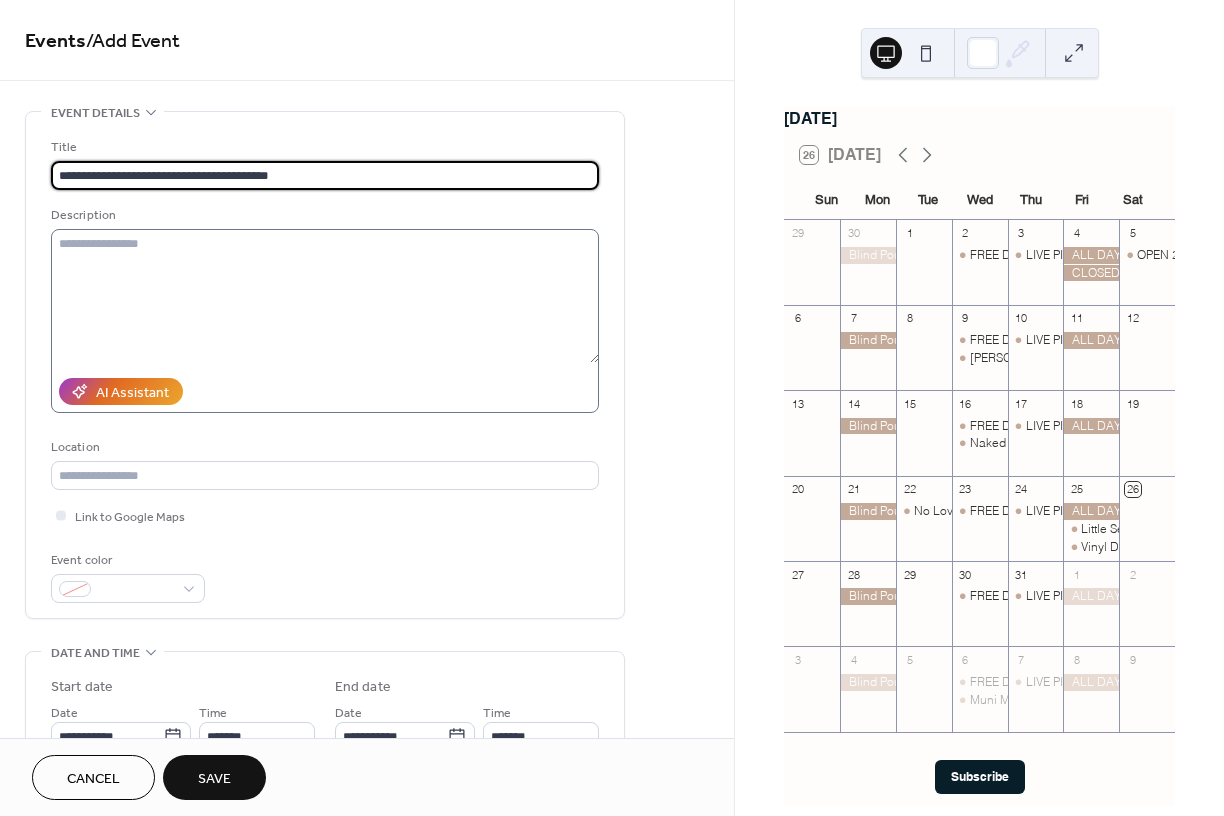 type on "**********" 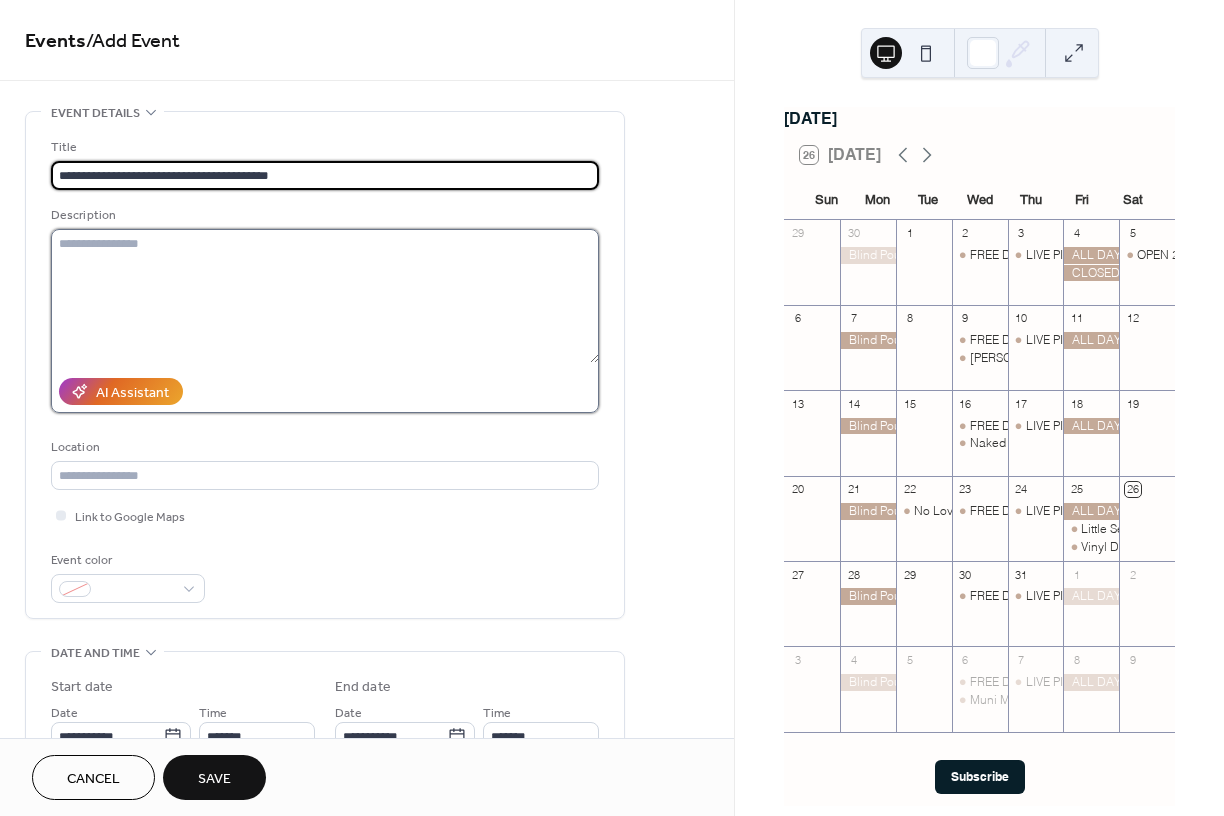 click at bounding box center [325, 296] 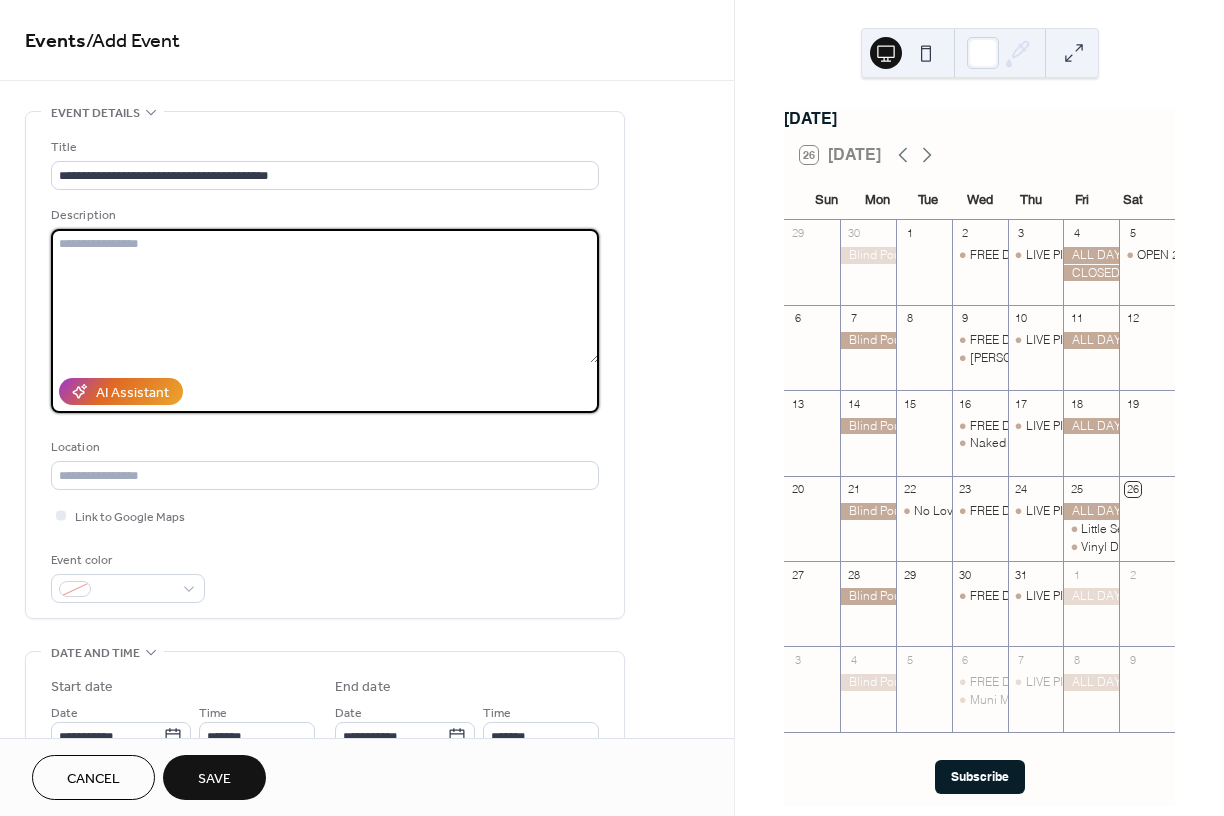 paste on "**********" 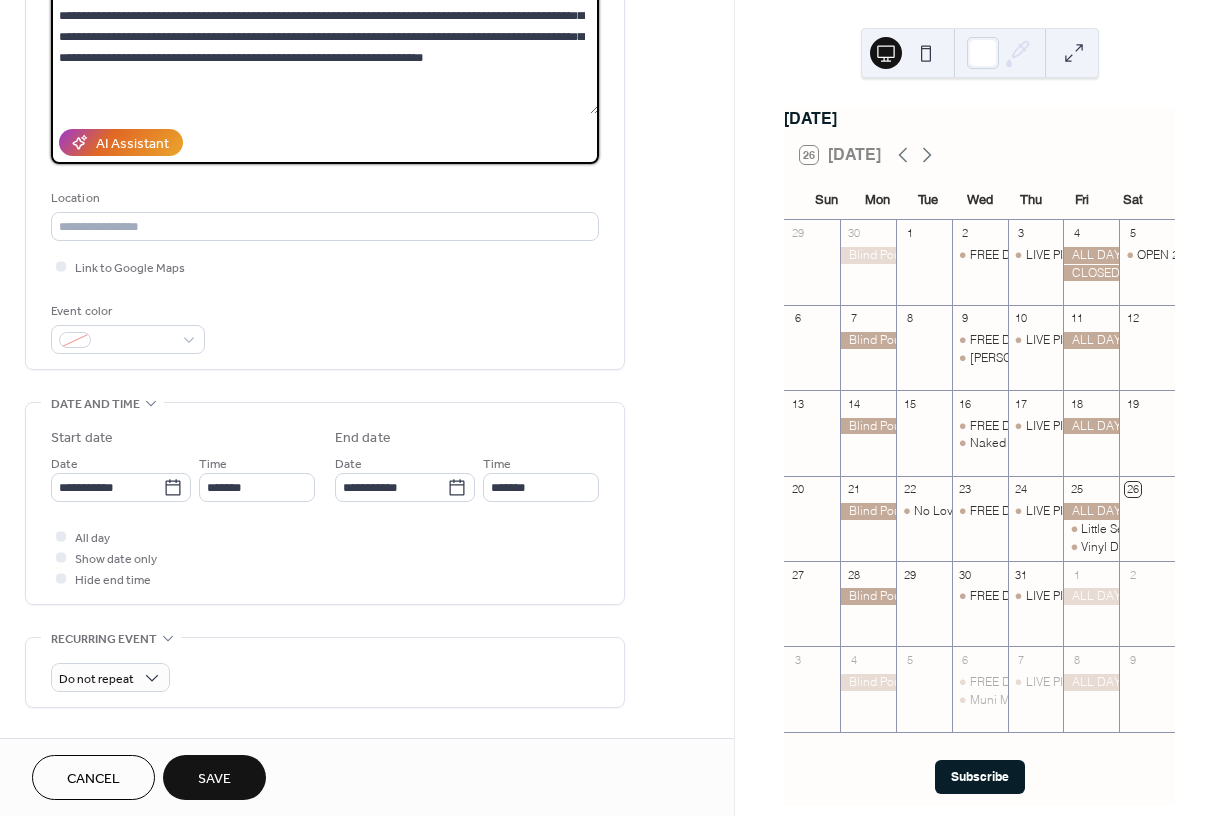 scroll, scrollTop: 0, scrollLeft: 0, axis: both 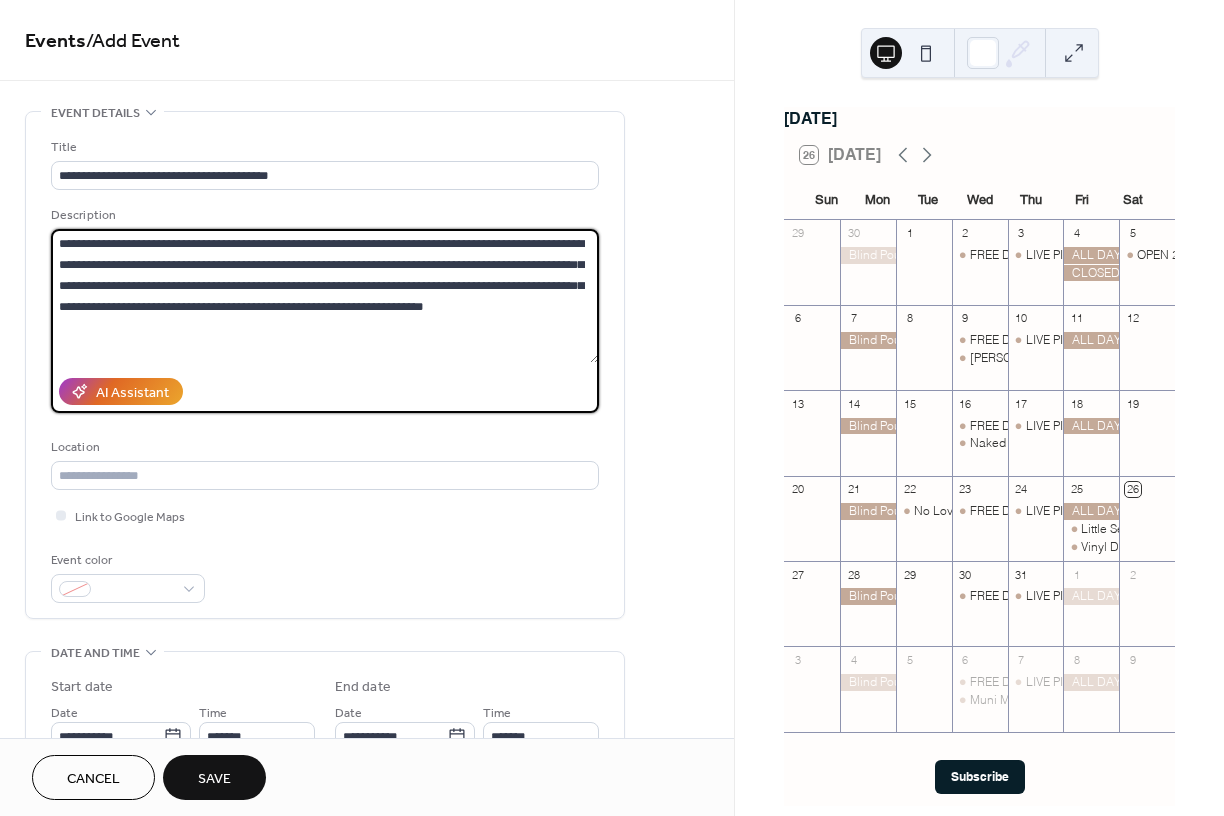 type on "**********" 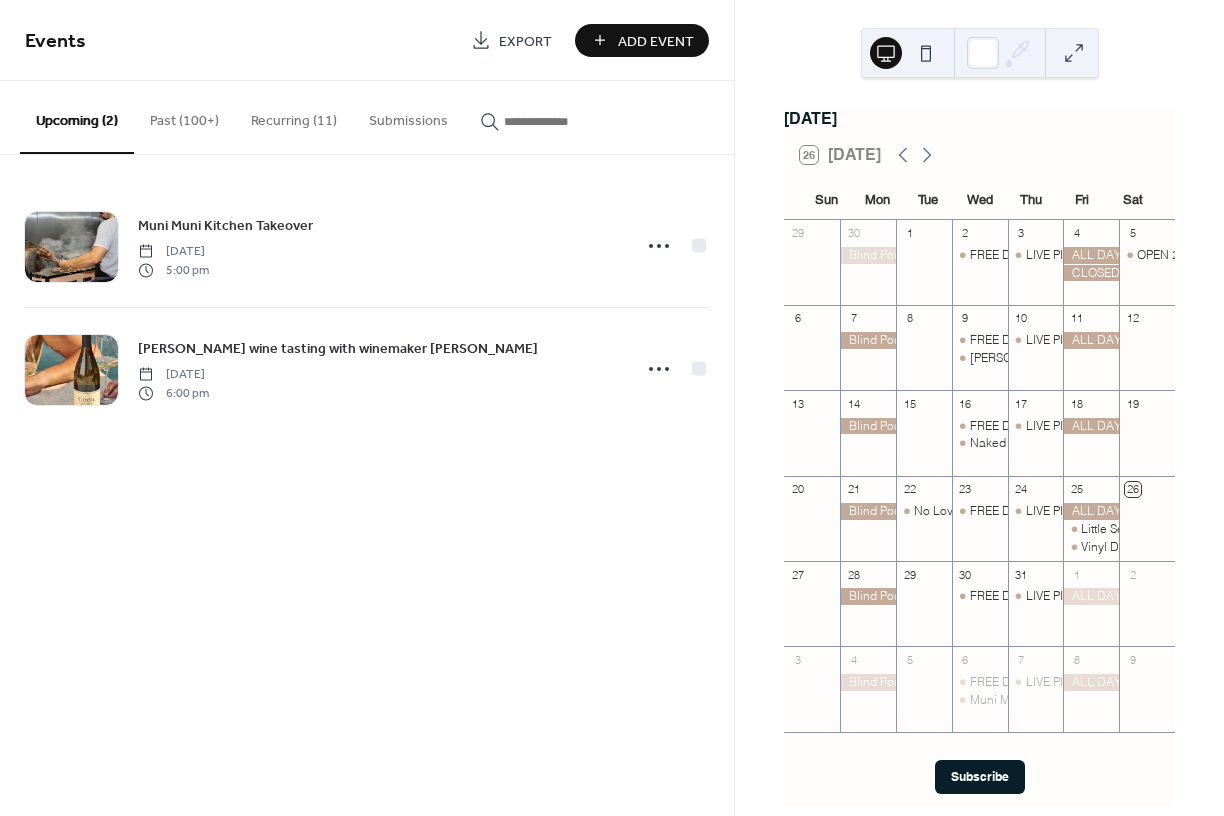 click on "Add Event" at bounding box center [656, 41] 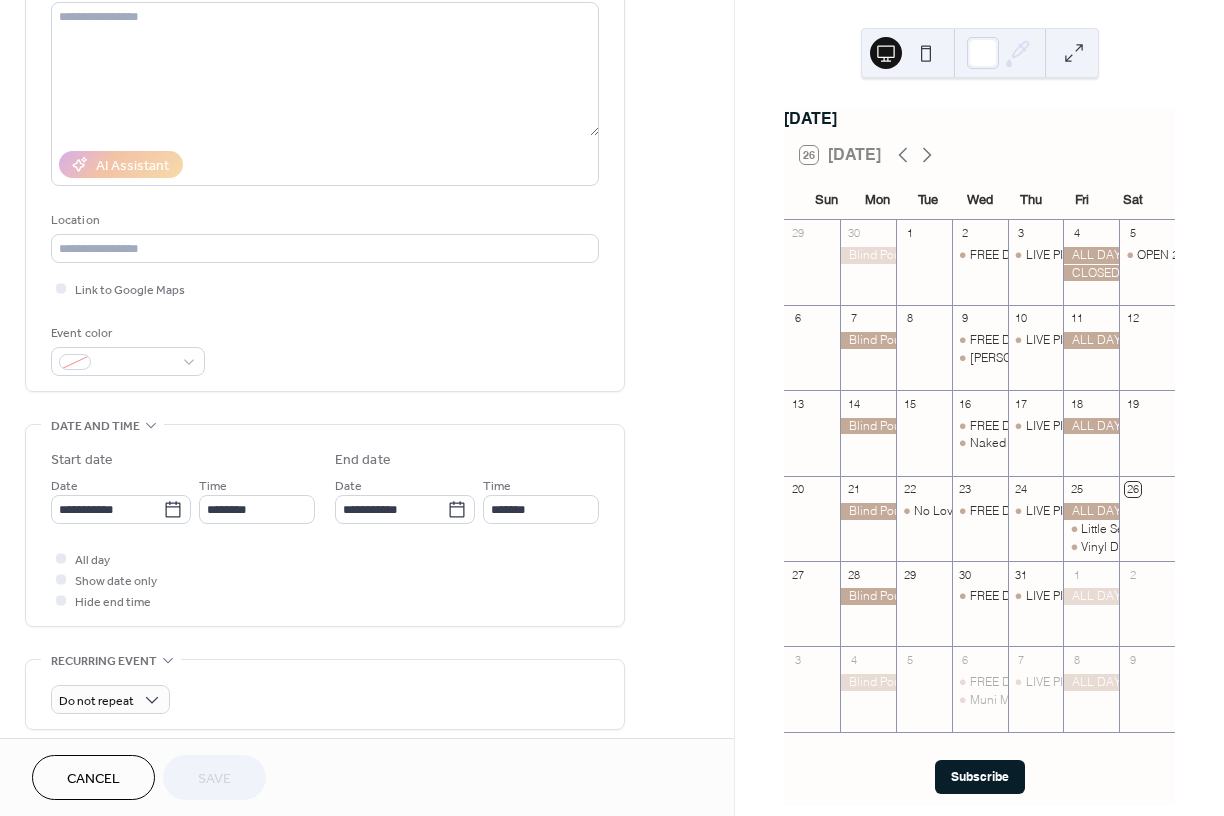 scroll, scrollTop: 290, scrollLeft: 0, axis: vertical 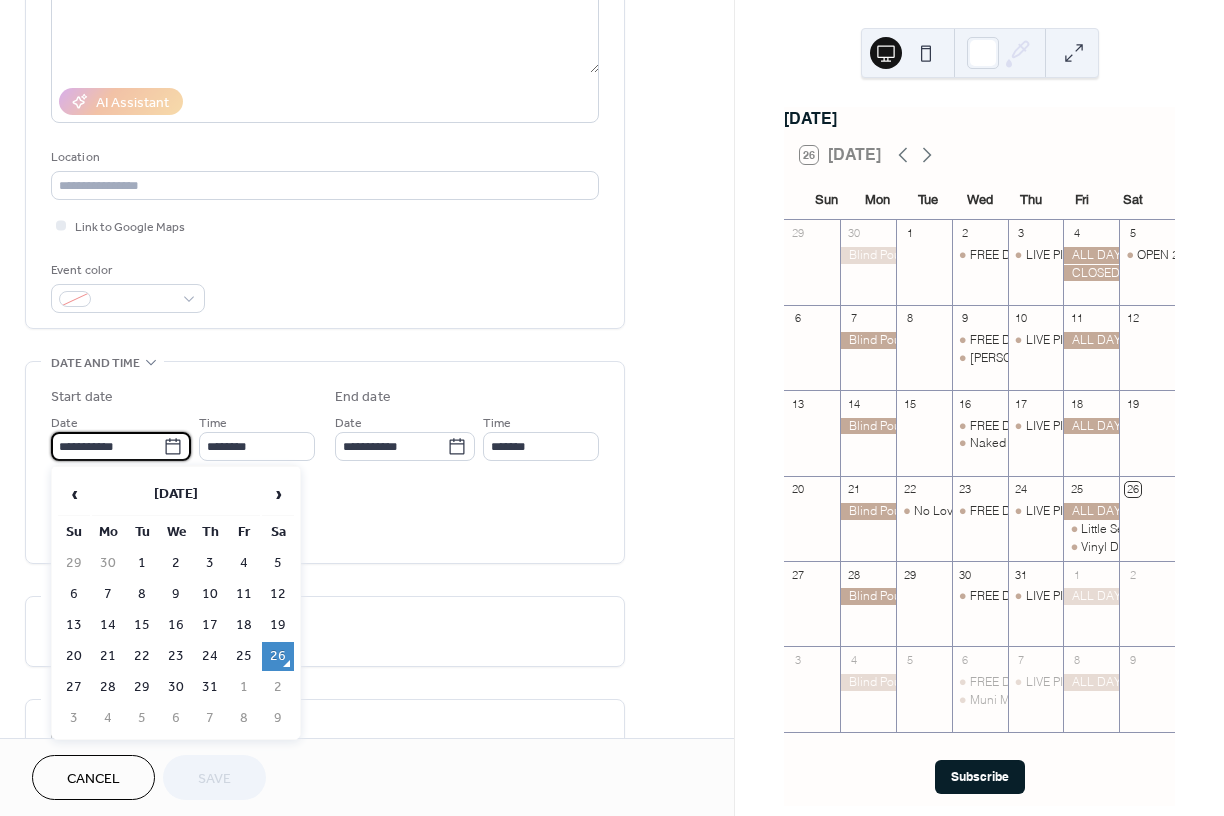 click on "**********" at bounding box center [107, 446] 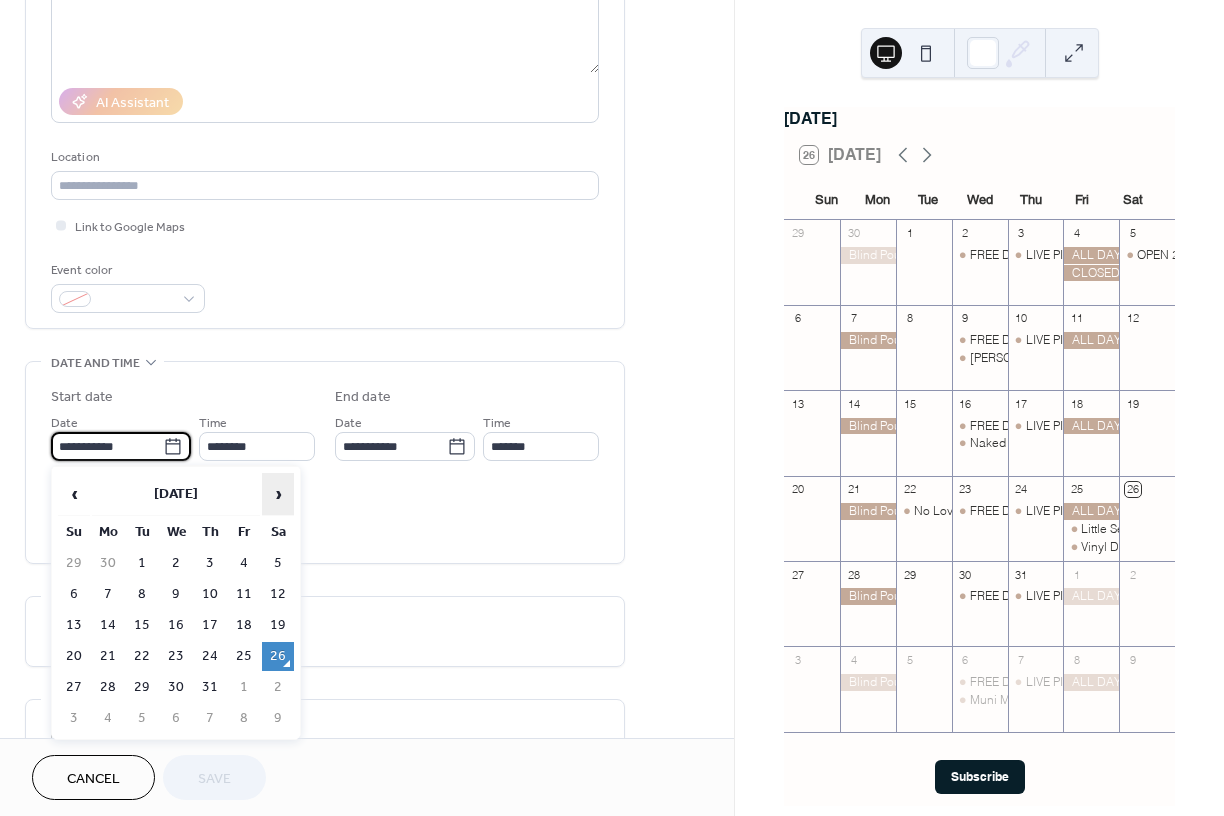 click on "›" at bounding box center (278, 494) 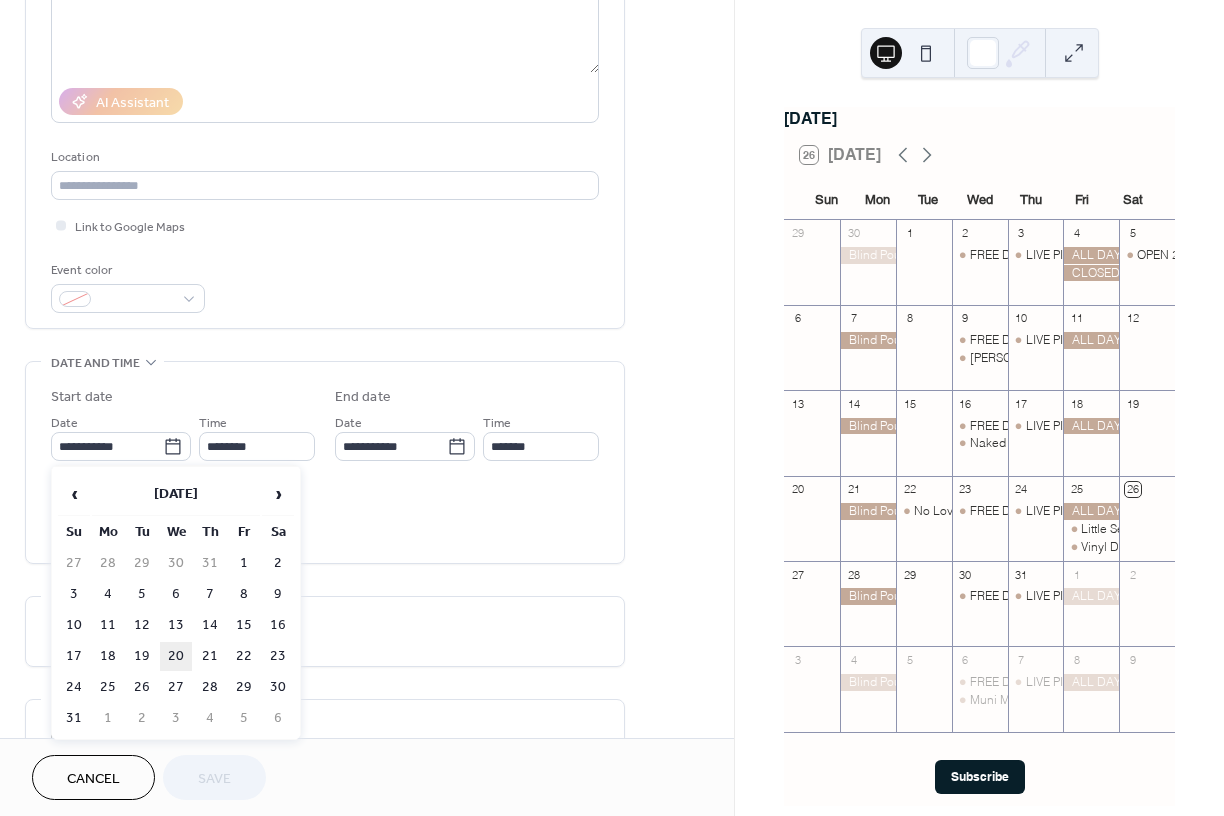 click on "20" at bounding box center (176, 656) 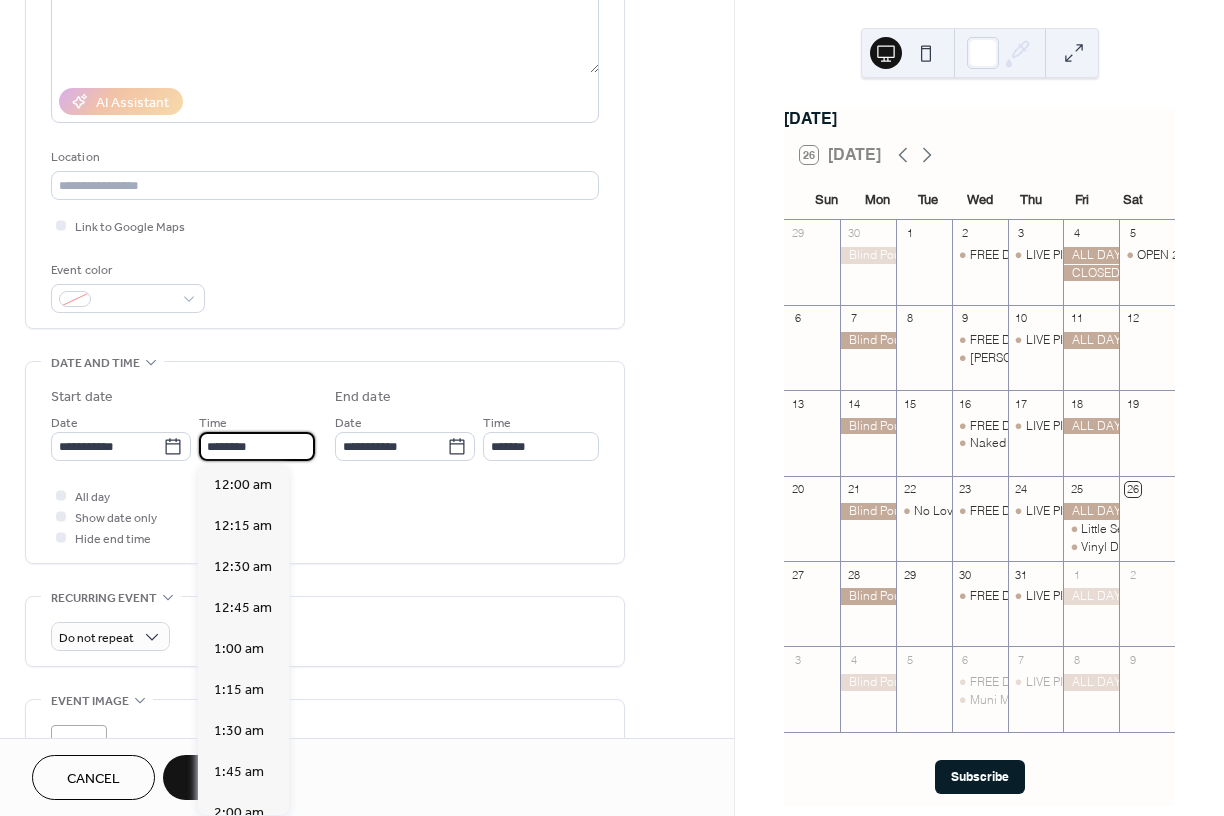 click on "********" at bounding box center (257, 446) 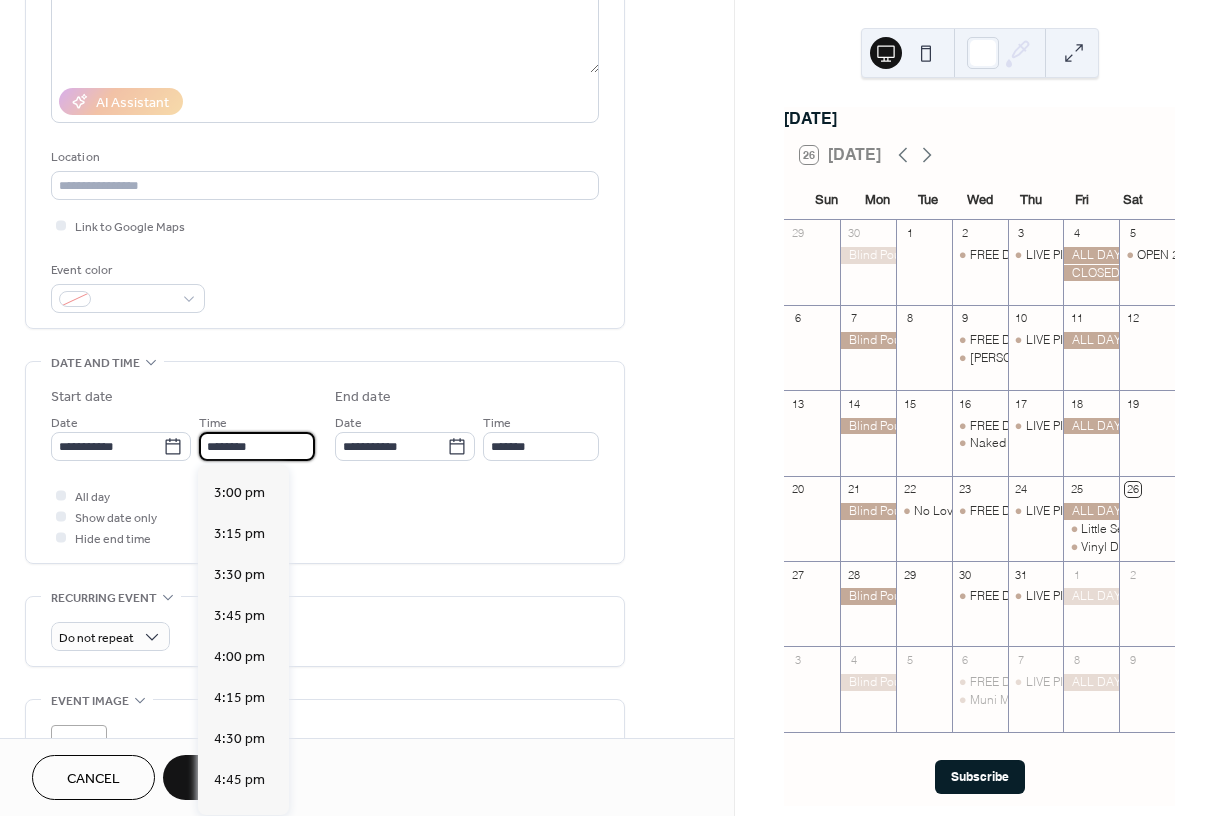 scroll, scrollTop: 2469, scrollLeft: 0, axis: vertical 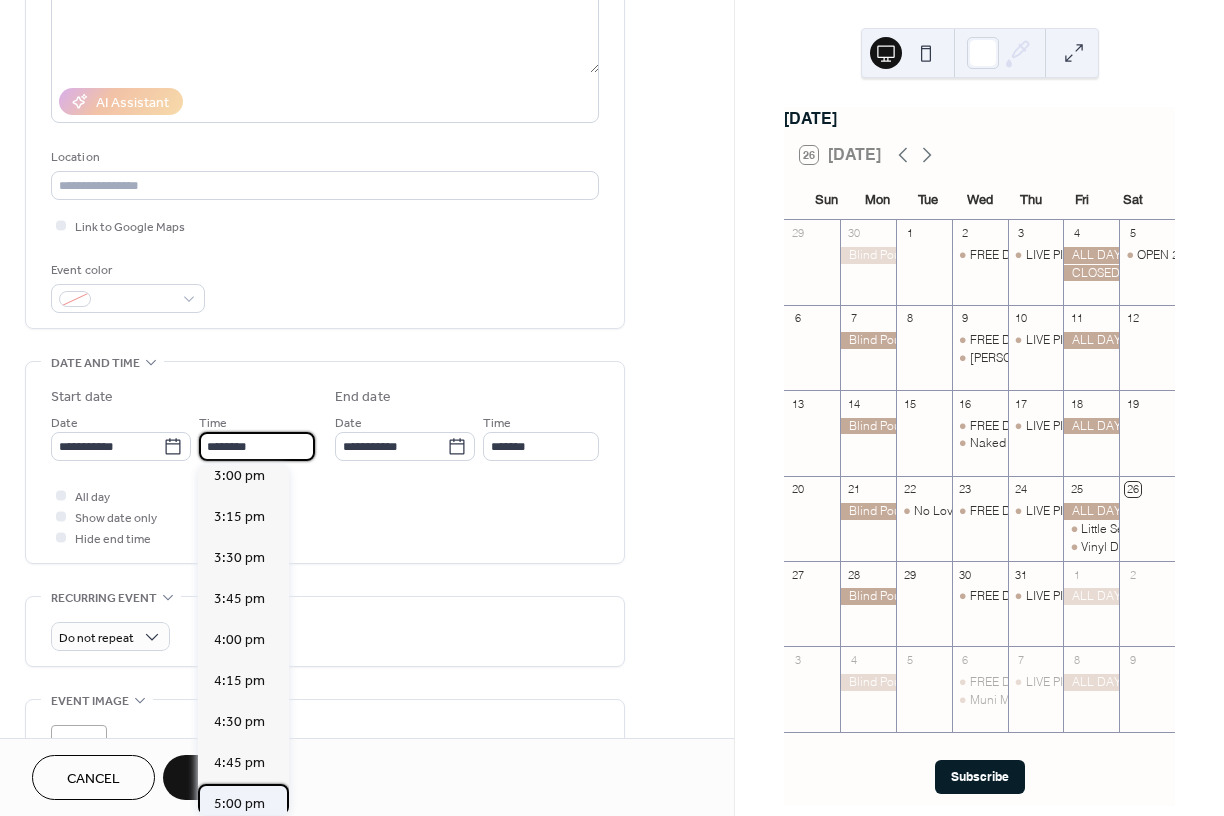 click on "5:00 pm" at bounding box center (243, 804) 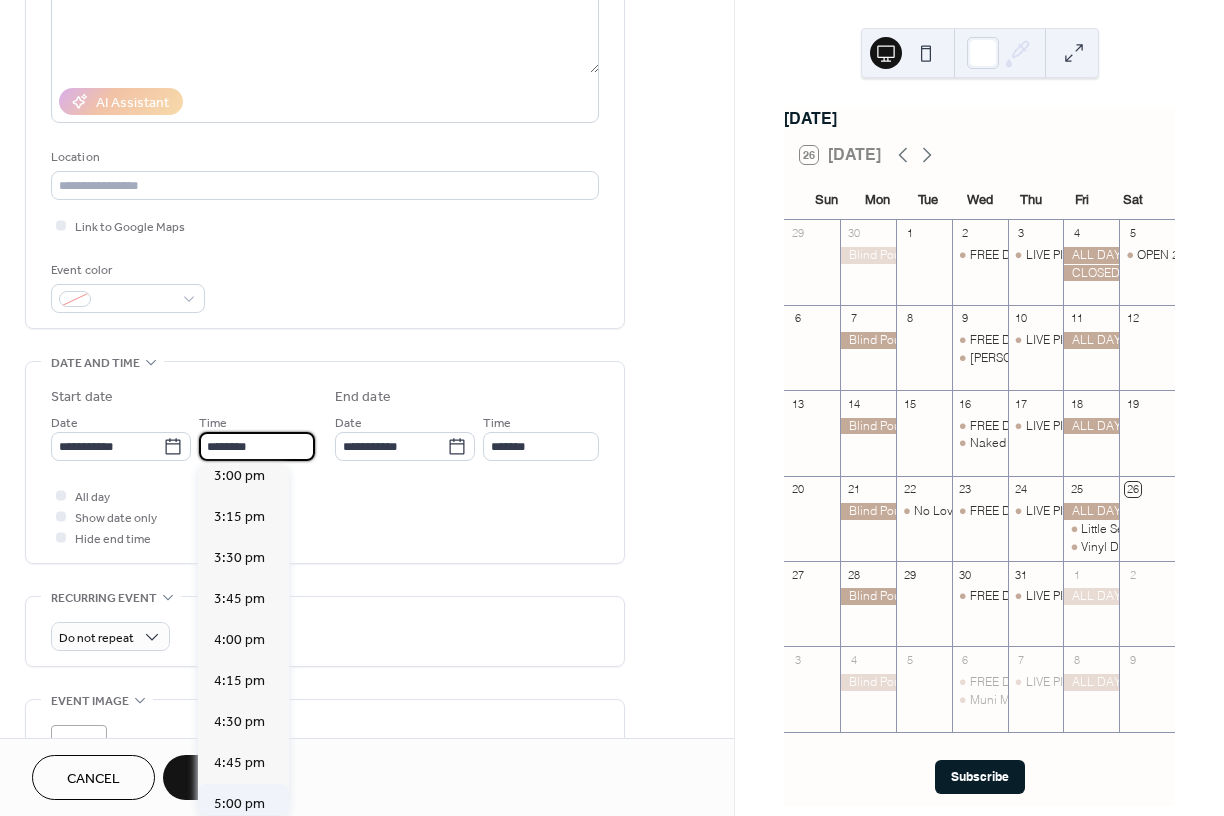 type on "*******" 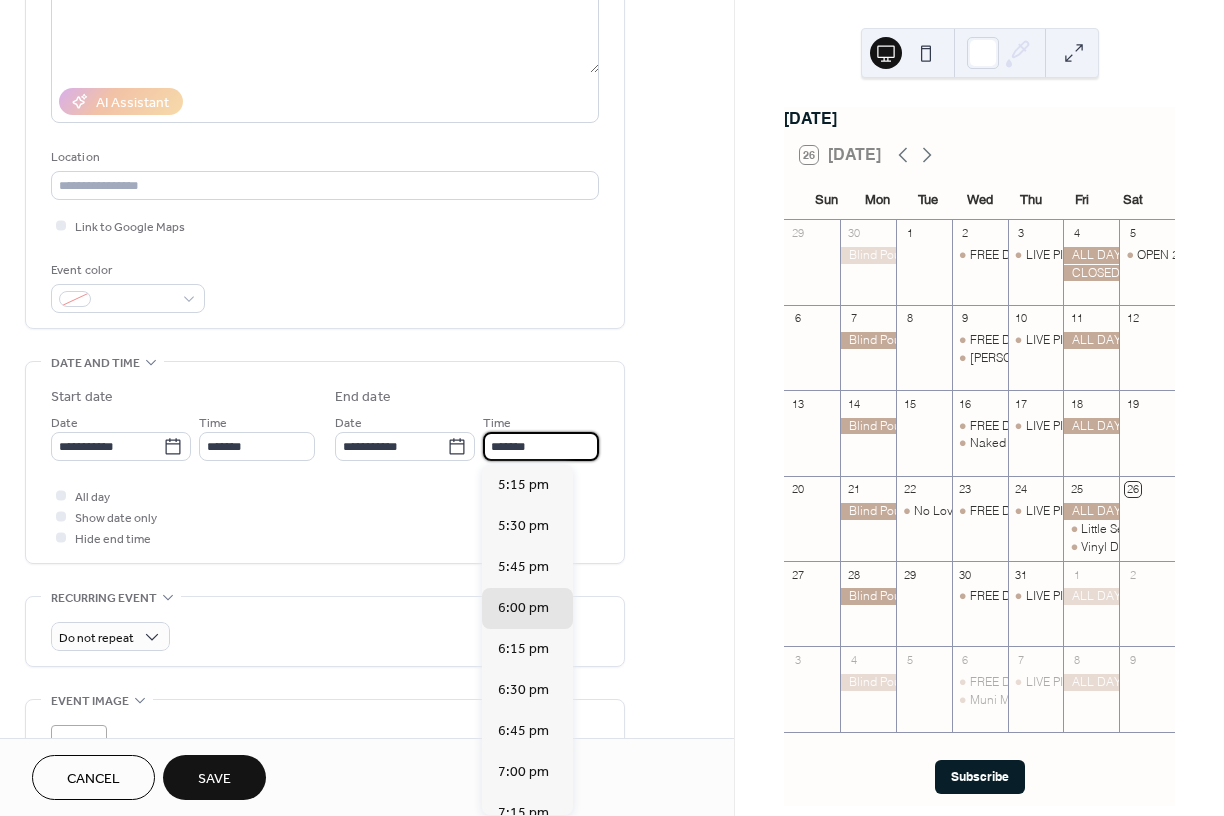 click on "*******" at bounding box center [541, 446] 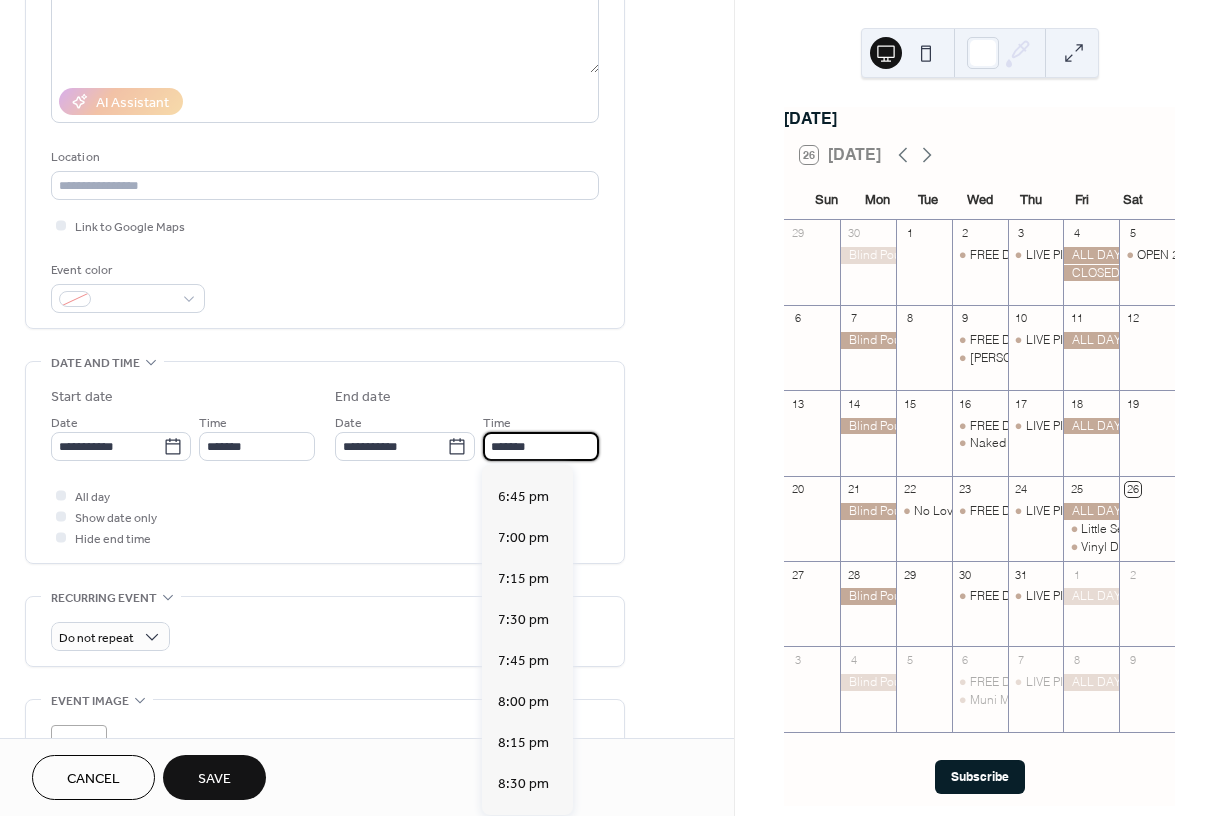 scroll, scrollTop: 252, scrollLeft: 0, axis: vertical 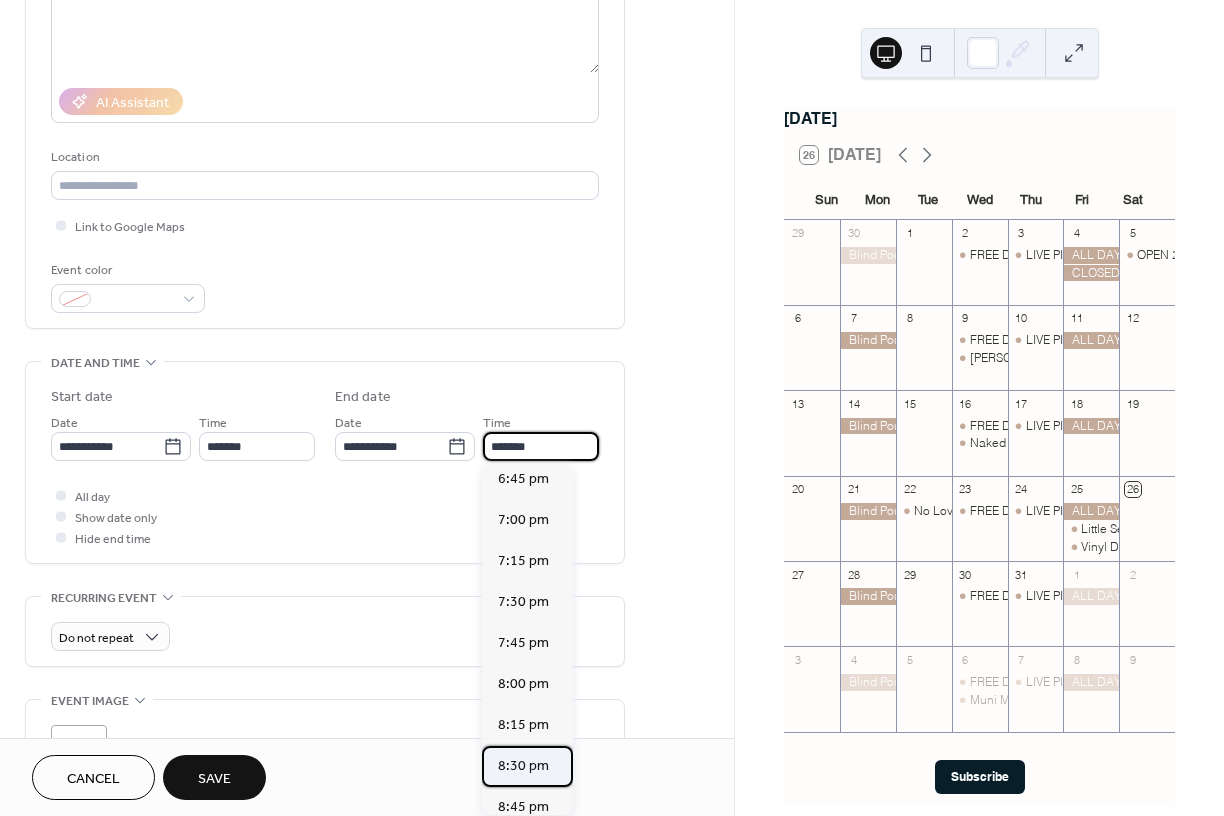 click on "8:30 pm" at bounding box center [523, 766] 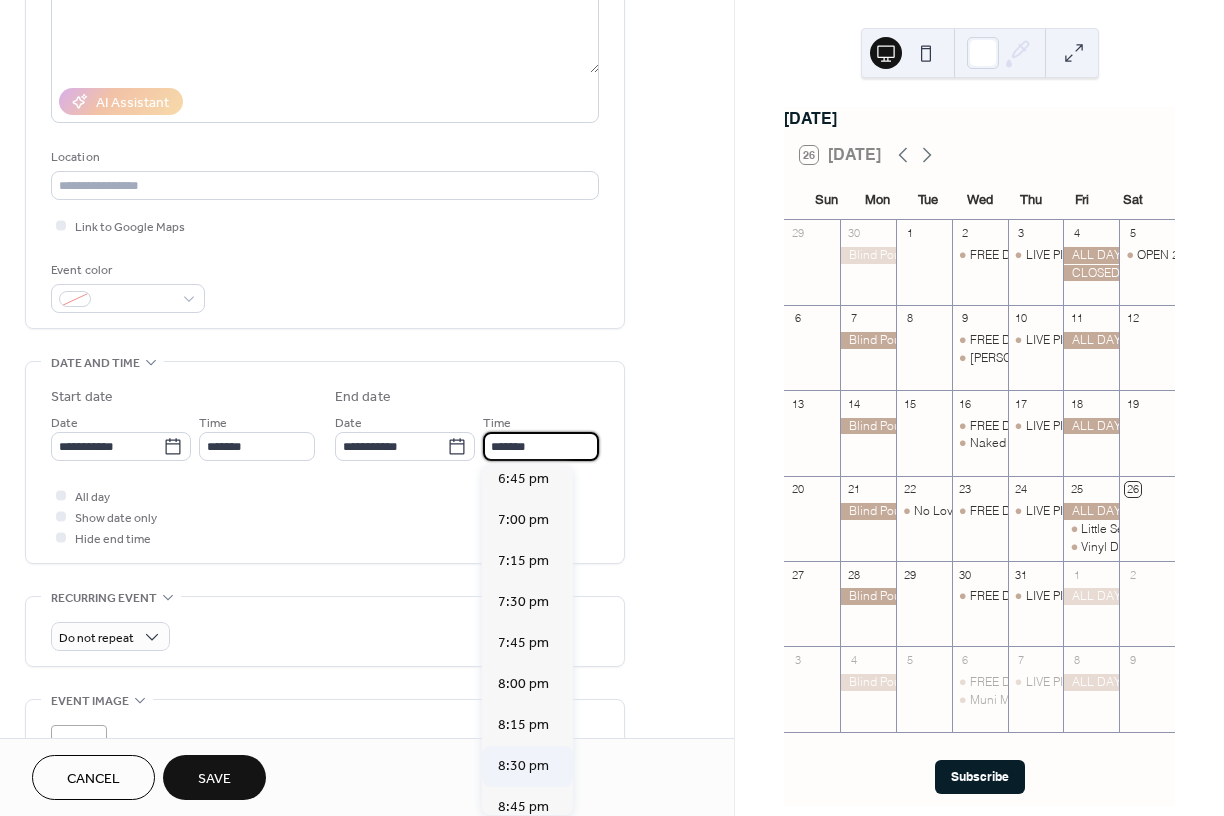 type on "*******" 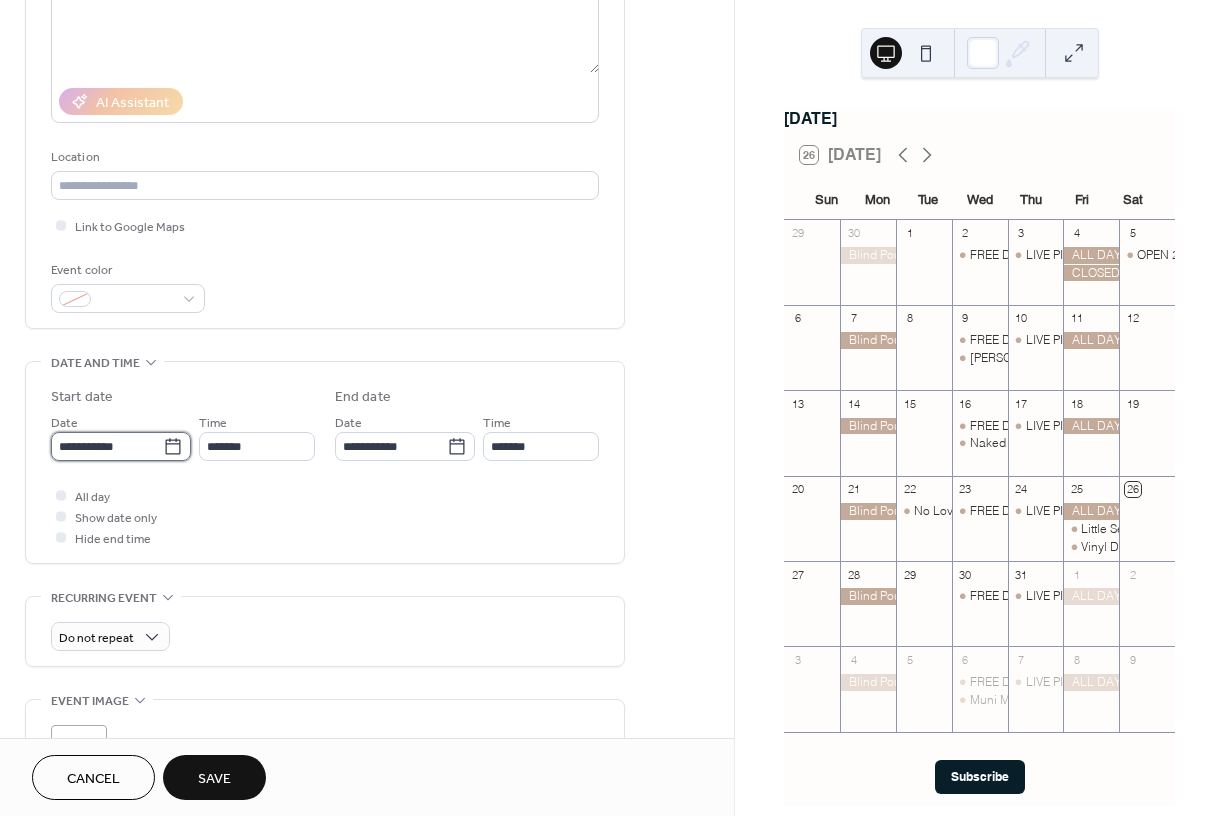 click on "**********" at bounding box center [107, 446] 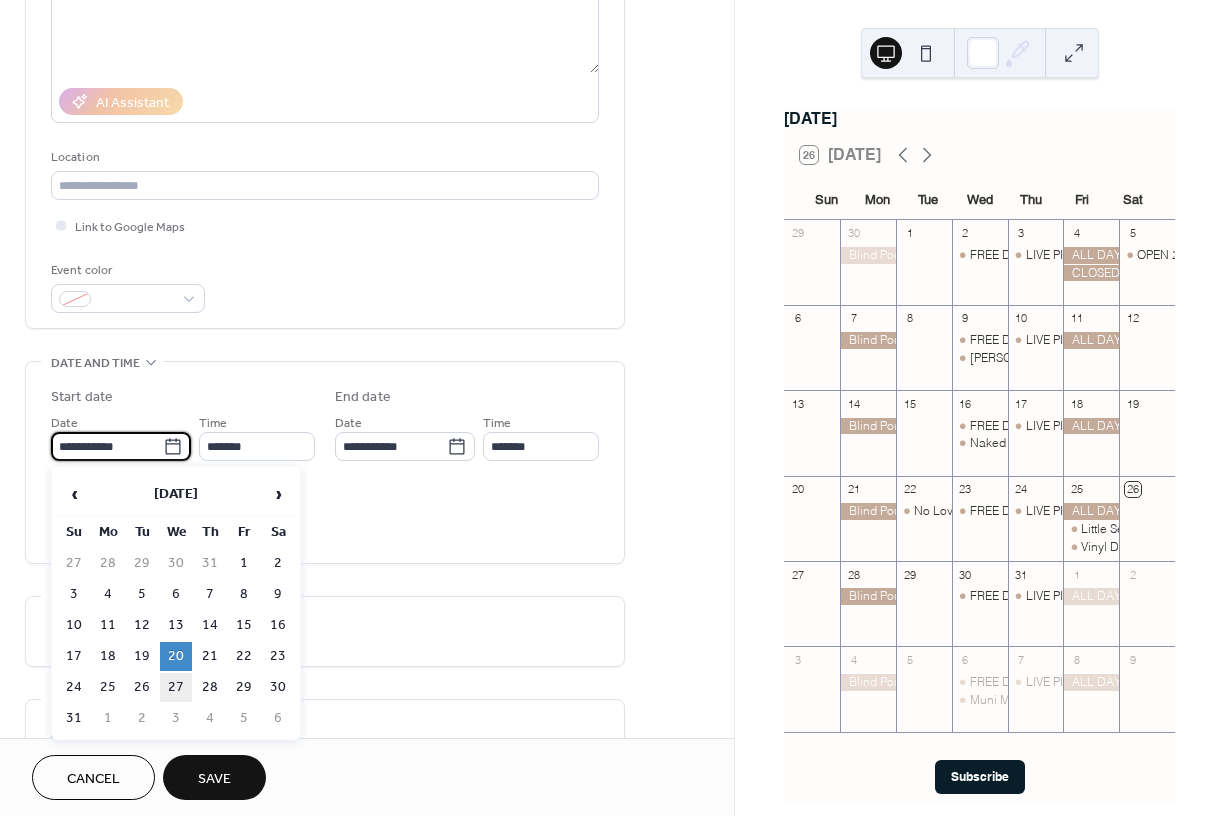 click on "27" at bounding box center (176, 687) 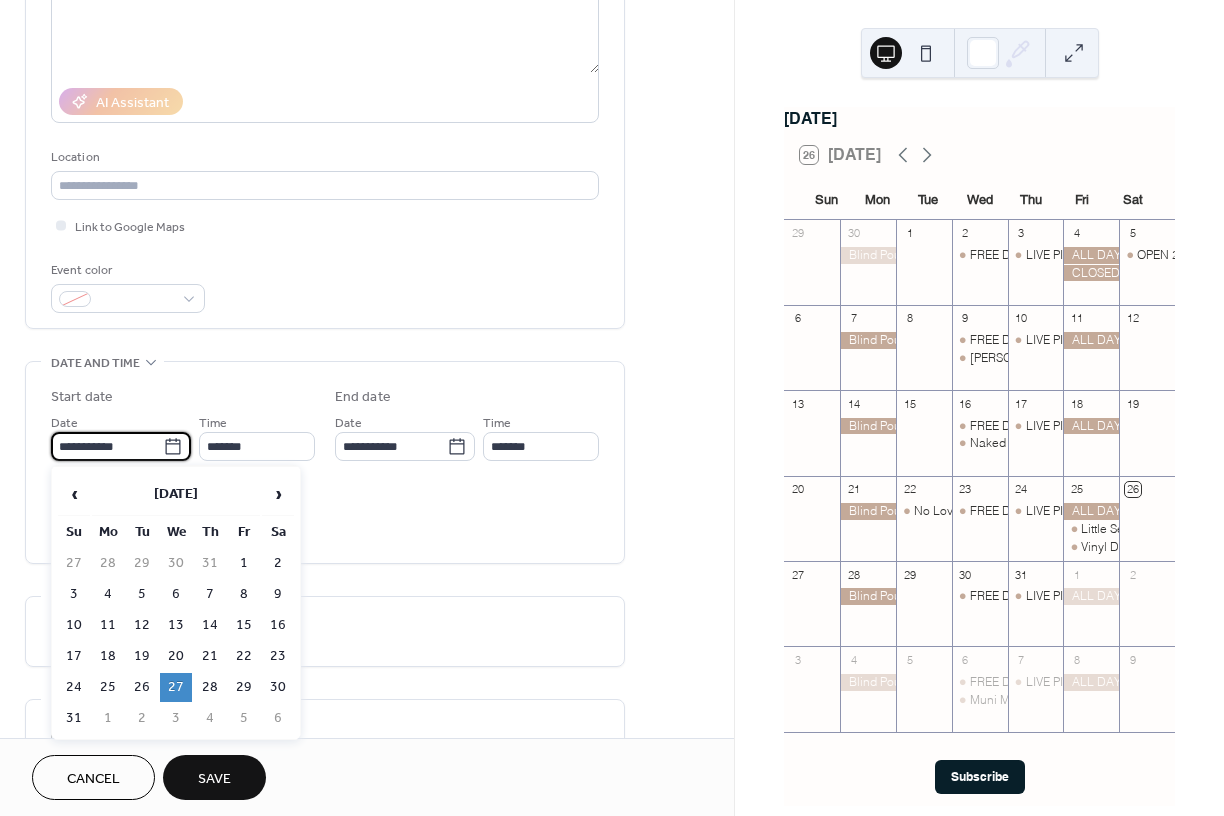click on "**********" at bounding box center [107, 446] 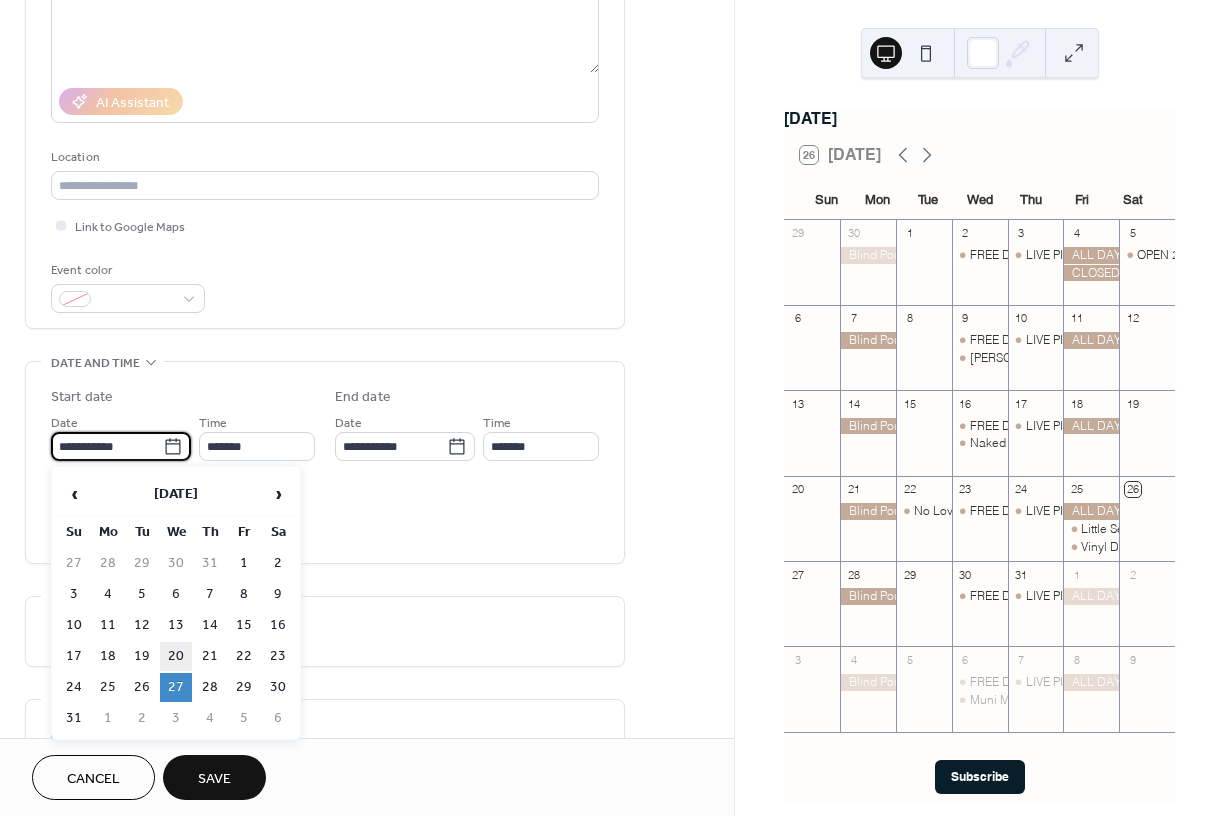 click on "20" at bounding box center (176, 656) 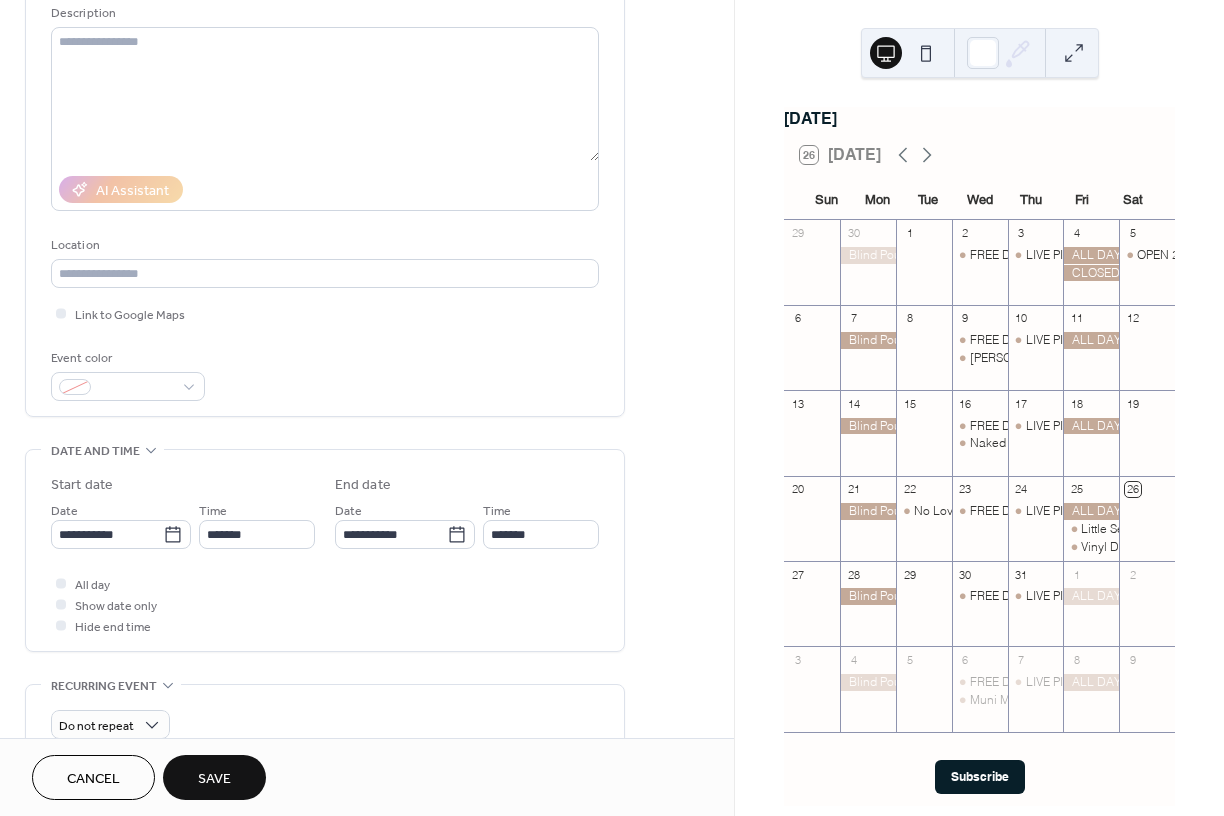 scroll, scrollTop: 0, scrollLeft: 0, axis: both 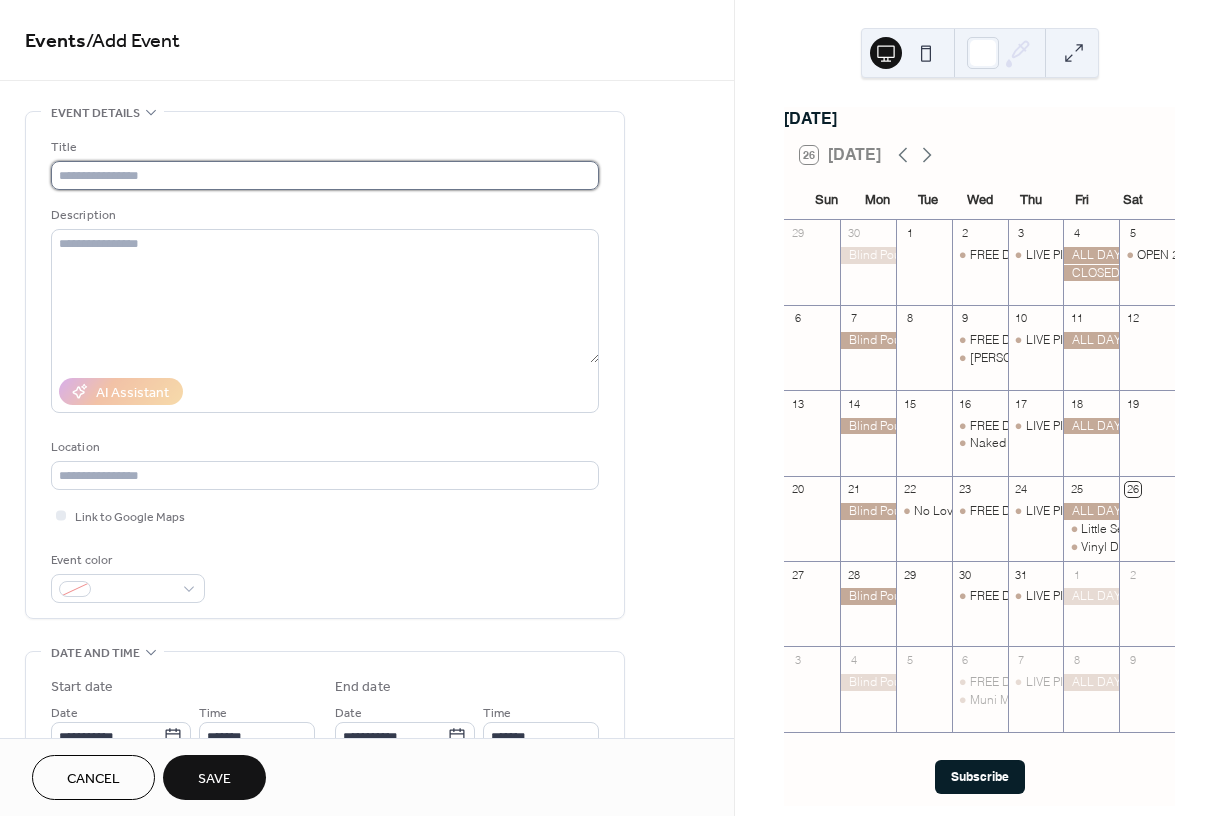 click at bounding box center (325, 175) 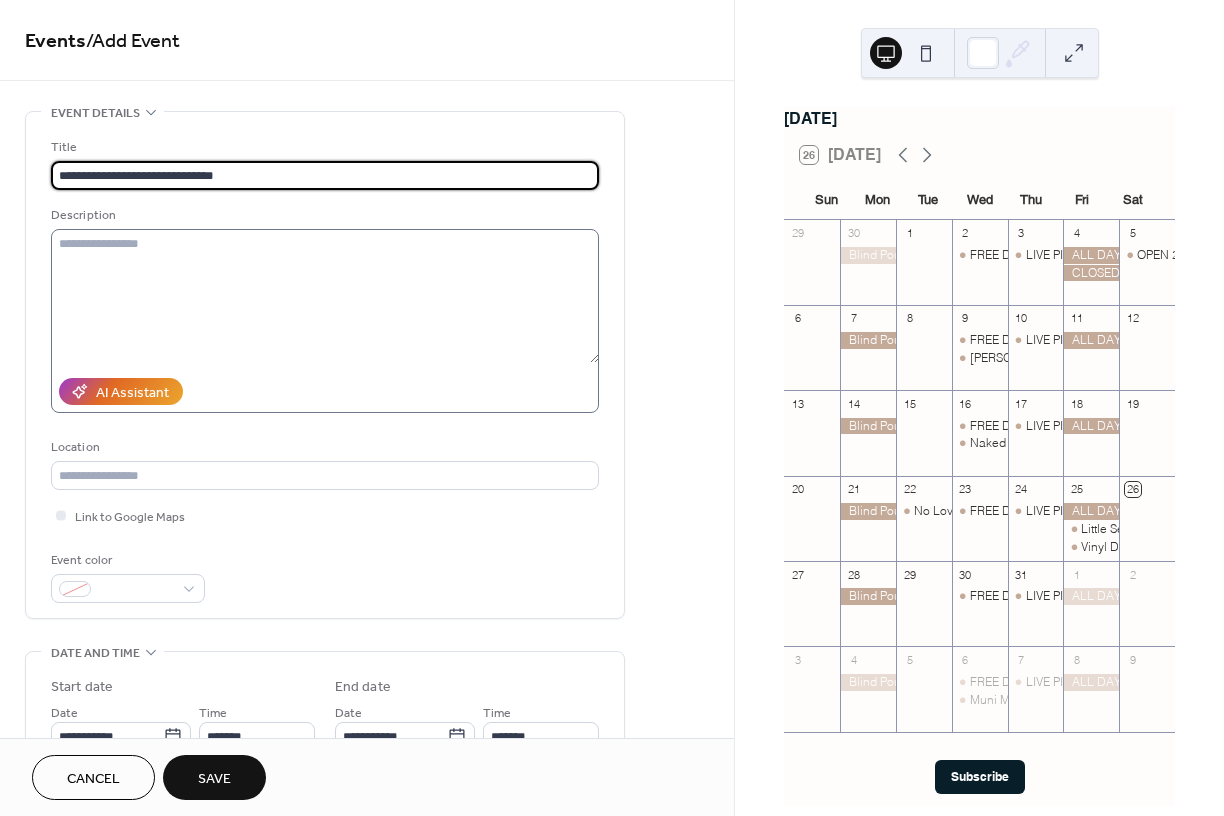 type on "**********" 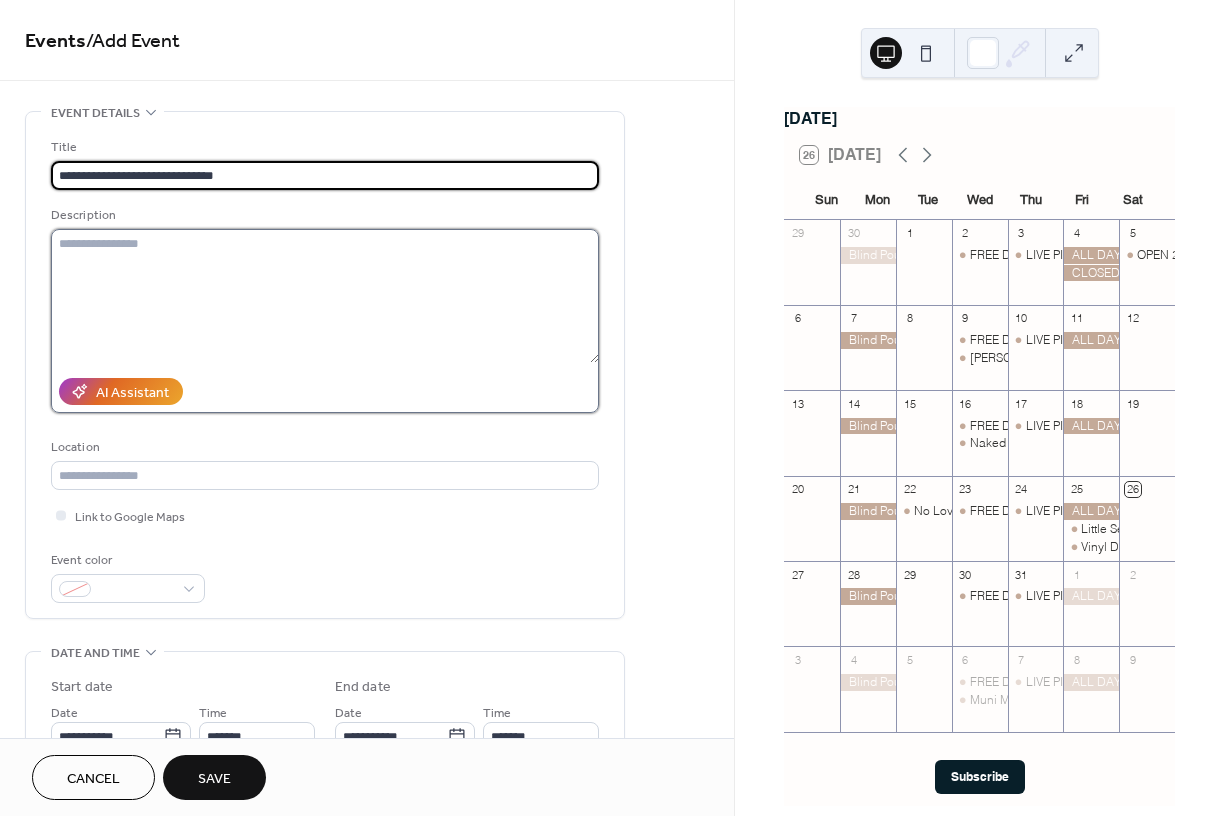 click at bounding box center (325, 296) 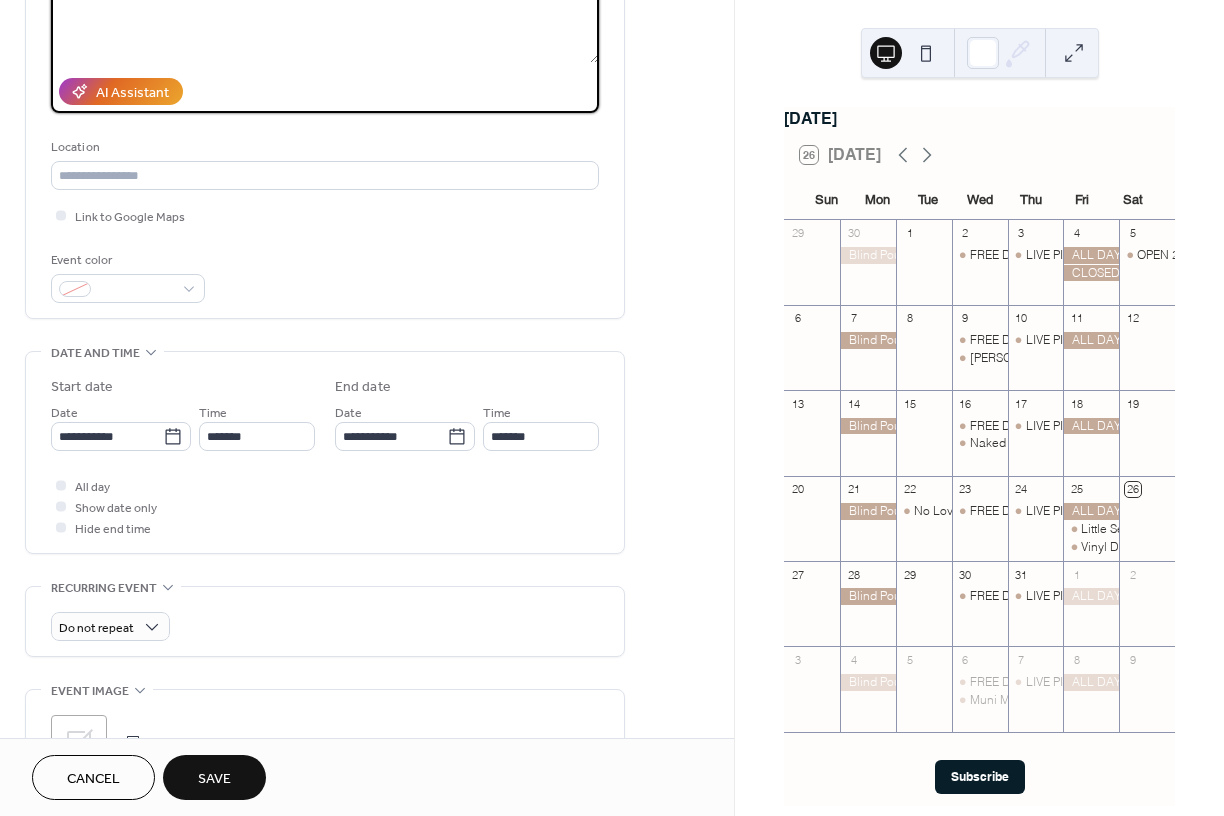 scroll, scrollTop: 314, scrollLeft: 0, axis: vertical 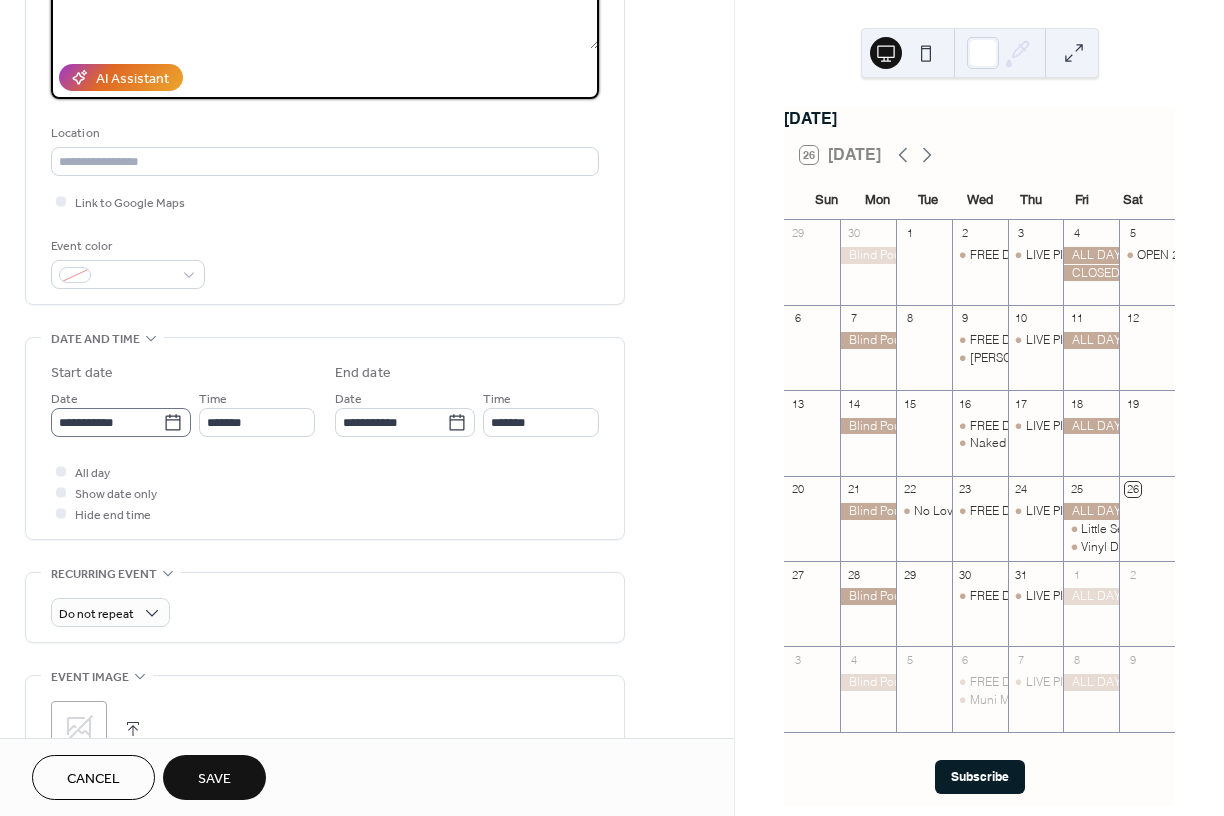 click 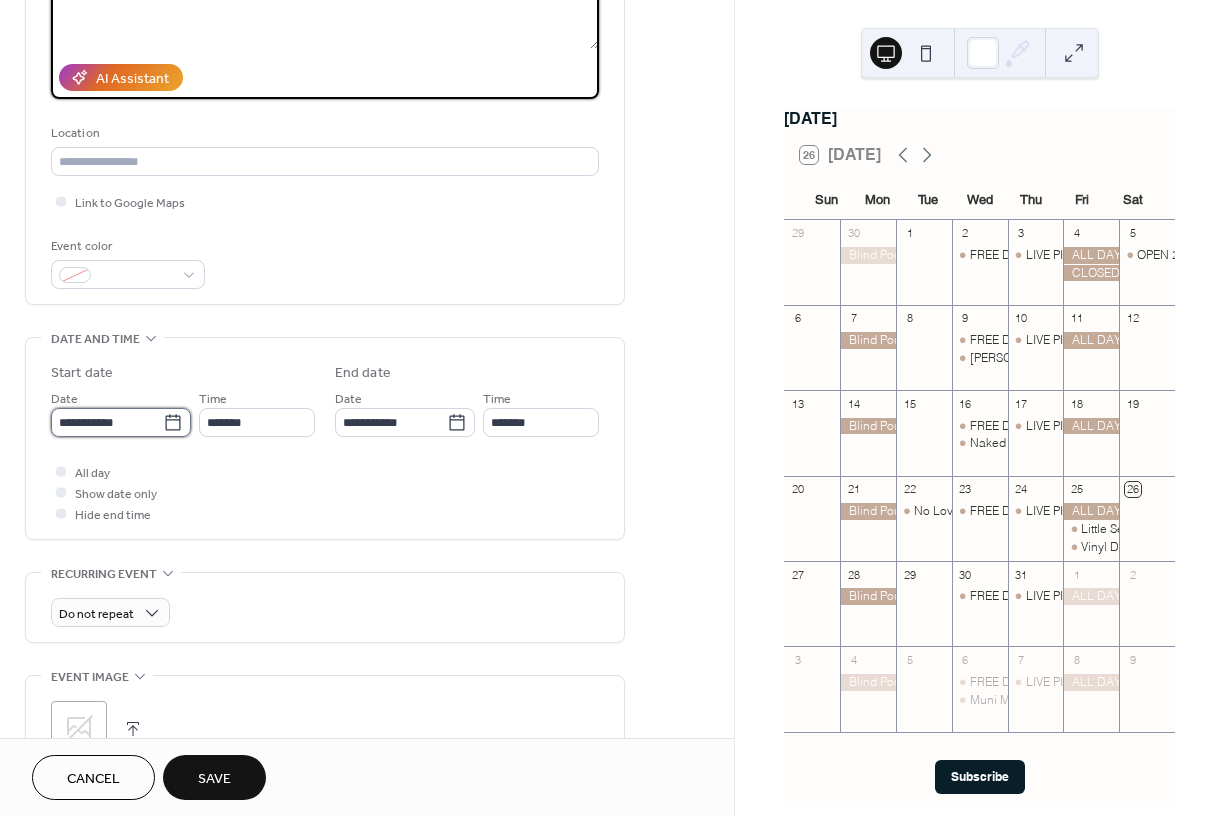 click on "**********" at bounding box center (107, 422) 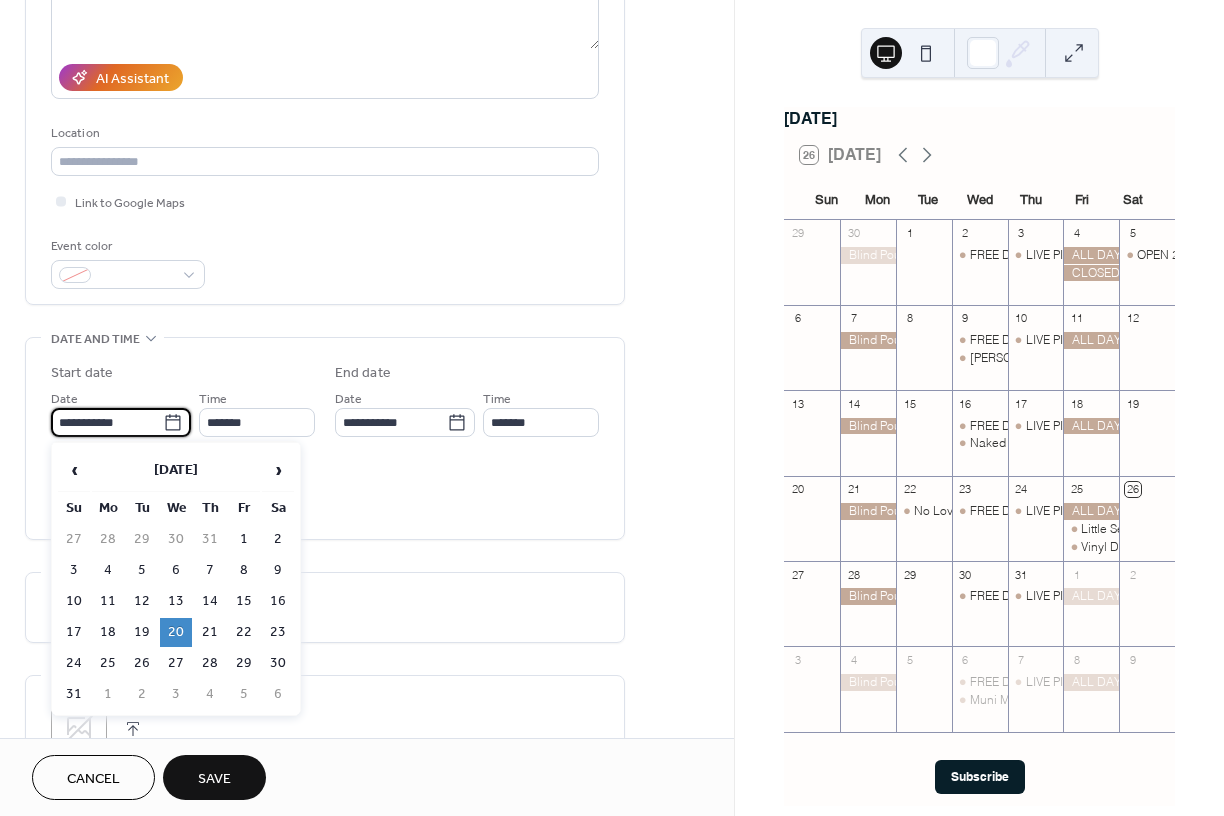 click on "All day Show date only Hide end time" at bounding box center (325, 492) 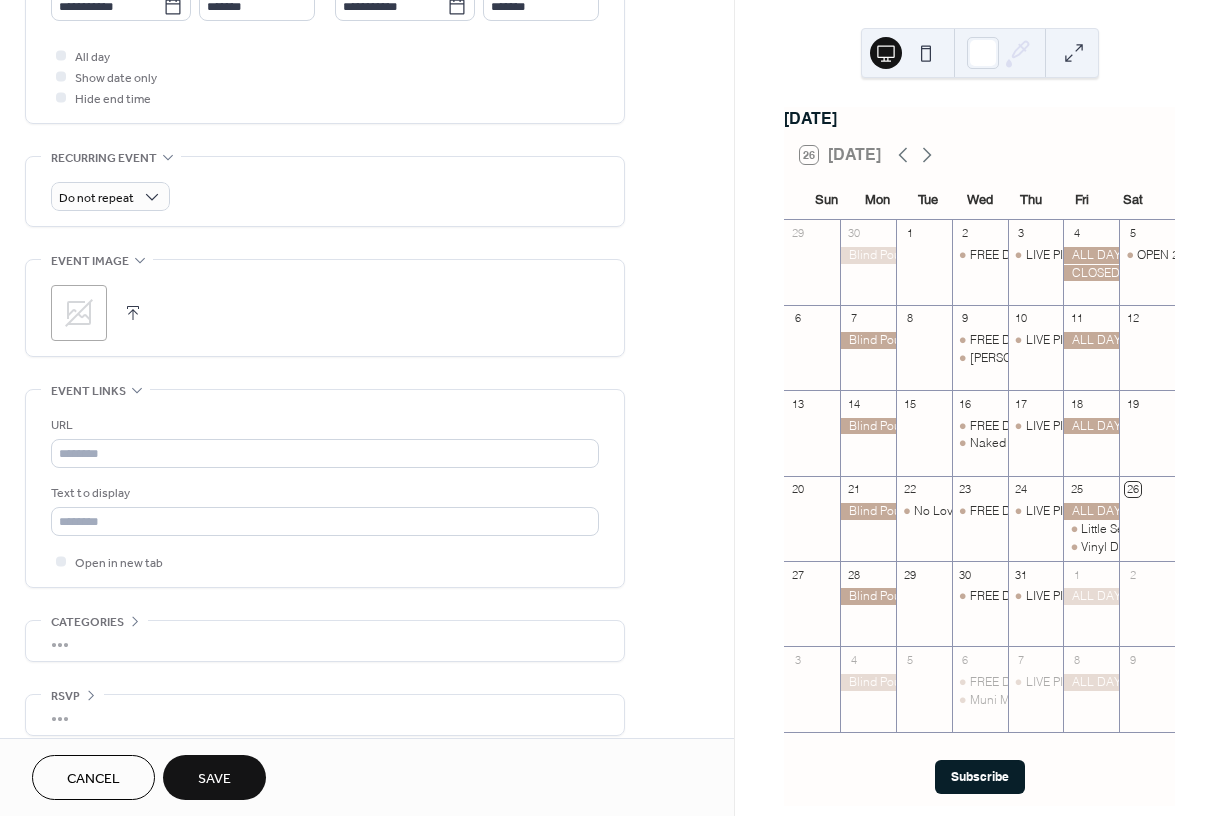 scroll, scrollTop: 748, scrollLeft: 0, axis: vertical 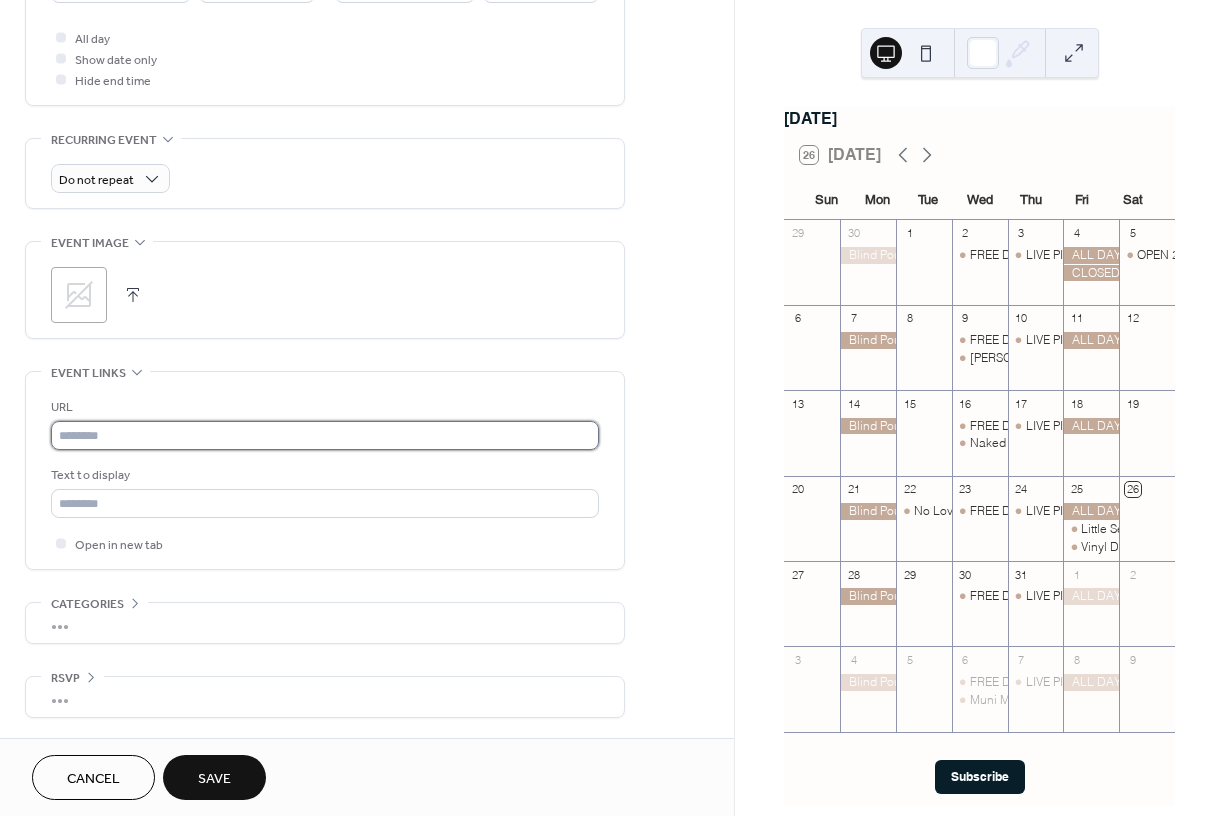 click at bounding box center [325, 435] 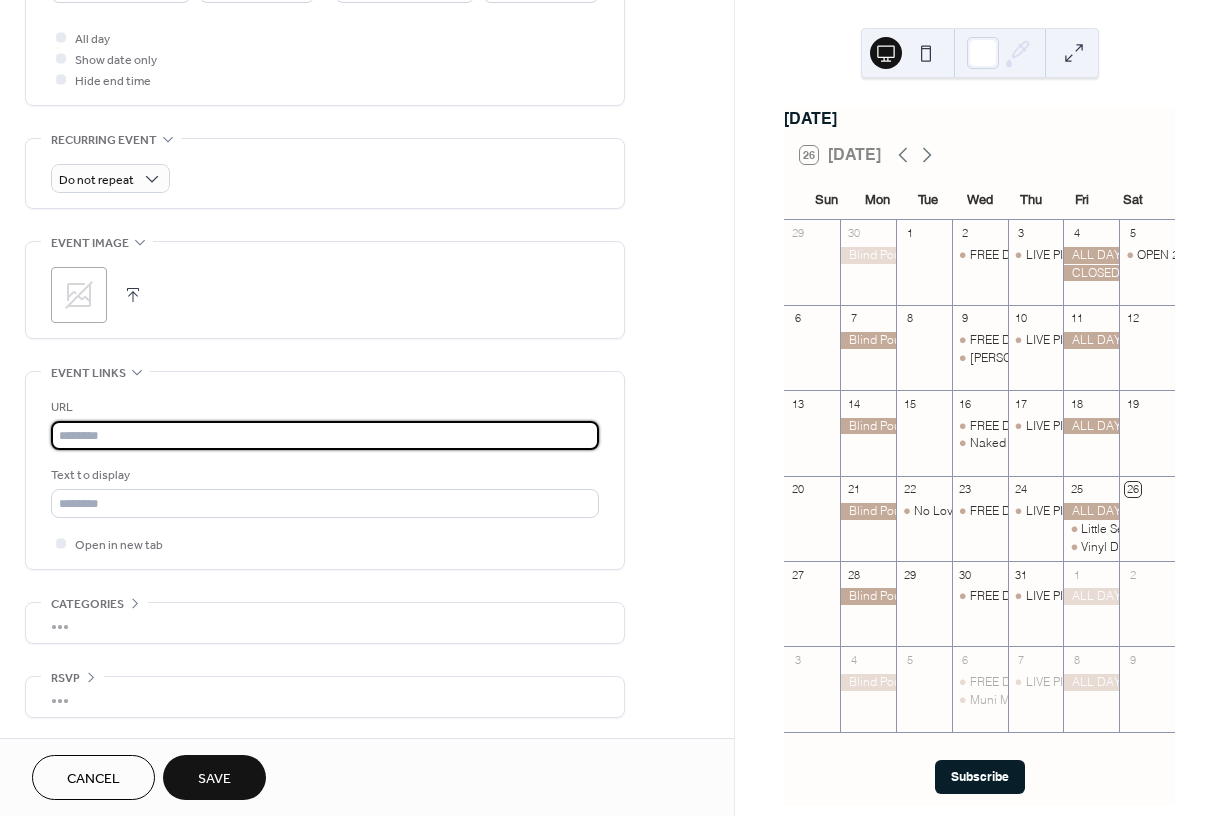 paste on "**********" 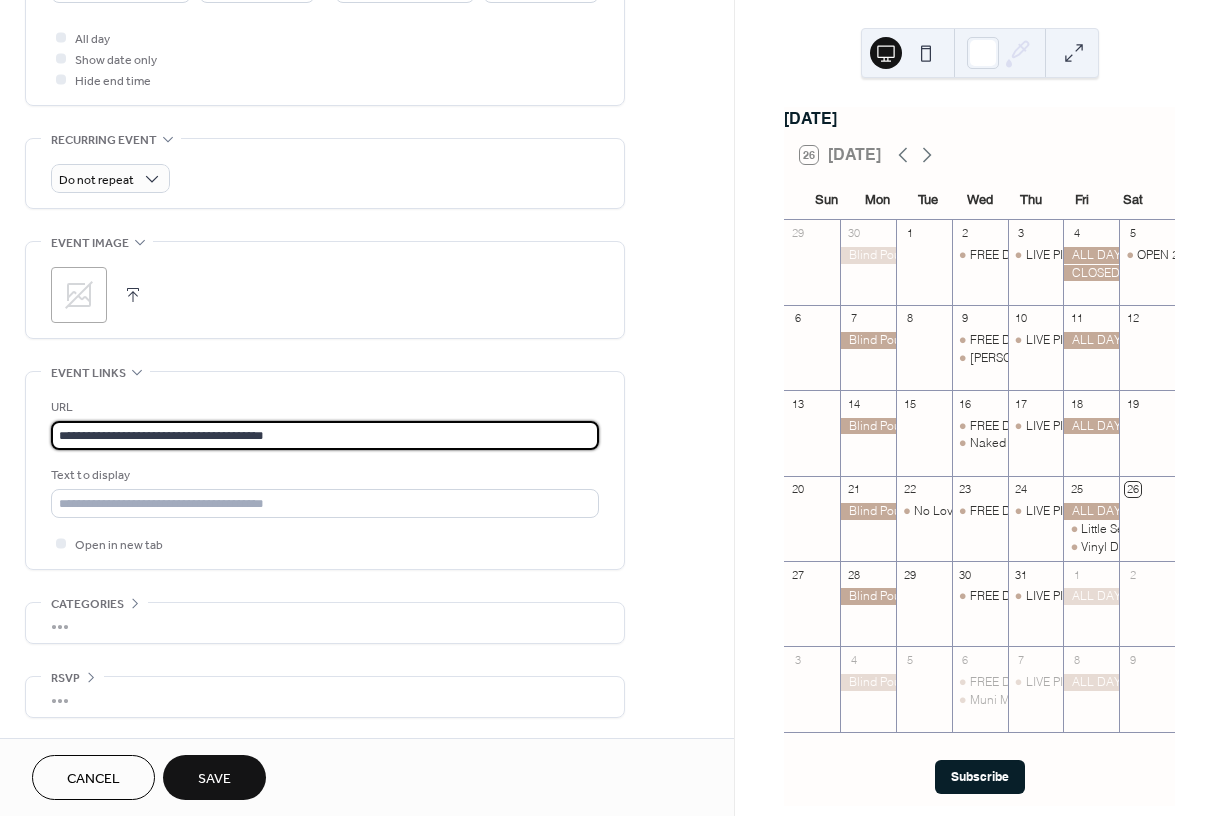 type on "**********" 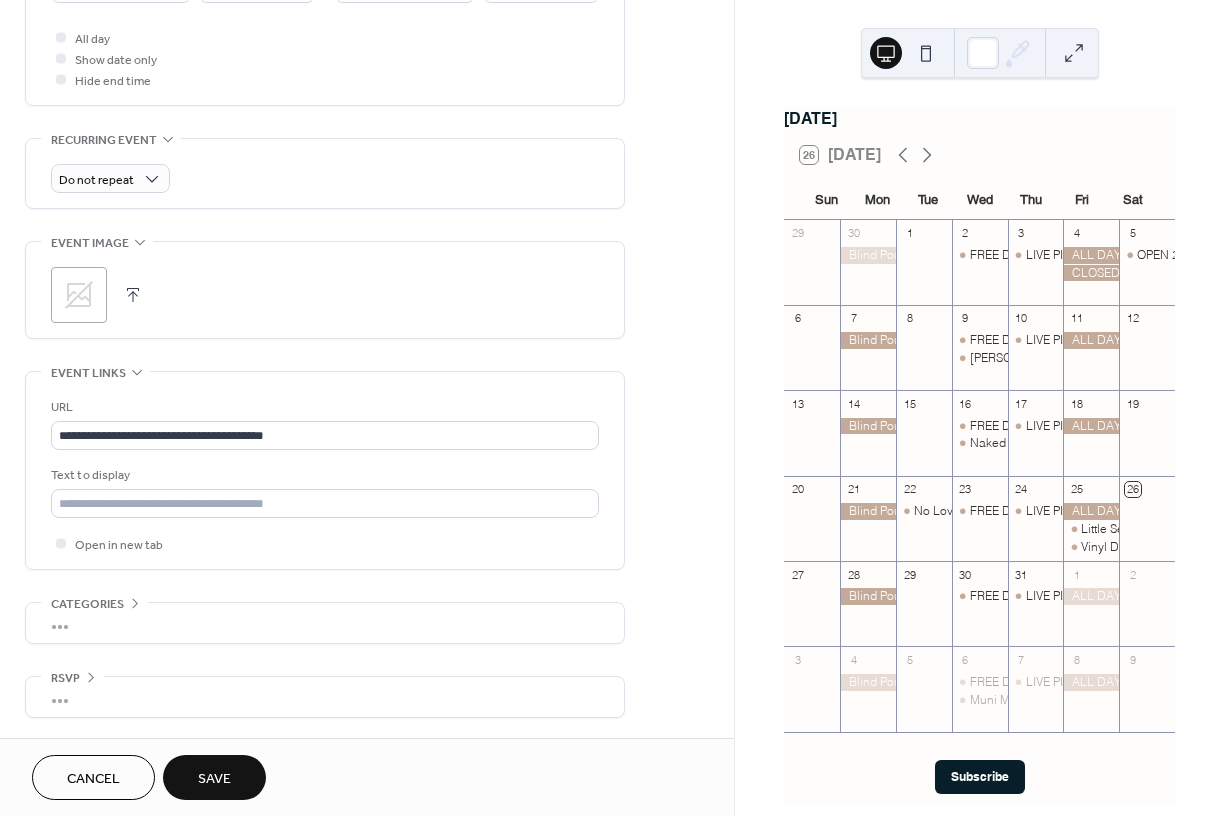 click 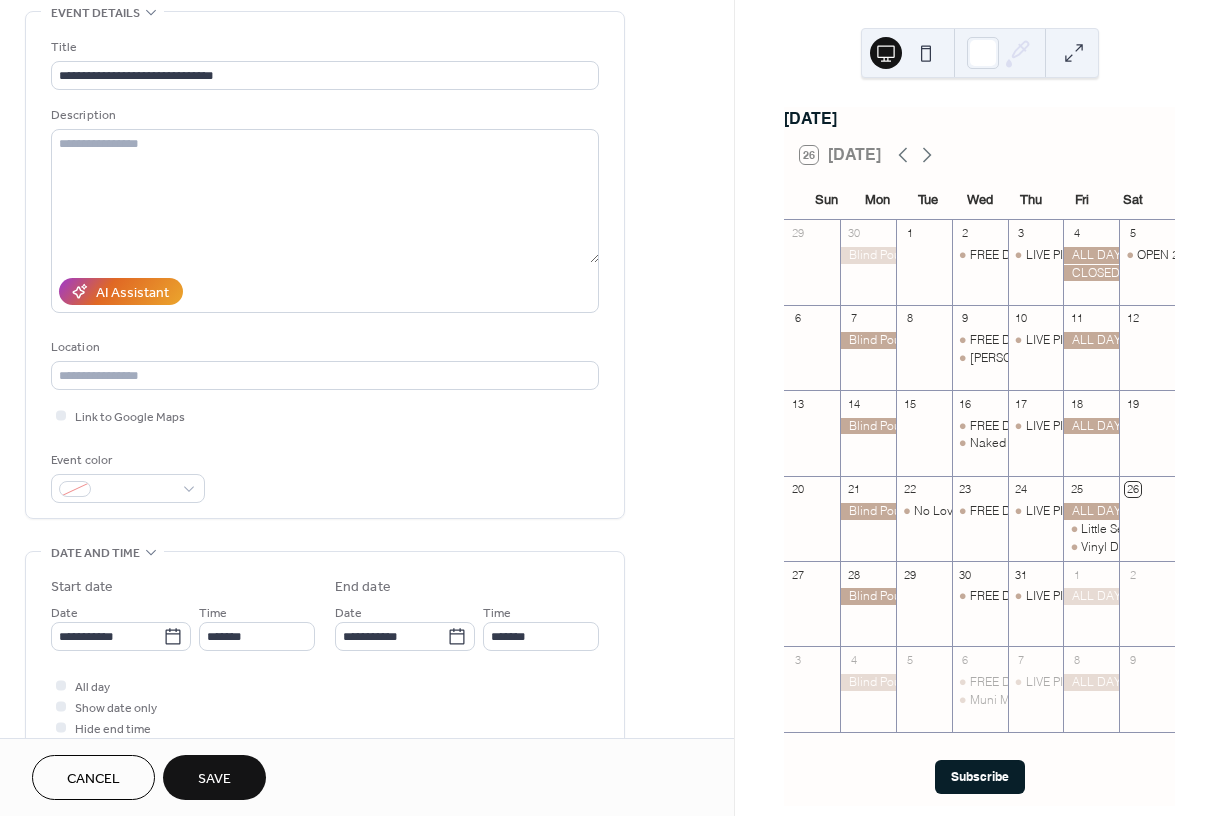scroll, scrollTop: 106, scrollLeft: 0, axis: vertical 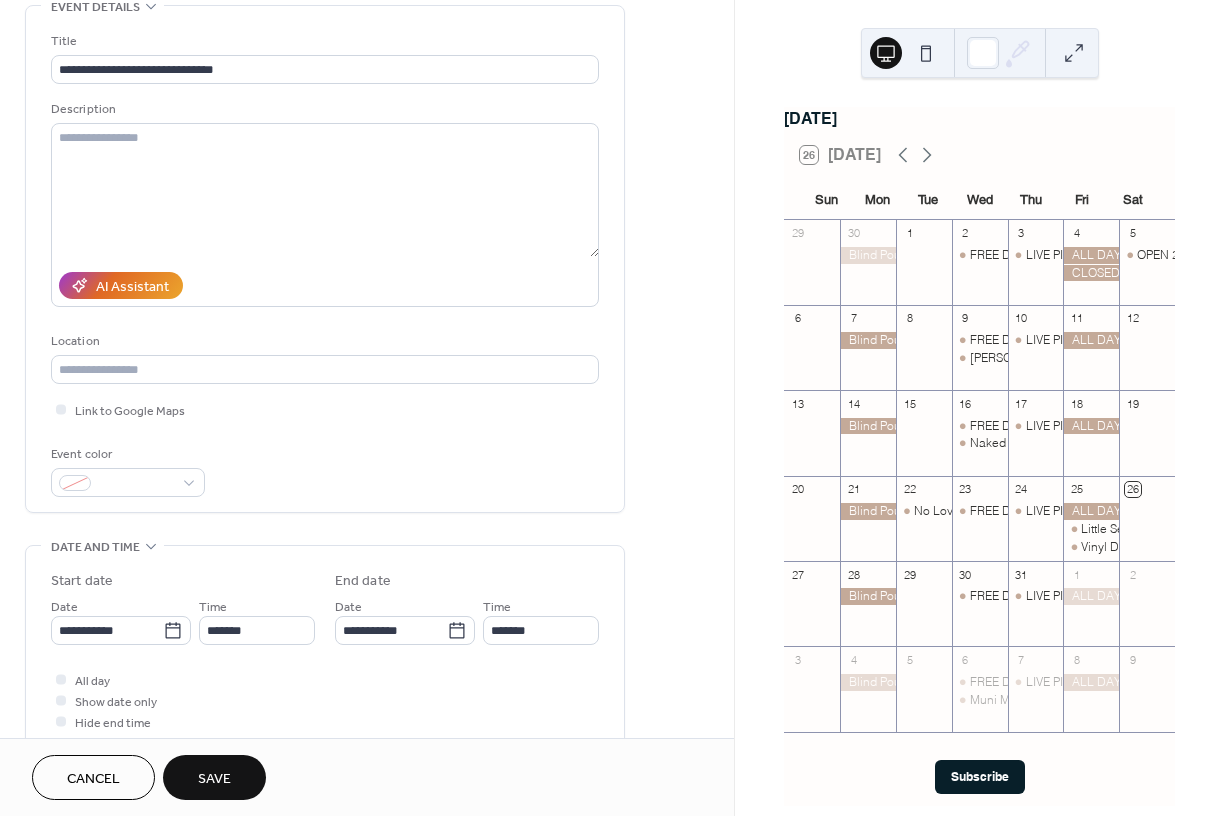 click on "Save" at bounding box center (214, 777) 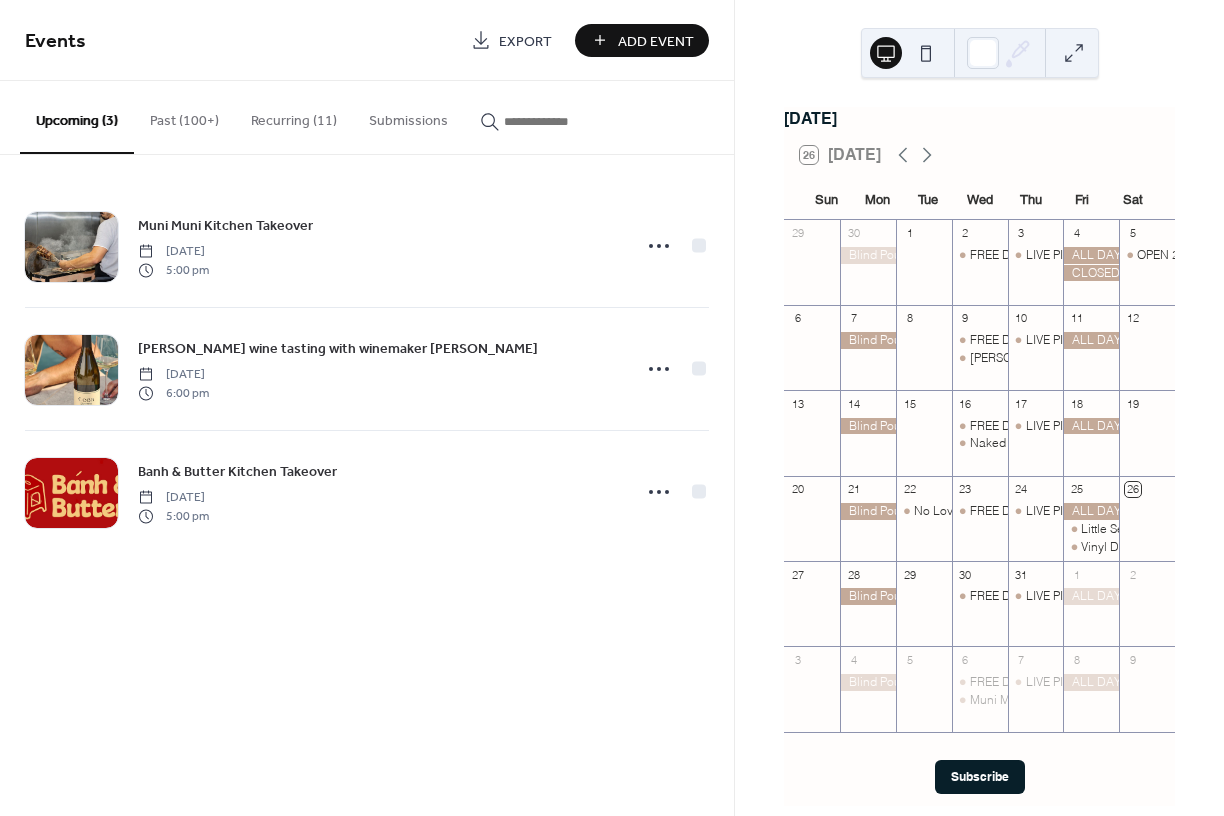 click at bounding box center (1074, 53) 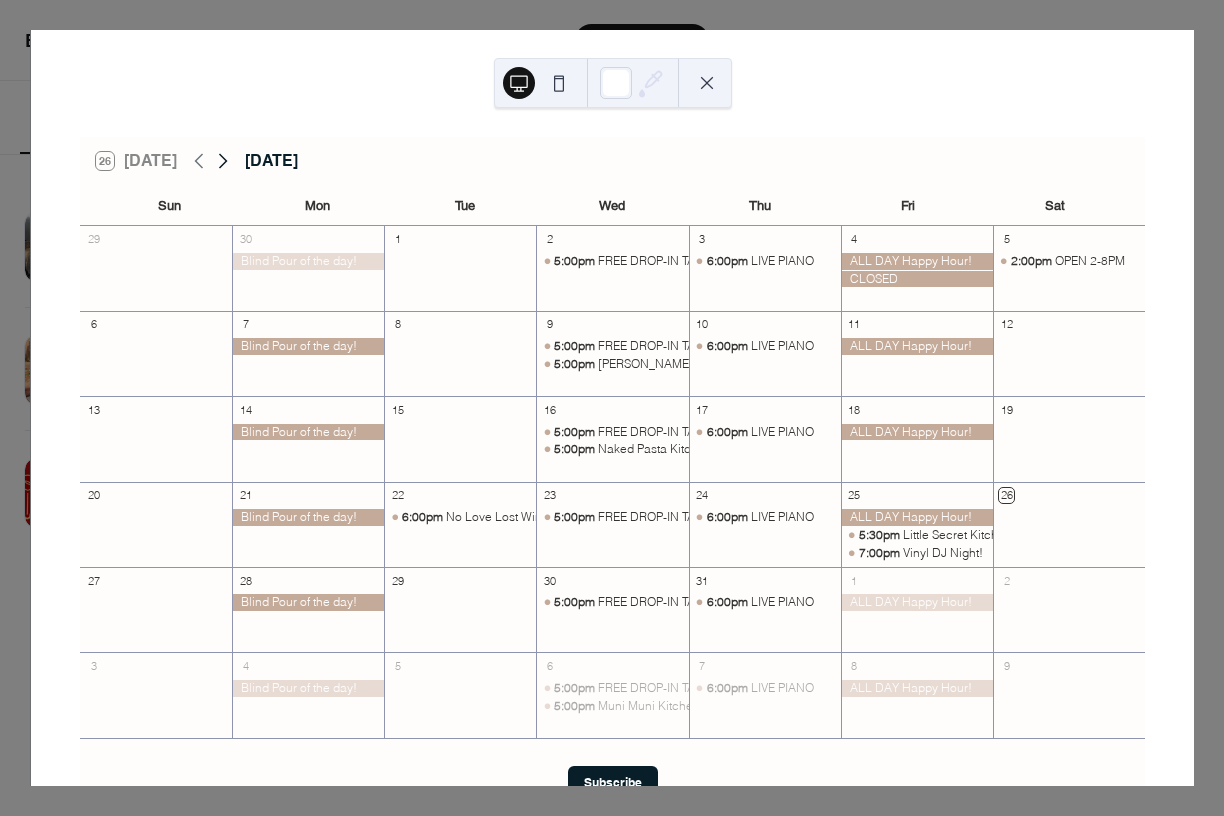 click 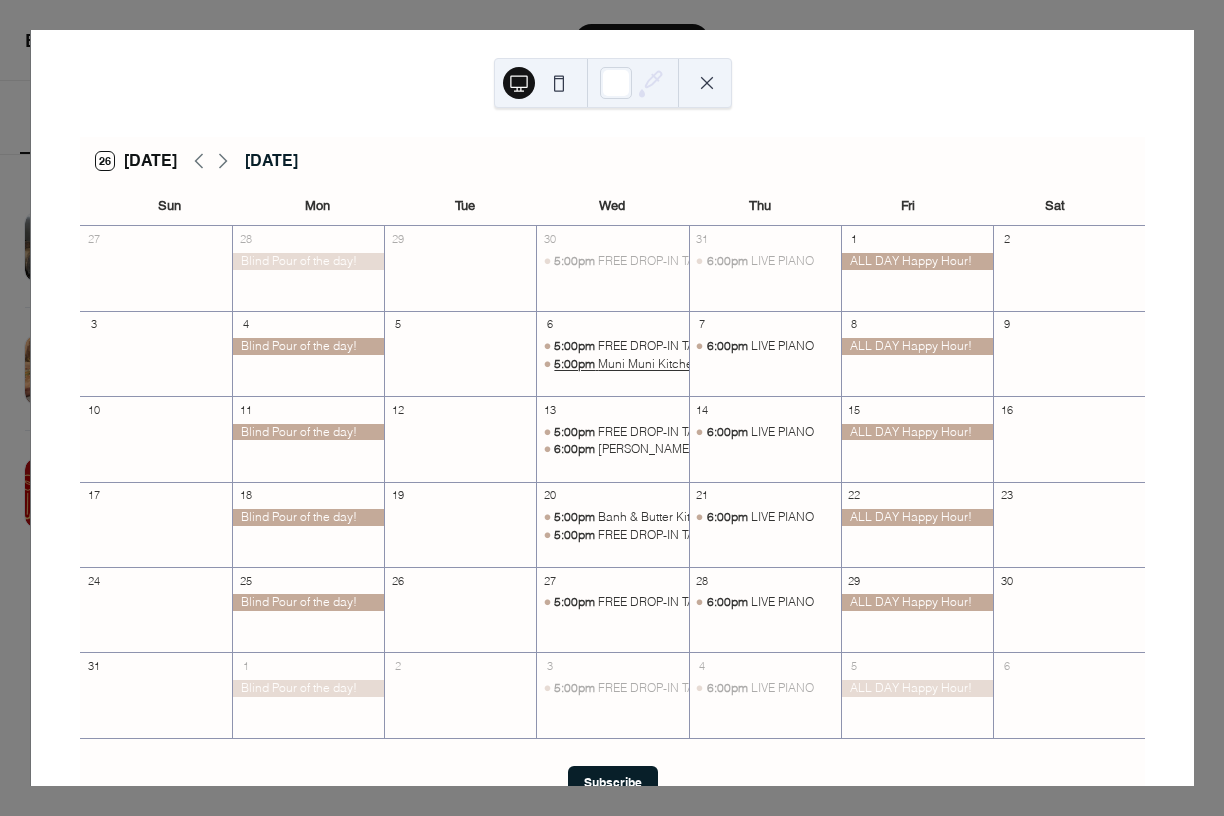 click on "Muni Muni Kitchen Takeover" at bounding box center [675, 364] 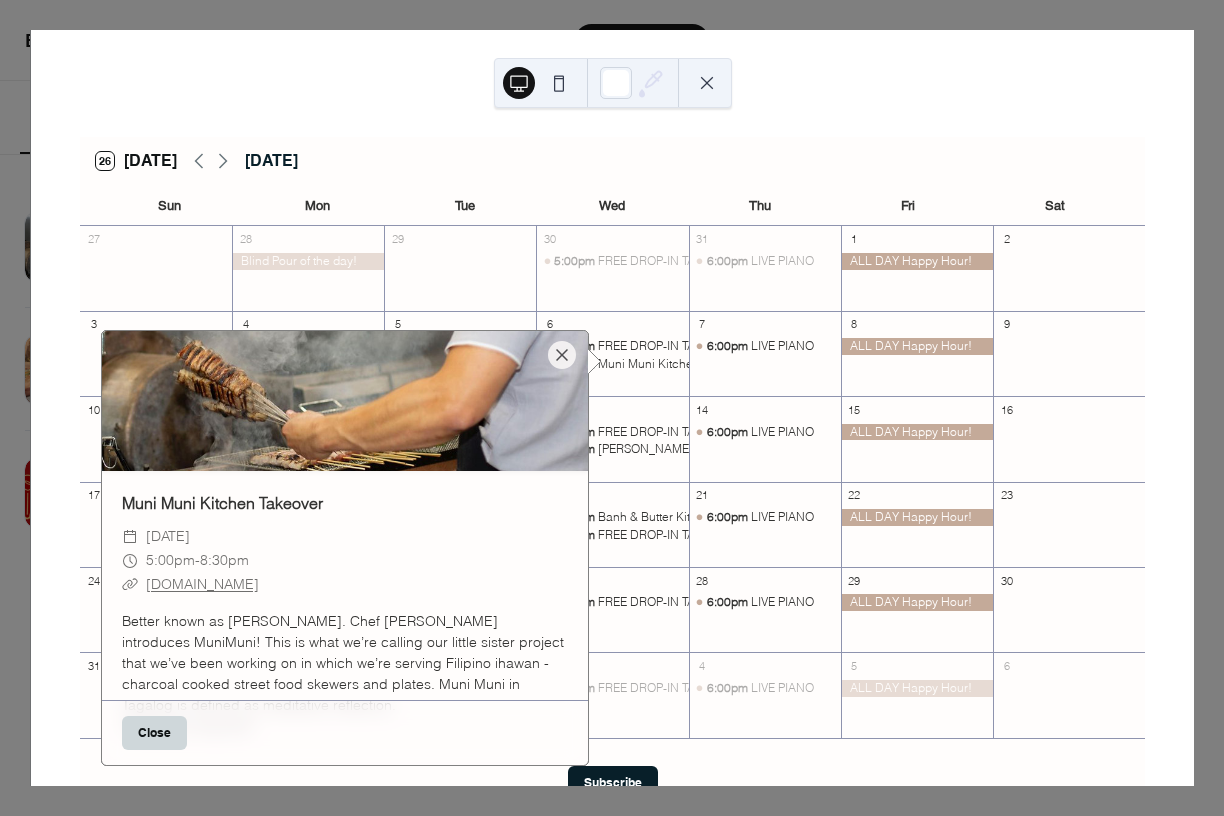 scroll, scrollTop: 0, scrollLeft: 0, axis: both 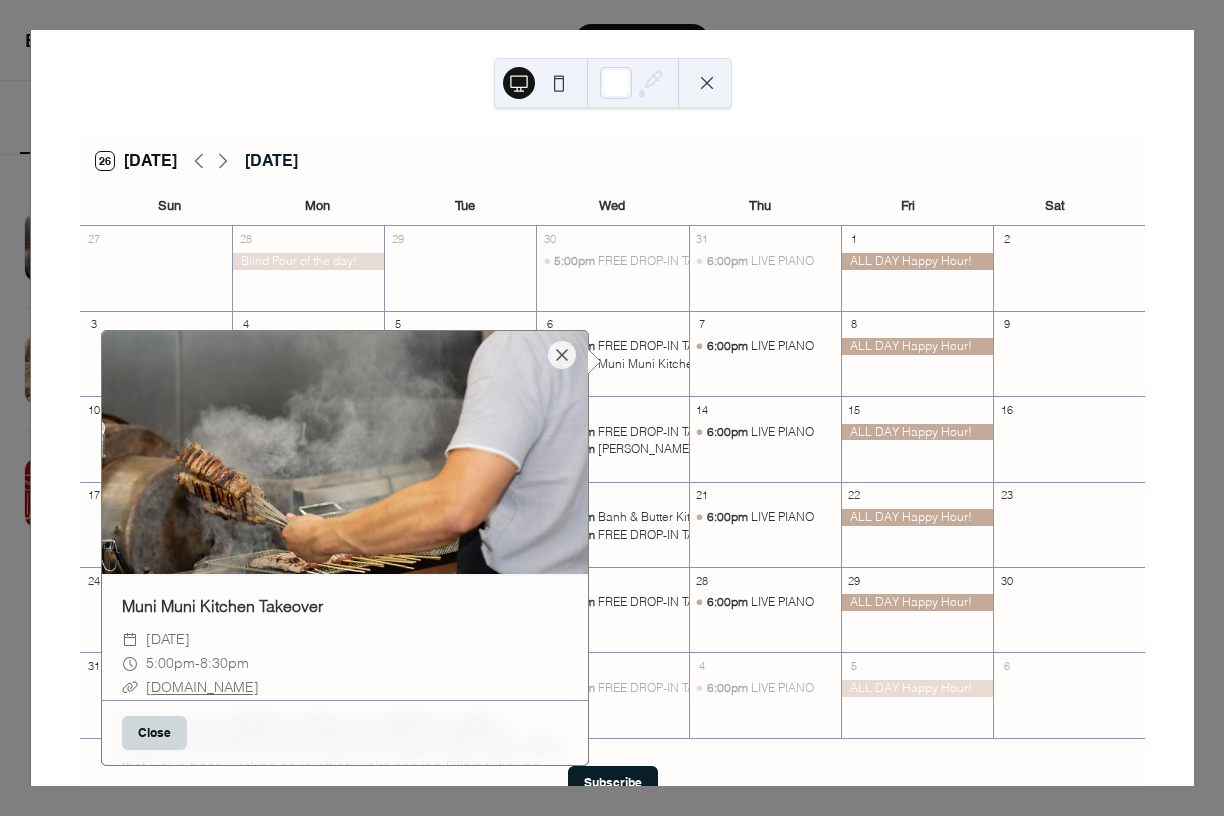 click on "5:00pm FREE DROP-IN TASTING 5:00pm Muni Muni Kitchen Takeover" at bounding box center (612, 363) 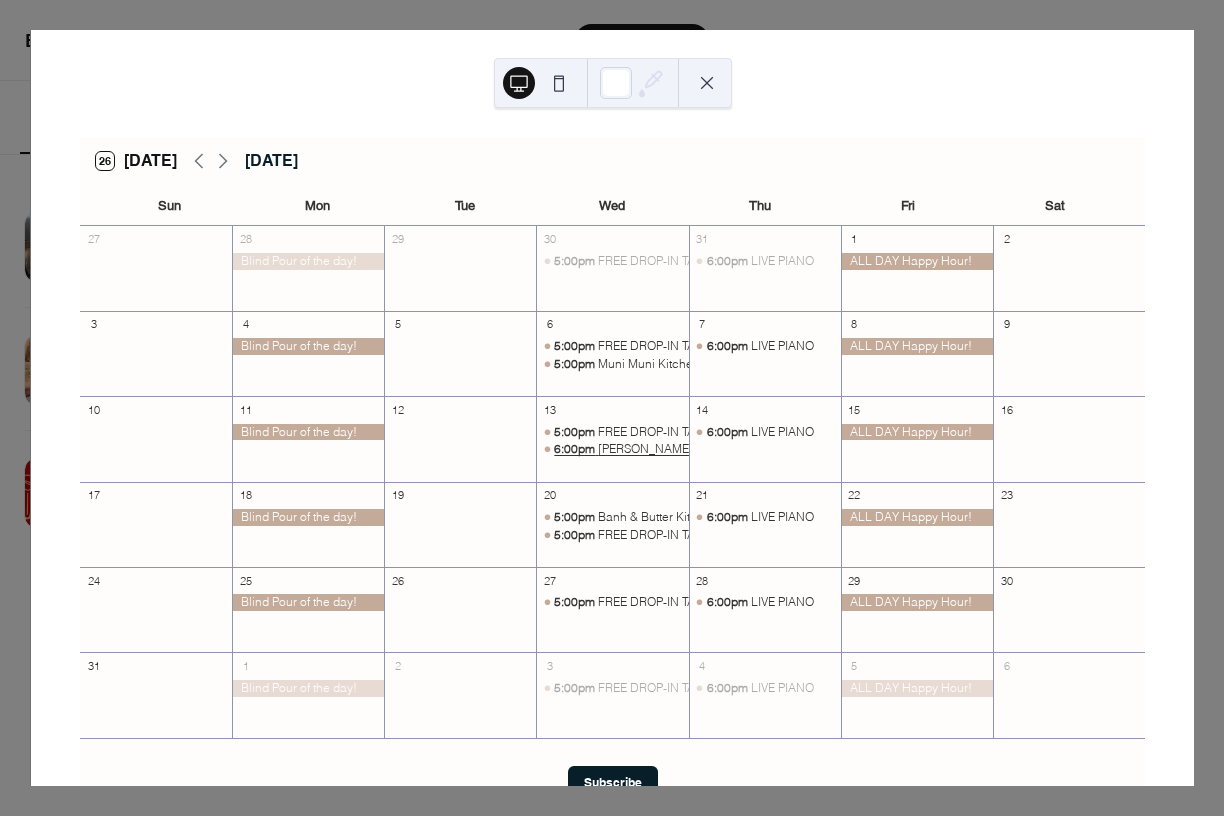 click on "[PERSON_NAME] wine tasting with winemaker [PERSON_NAME]" at bounding box center (772, 449) 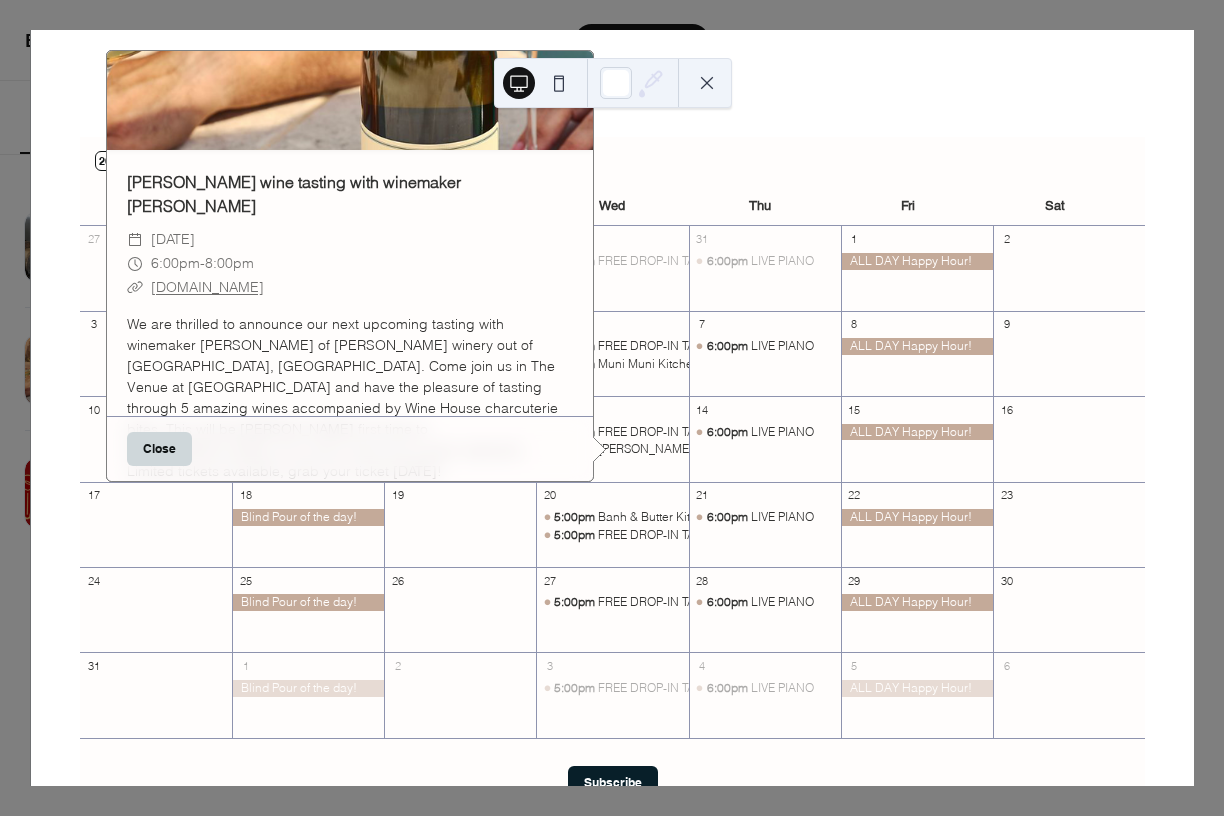 scroll, scrollTop: 161, scrollLeft: 0, axis: vertical 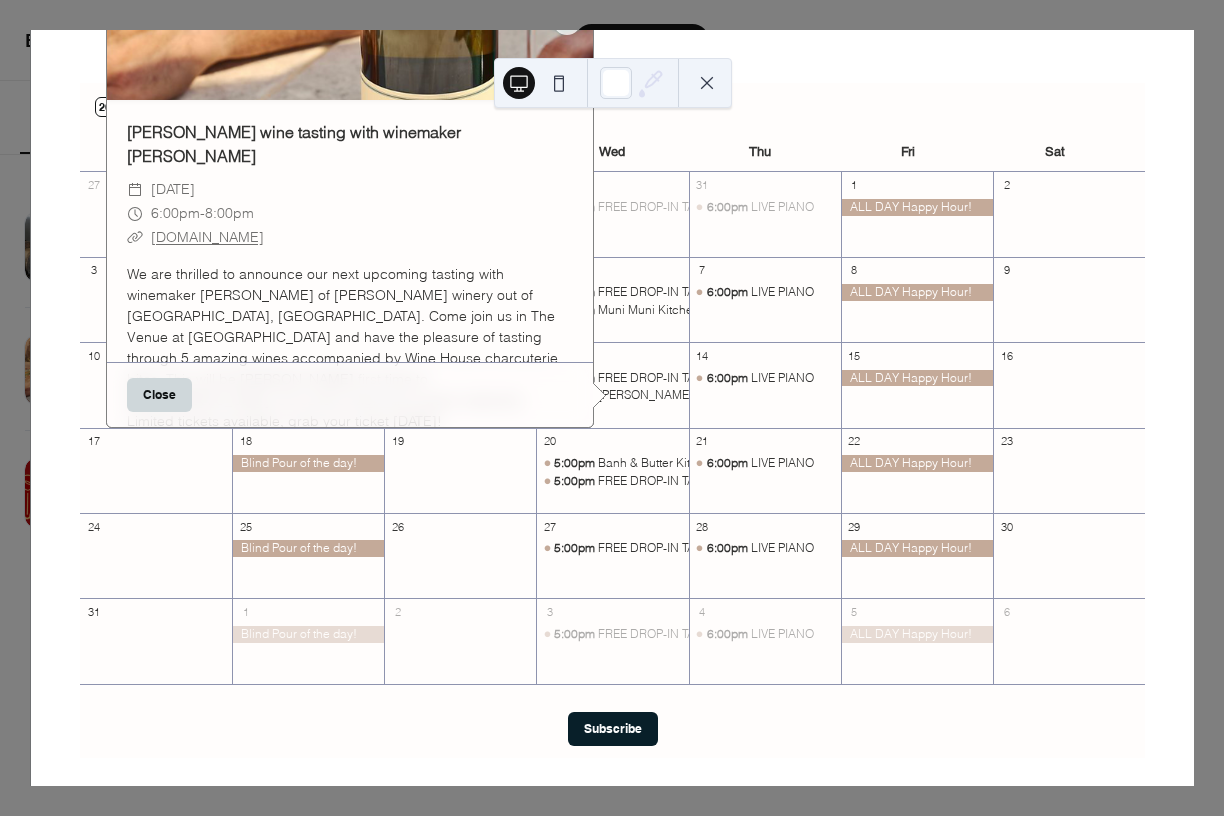 click on "[DOMAIN_NAME]" at bounding box center (207, 237) 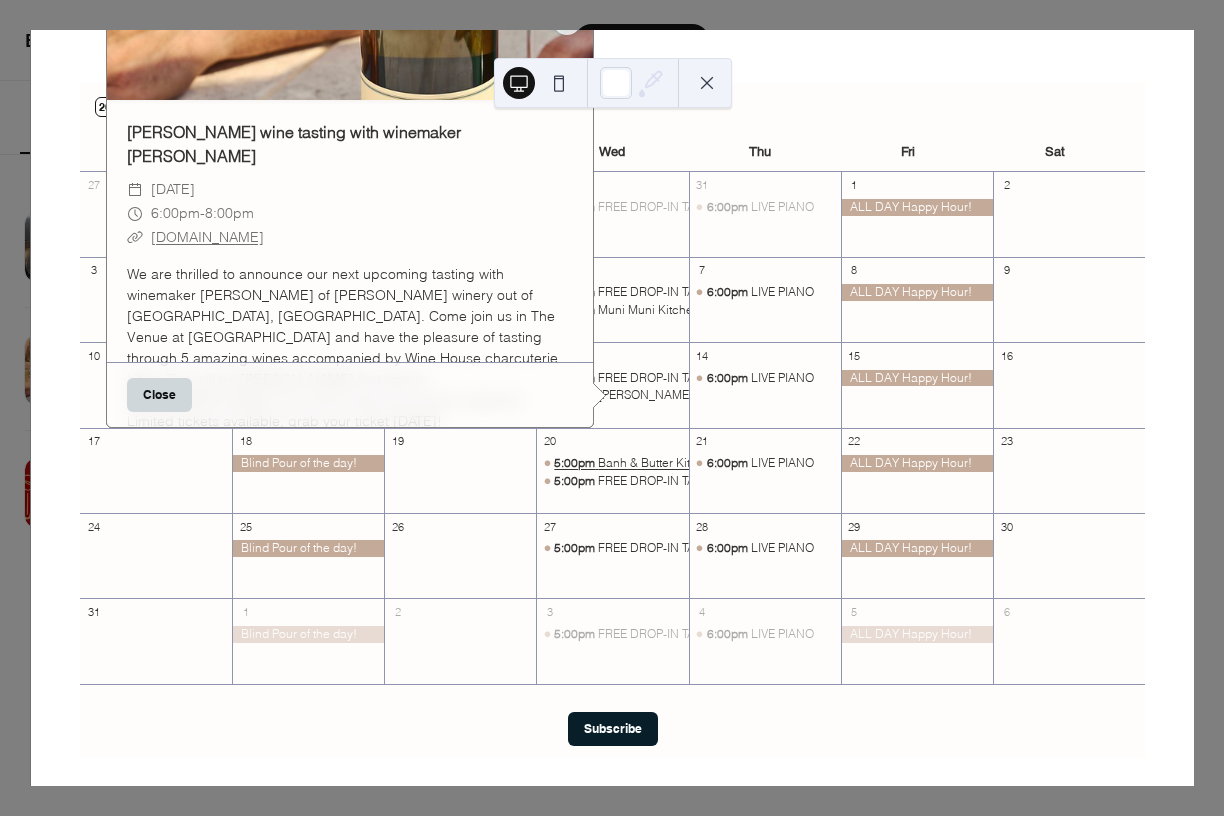 click on "Banh & Butter Kitchen Takeover" at bounding box center [684, 463] 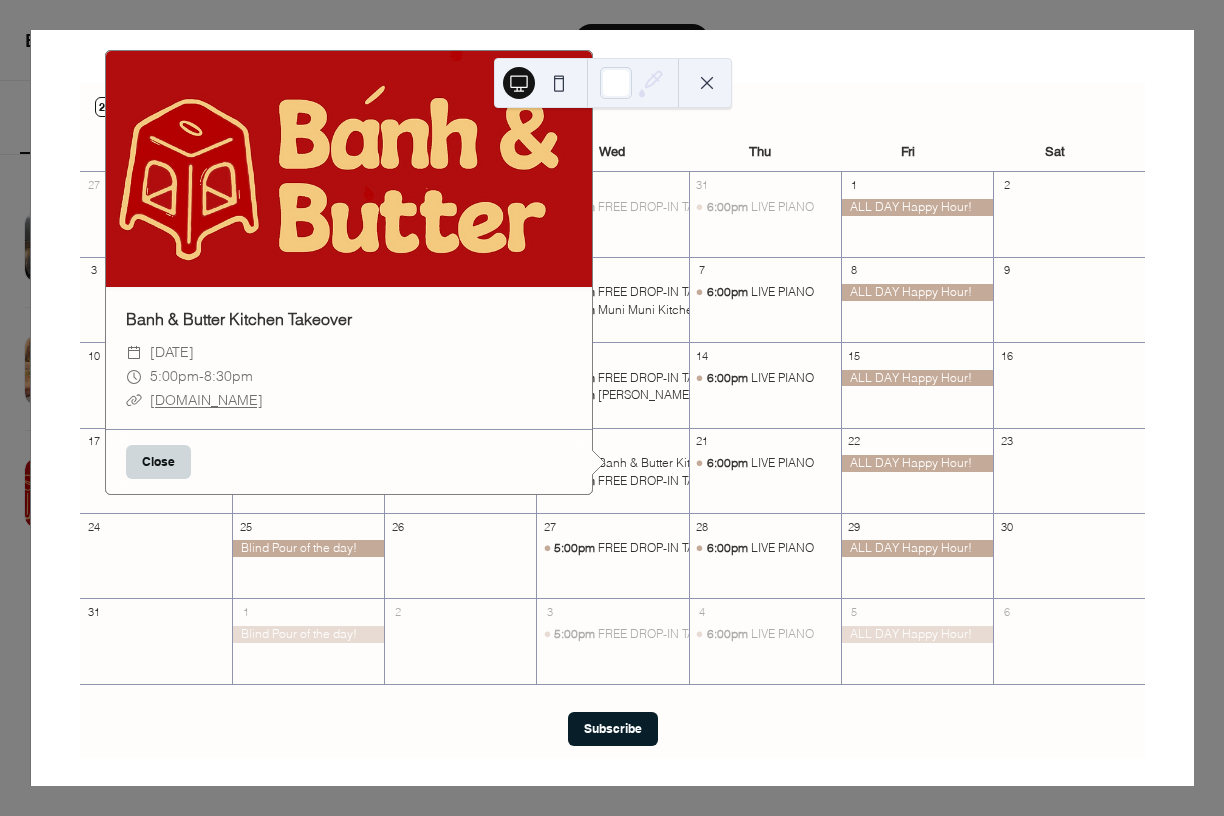 scroll, scrollTop: 0, scrollLeft: 0, axis: both 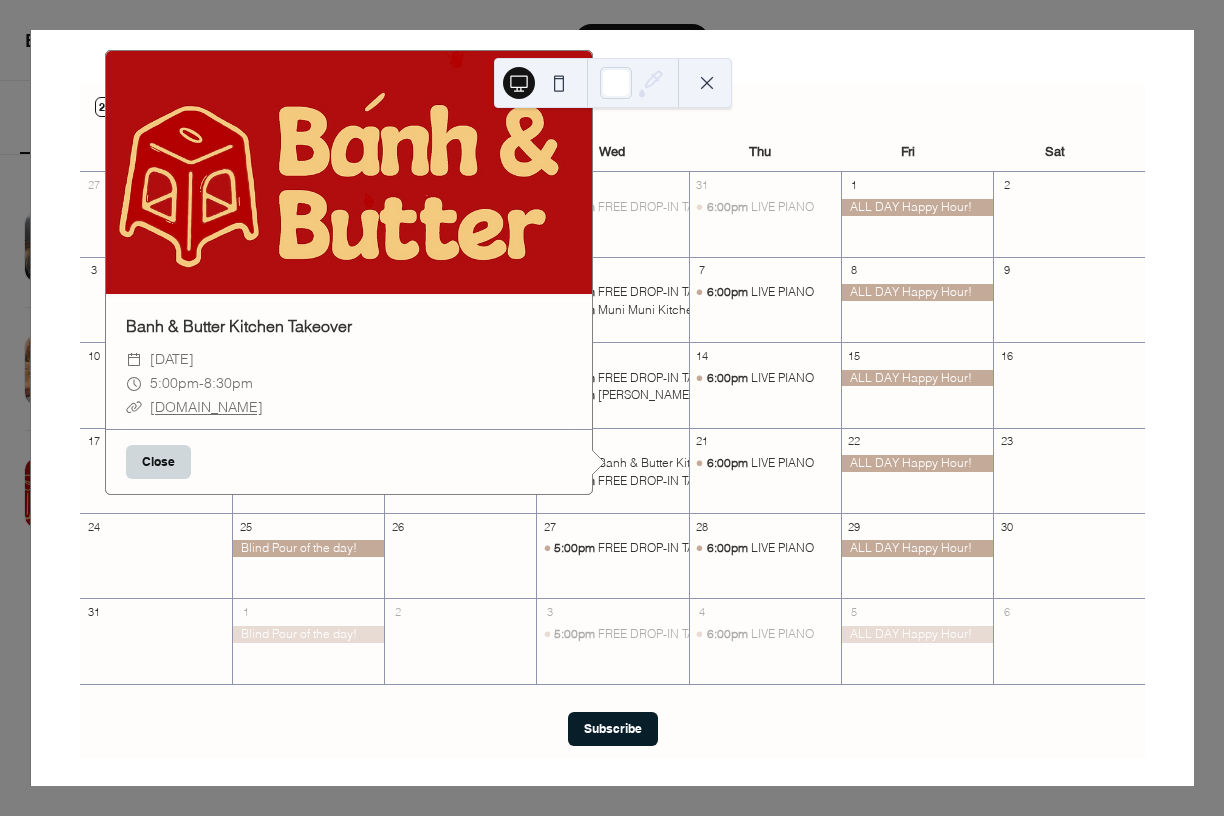click at bounding box center [707, 83] 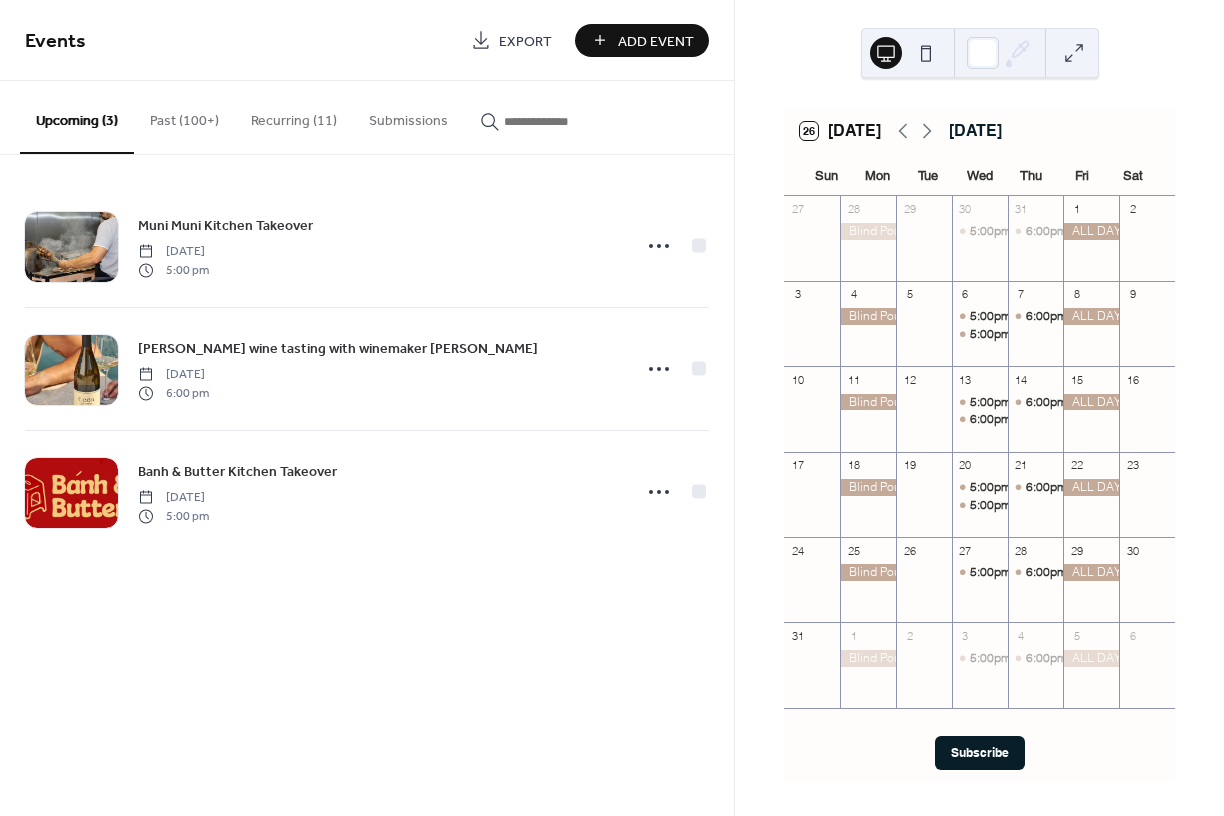 scroll, scrollTop: 0, scrollLeft: 0, axis: both 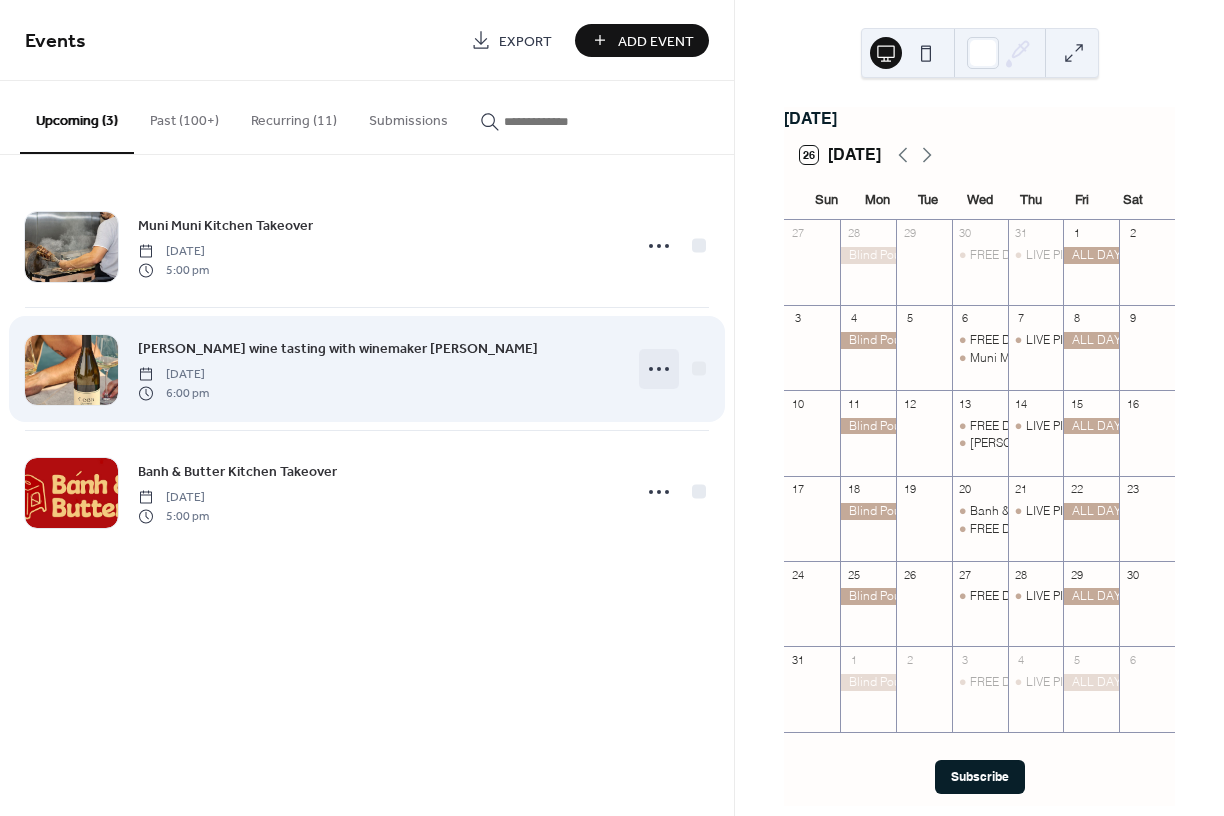 click 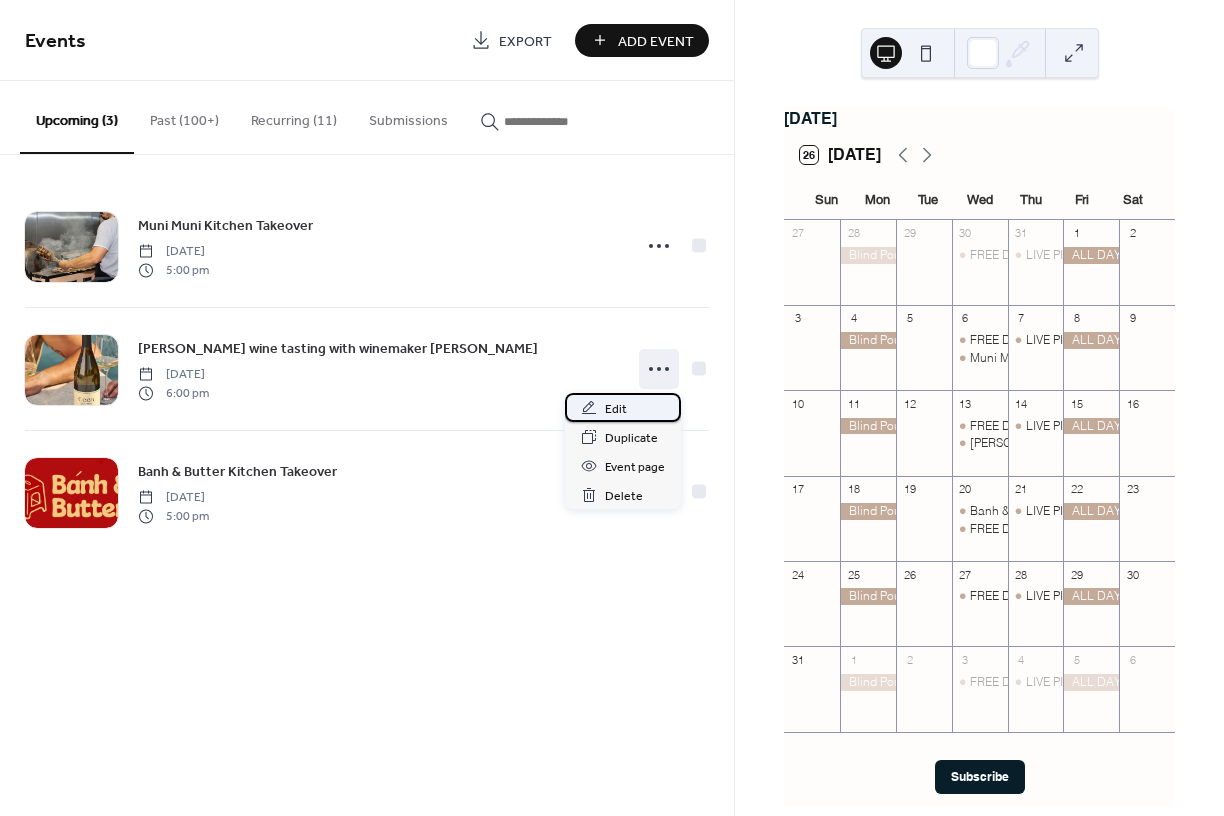 click on "Edit" at bounding box center [616, 409] 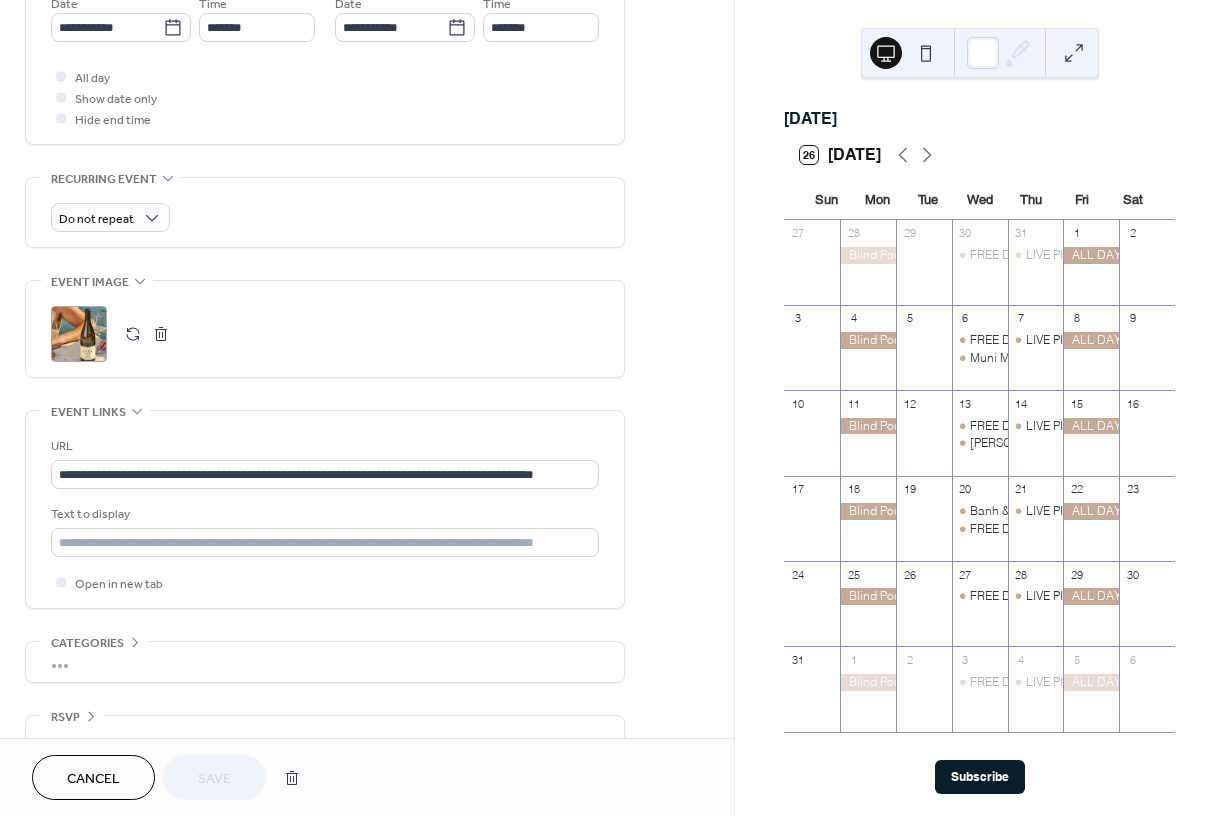 scroll, scrollTop: 748, scrollLeft: 0, axis: vertical 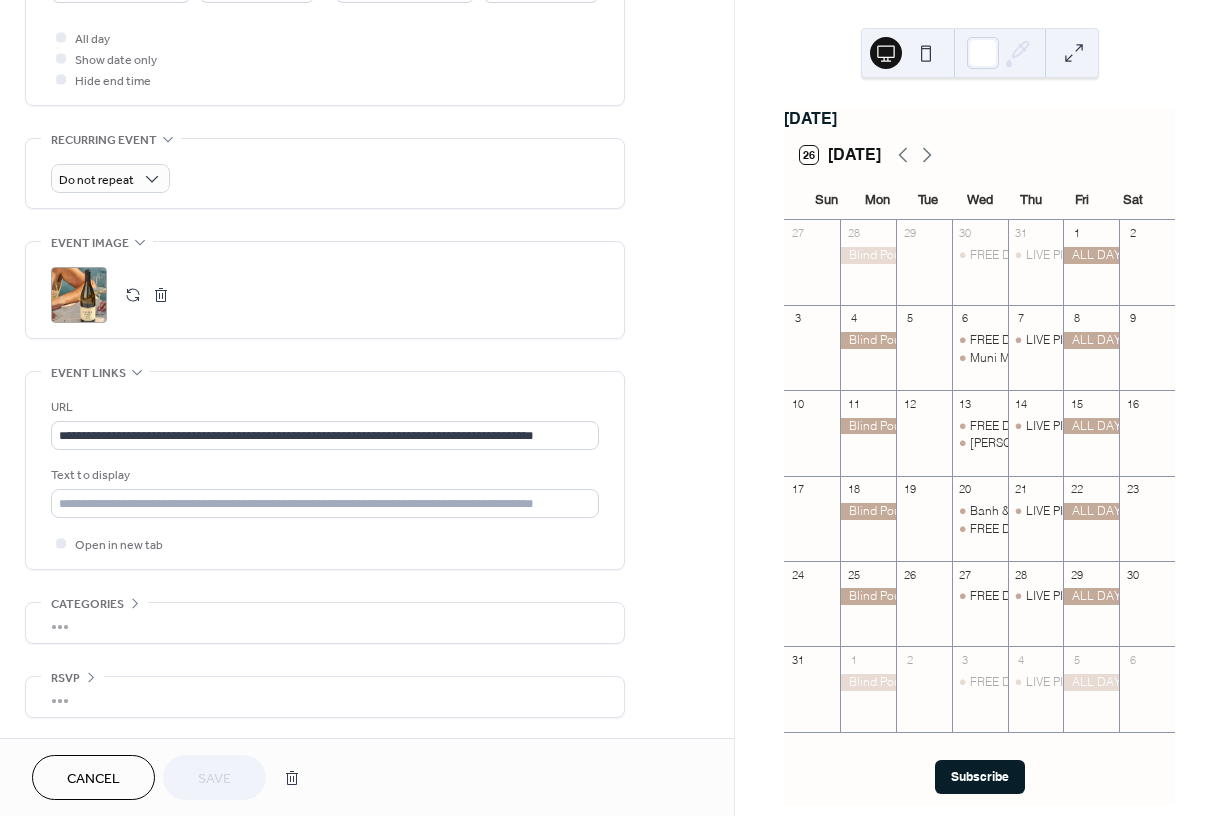 click at bounding box center (161, 295) 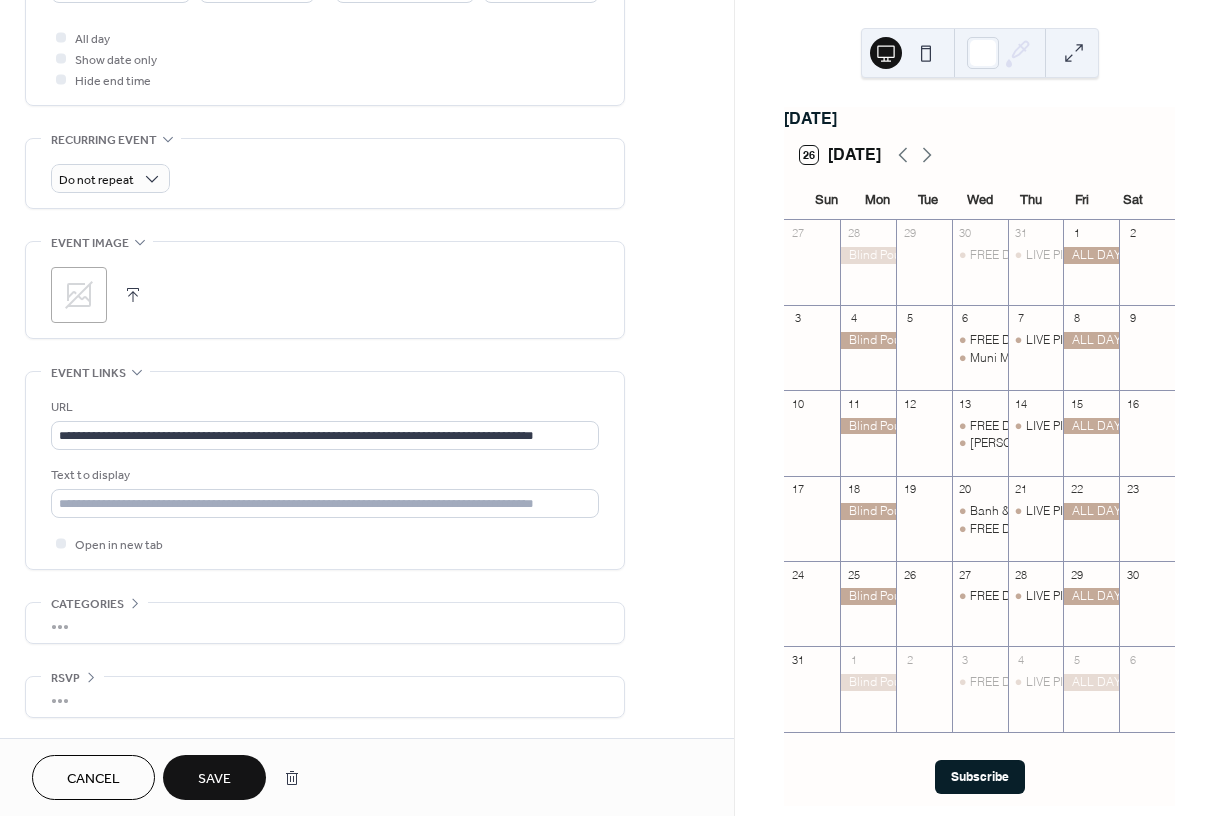 click 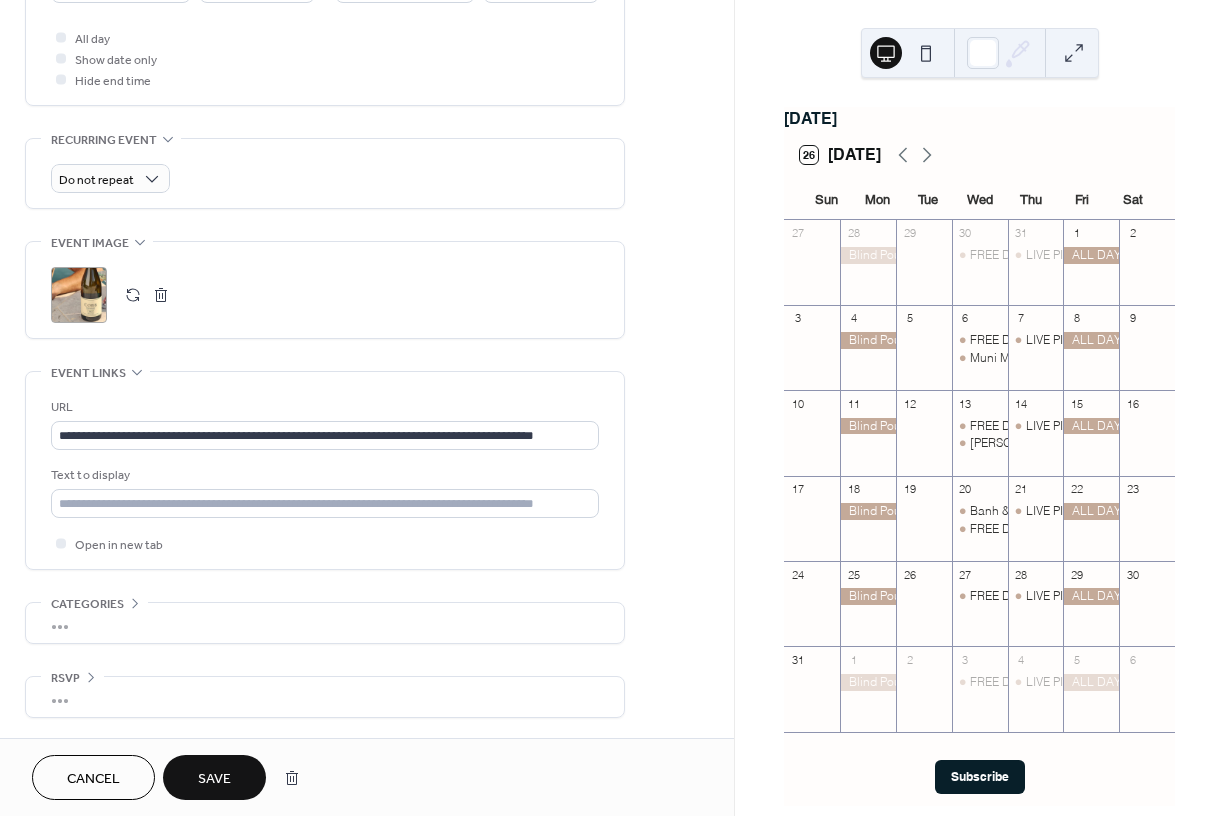 click on "Save" at bounding box center [214, 779] 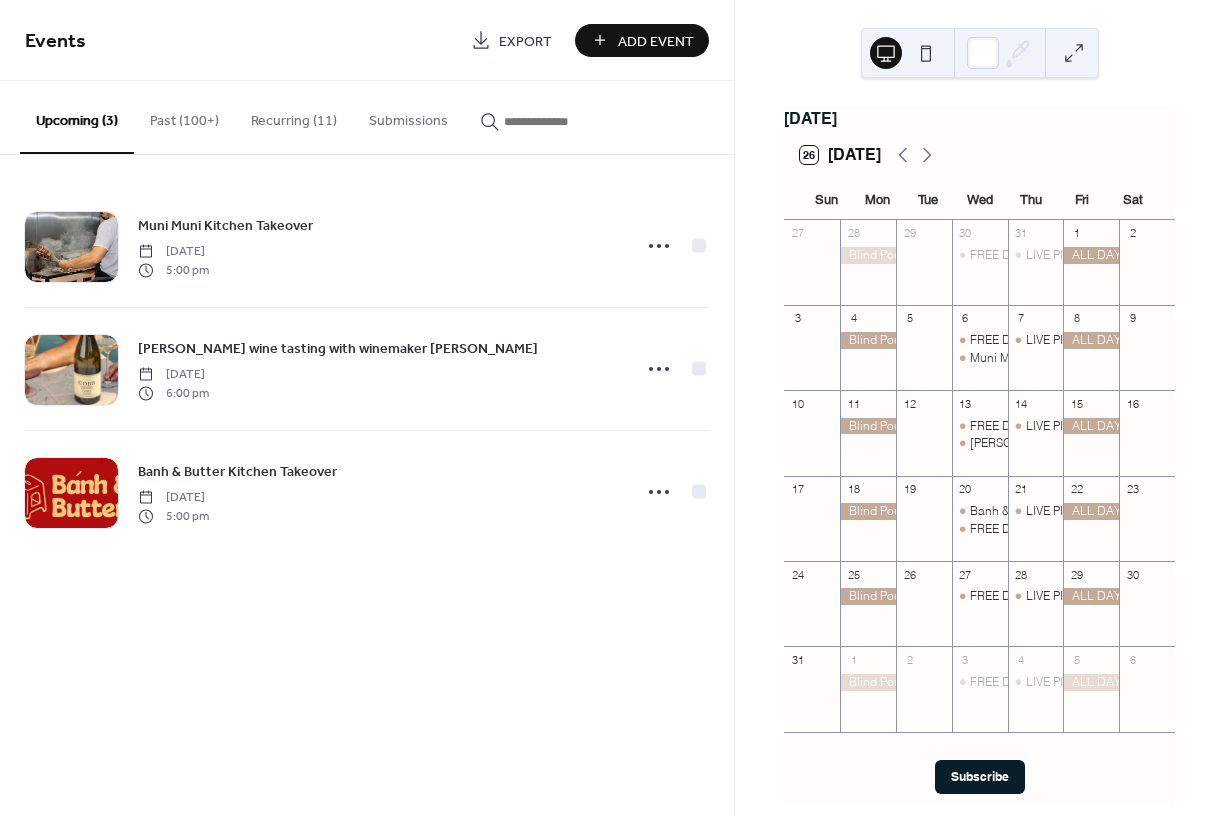 click at bounding box center [1074, 53] 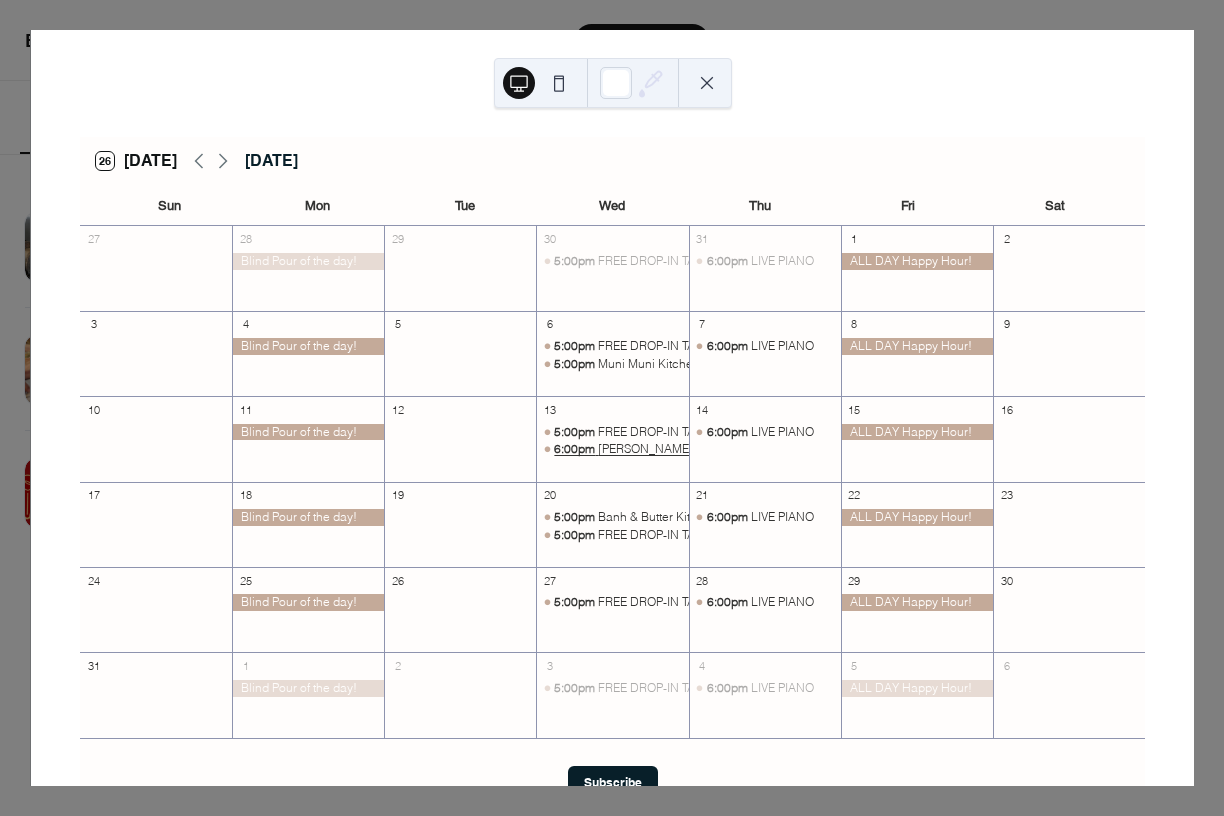 click on "[PERSON_NAME] wine tasting with winemaker [PERSON_NAME]" at bounding box center (772, 449) 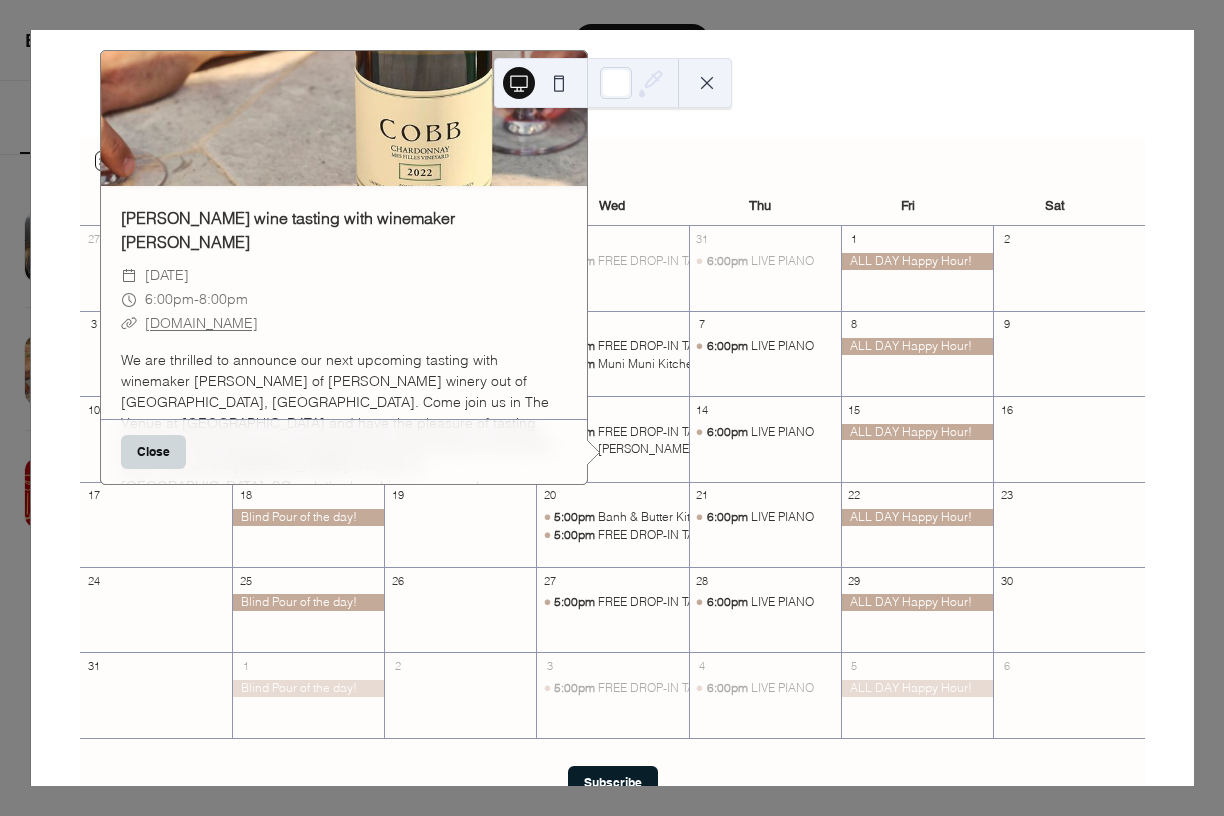 scroll, scrollTop: 0, scrollLeft: 0, axis: both 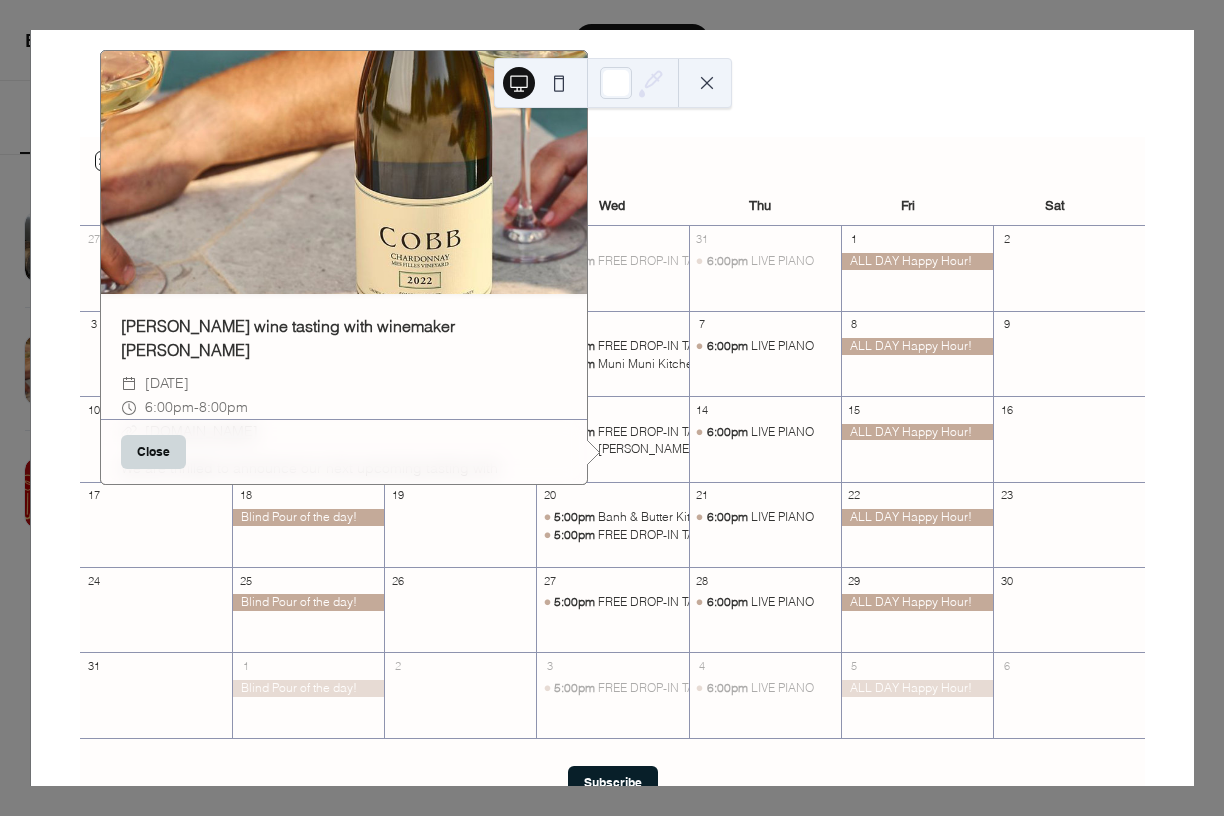 click at bounding box center [707, 83] 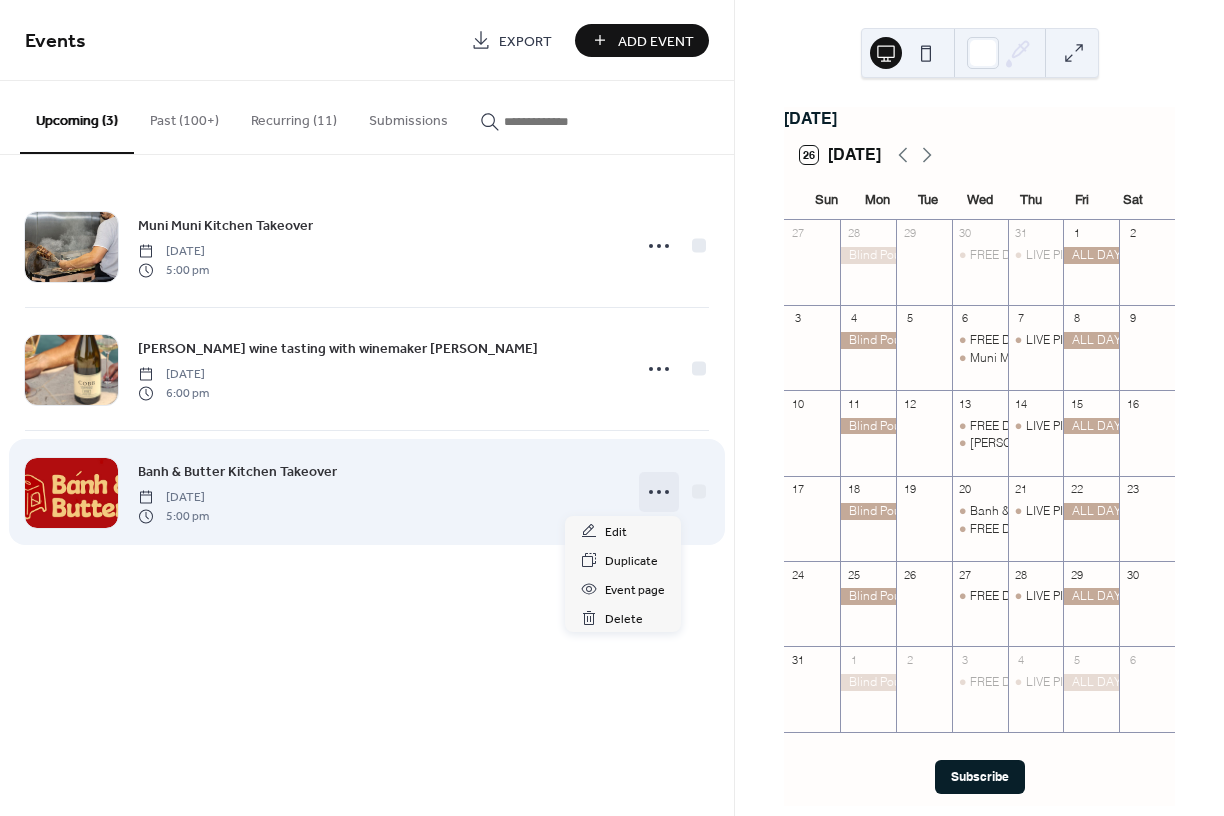 click 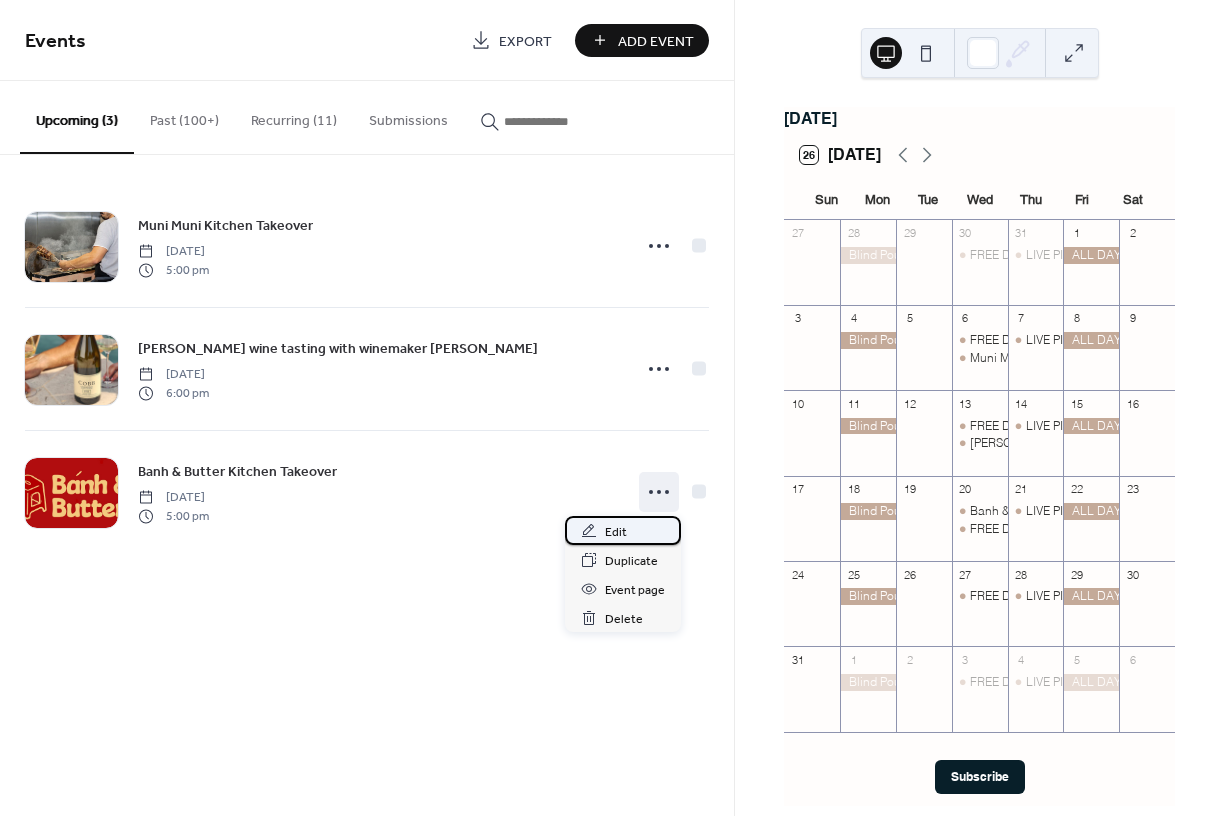 click on "Edit" at bounding box center (623, 530) 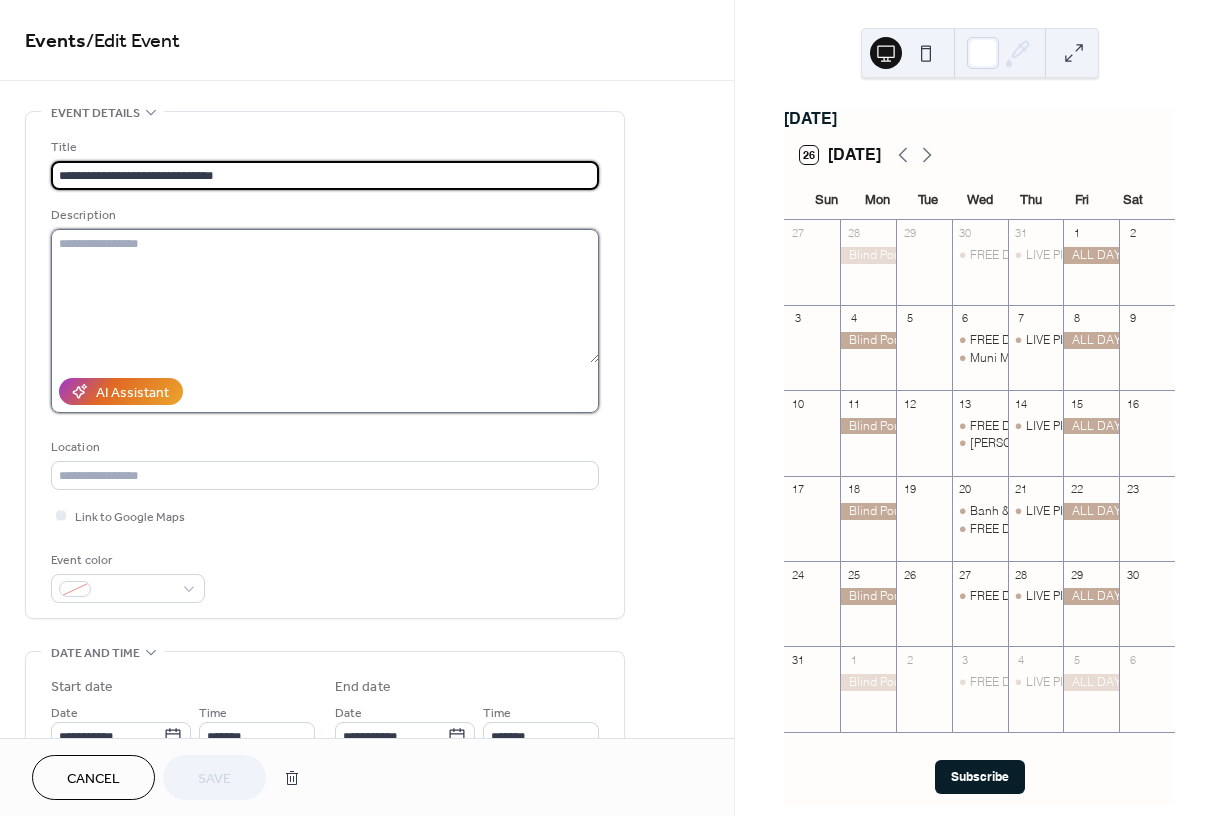 click at bounding box center [325, 296] 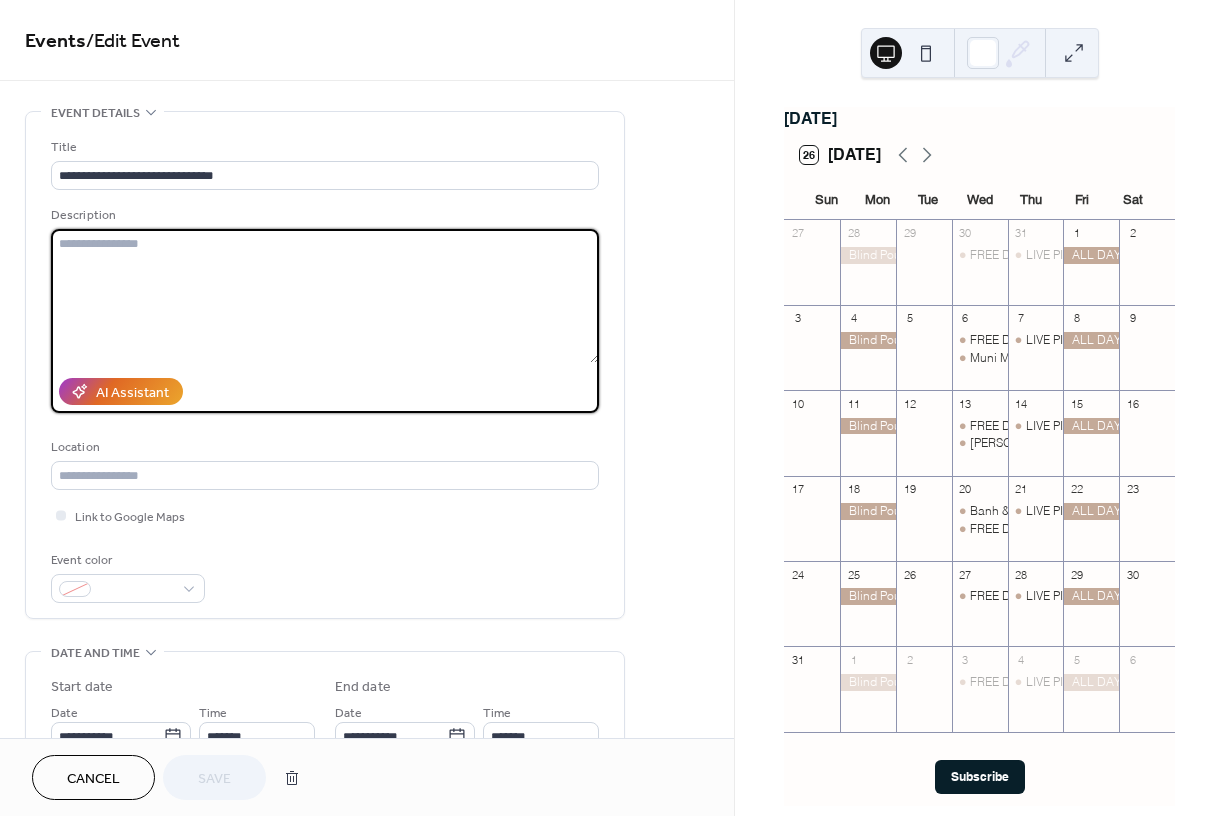 paste on "**********" 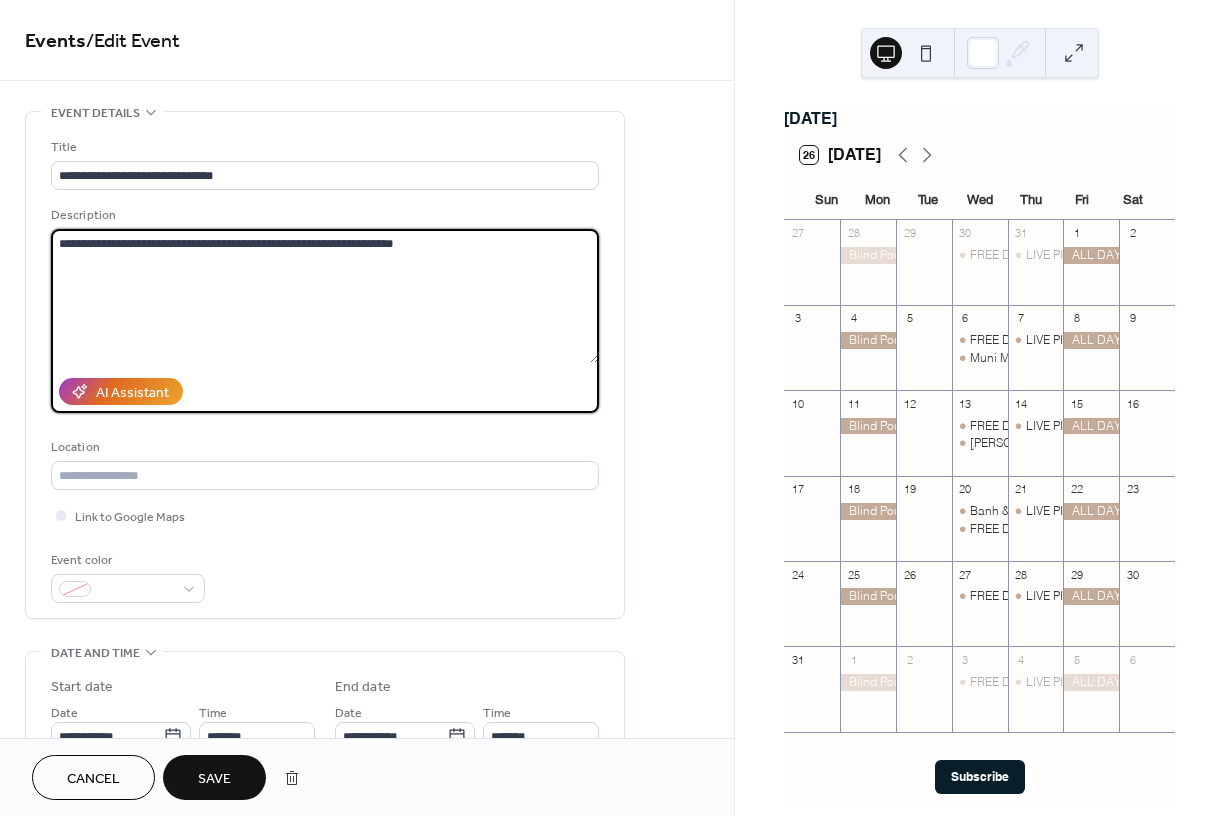 click on "**********" at bounding box center [325, 296] 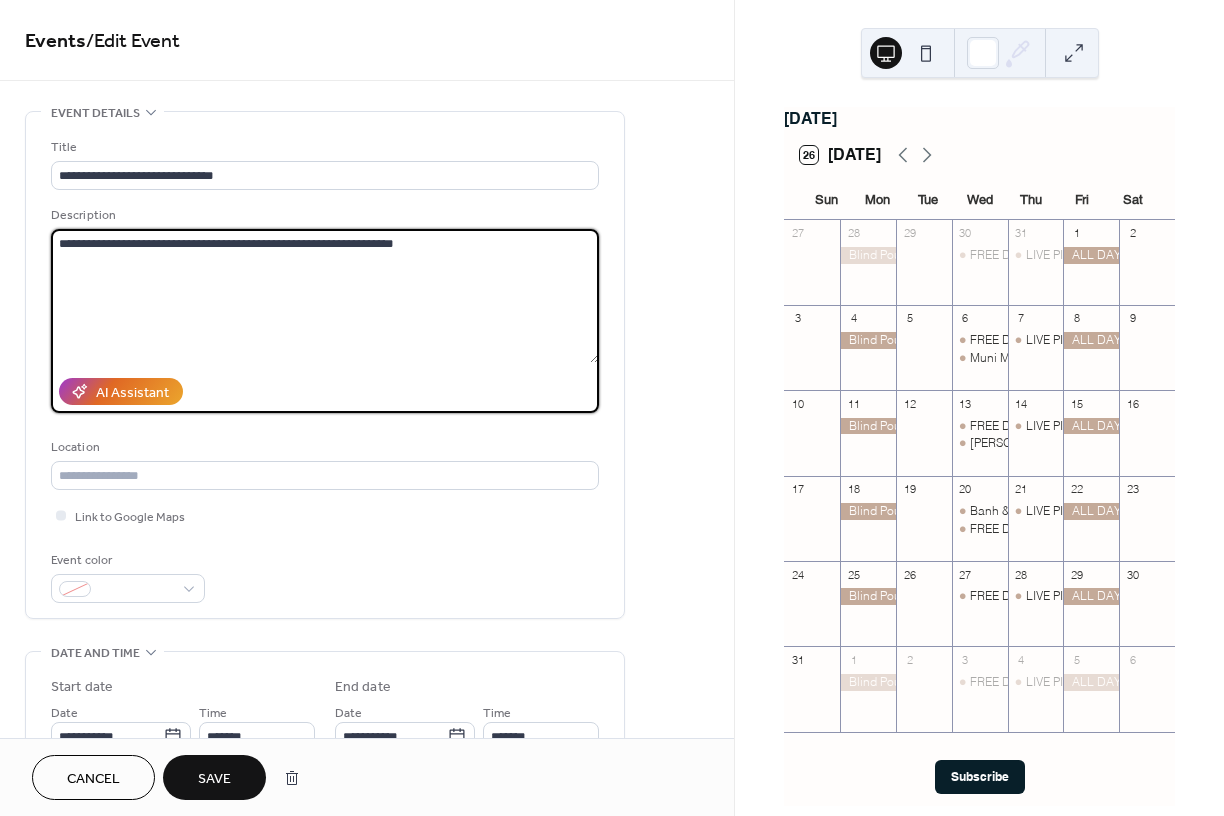 paste on "**********" 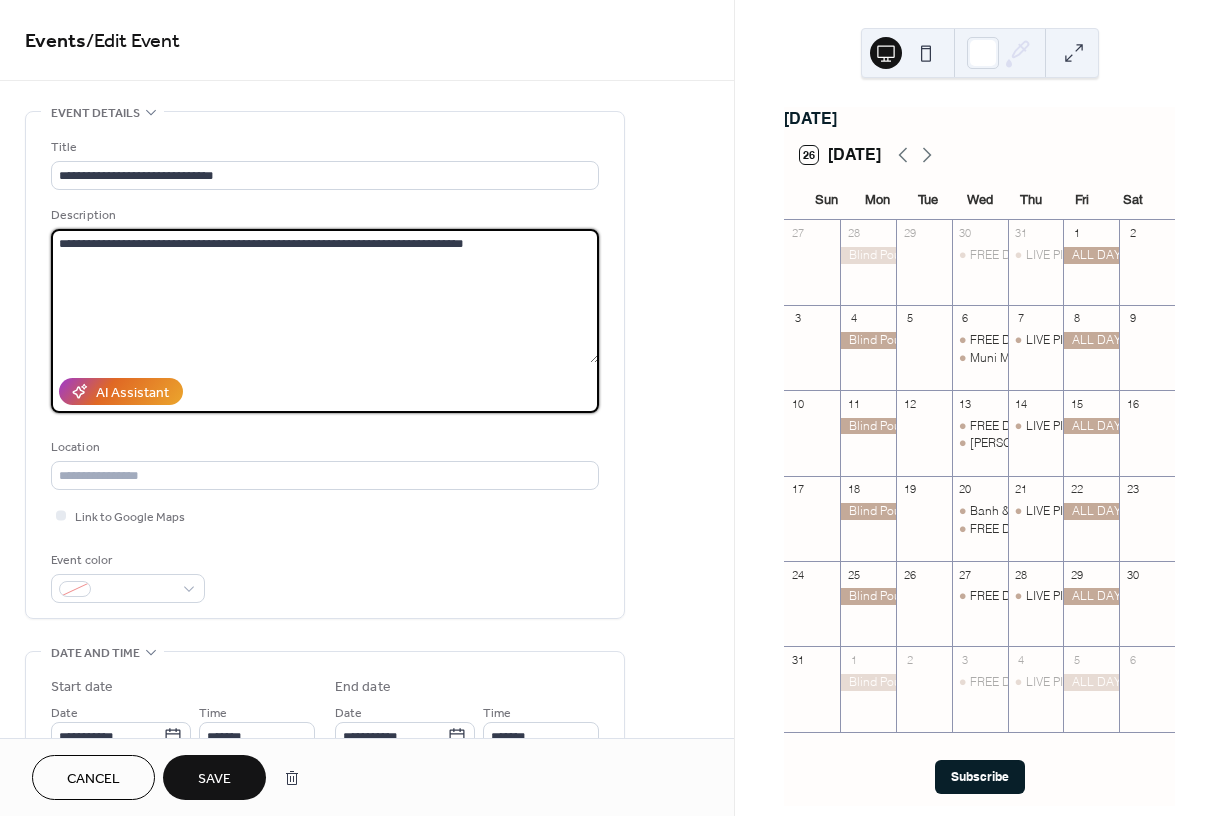 click on "**********" at bounding box center (325, 296) 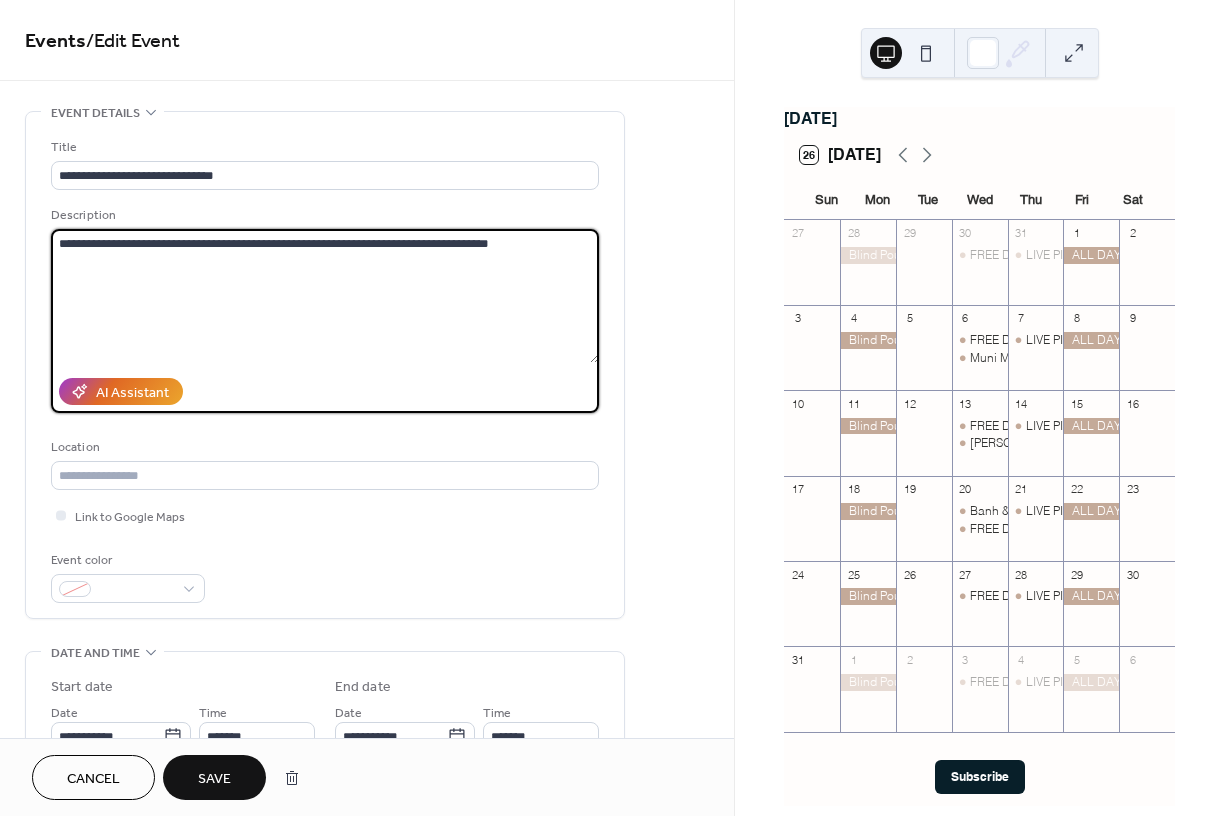 click on "**********" at bounding box center (325, 296) 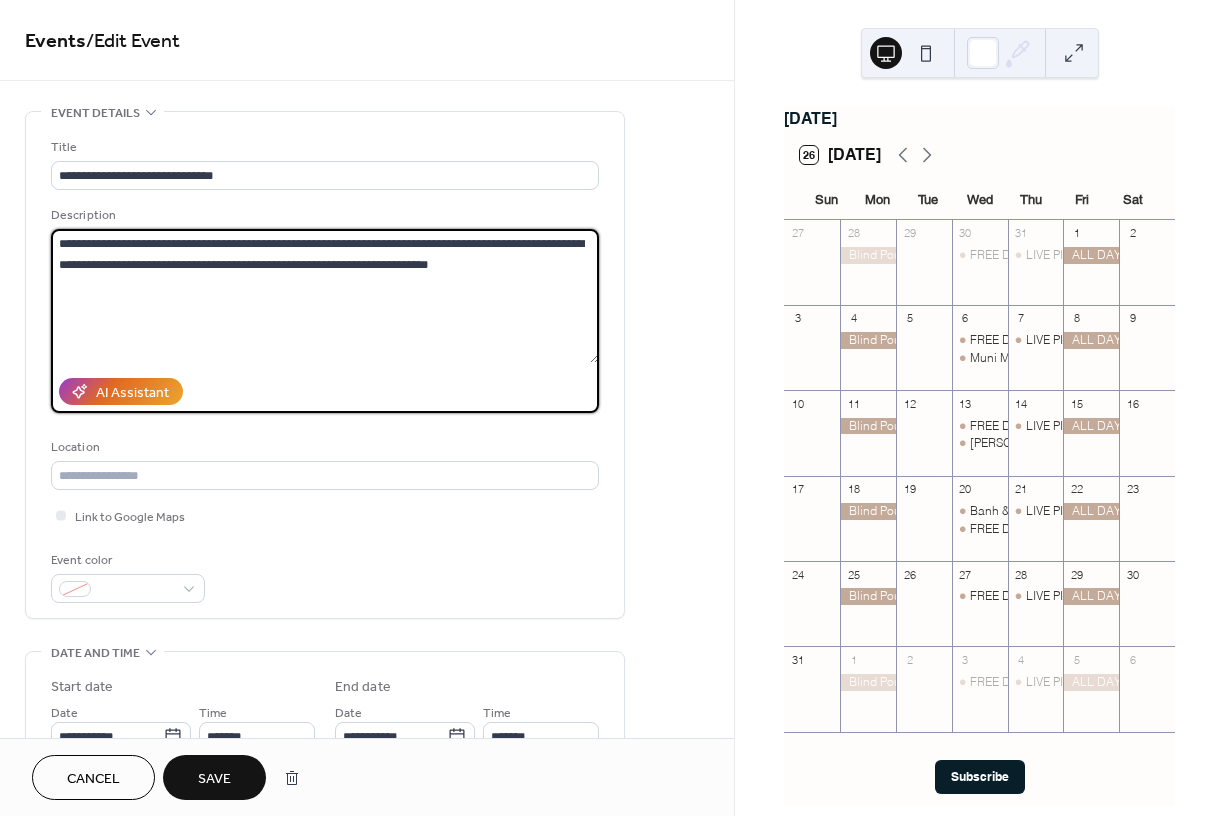 click on "**********" at bounding box center [325, 296] 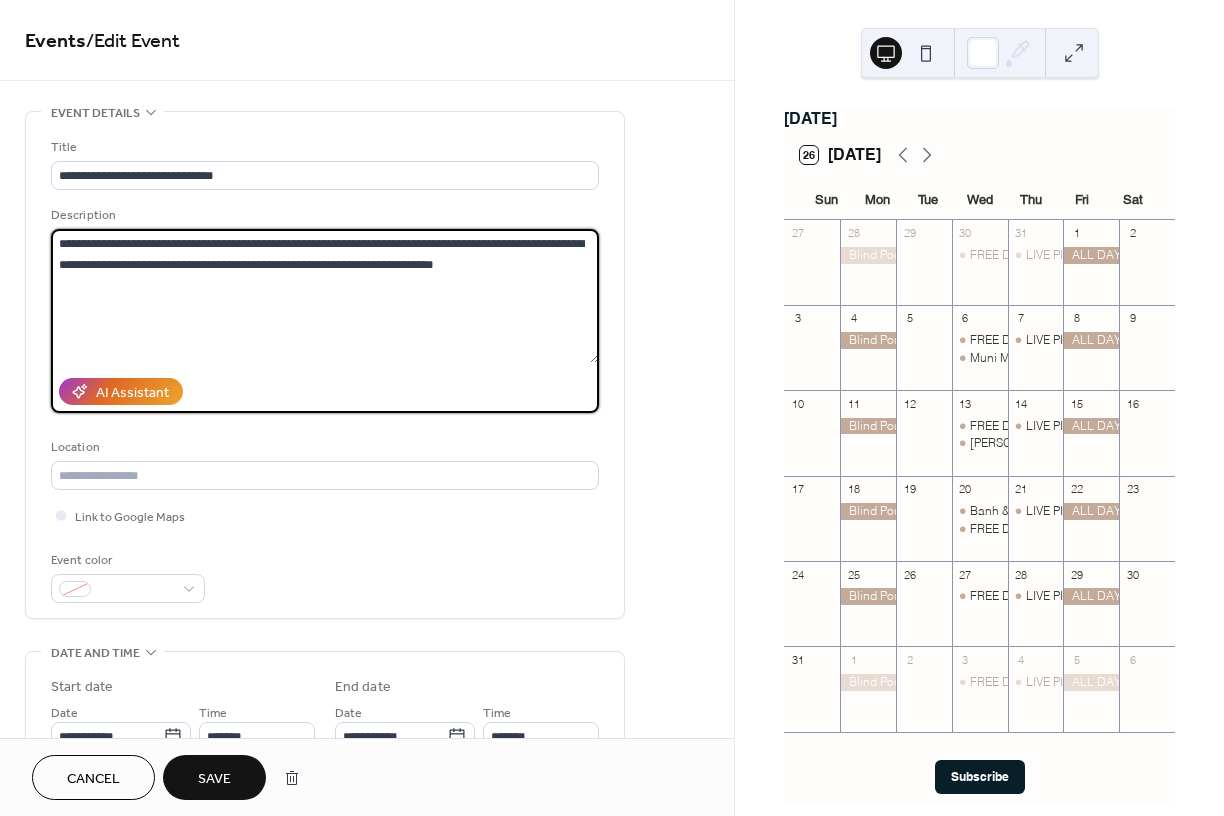 click on "**********" at bounding box center (325, 296) 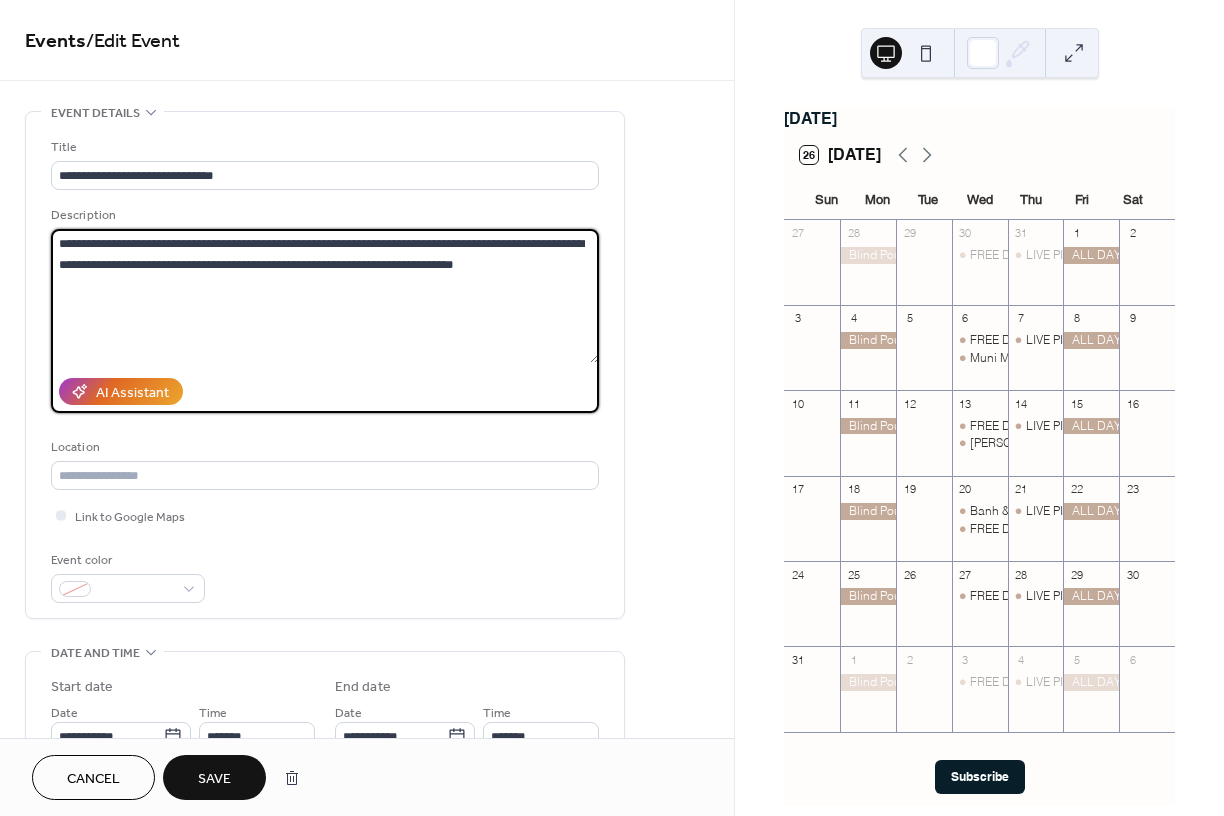 click on "**********" at bounding box center [325, 296] 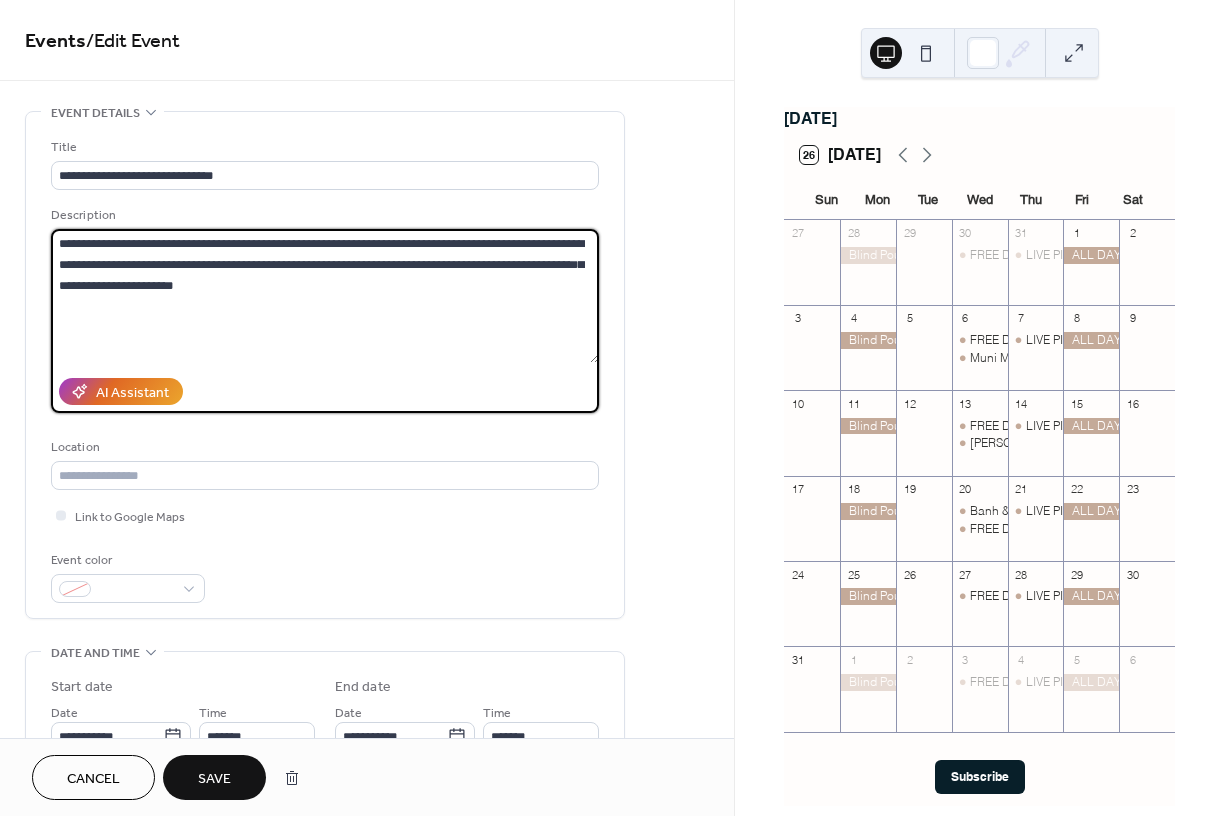 click on "**********" at bounding box center (325, 296) 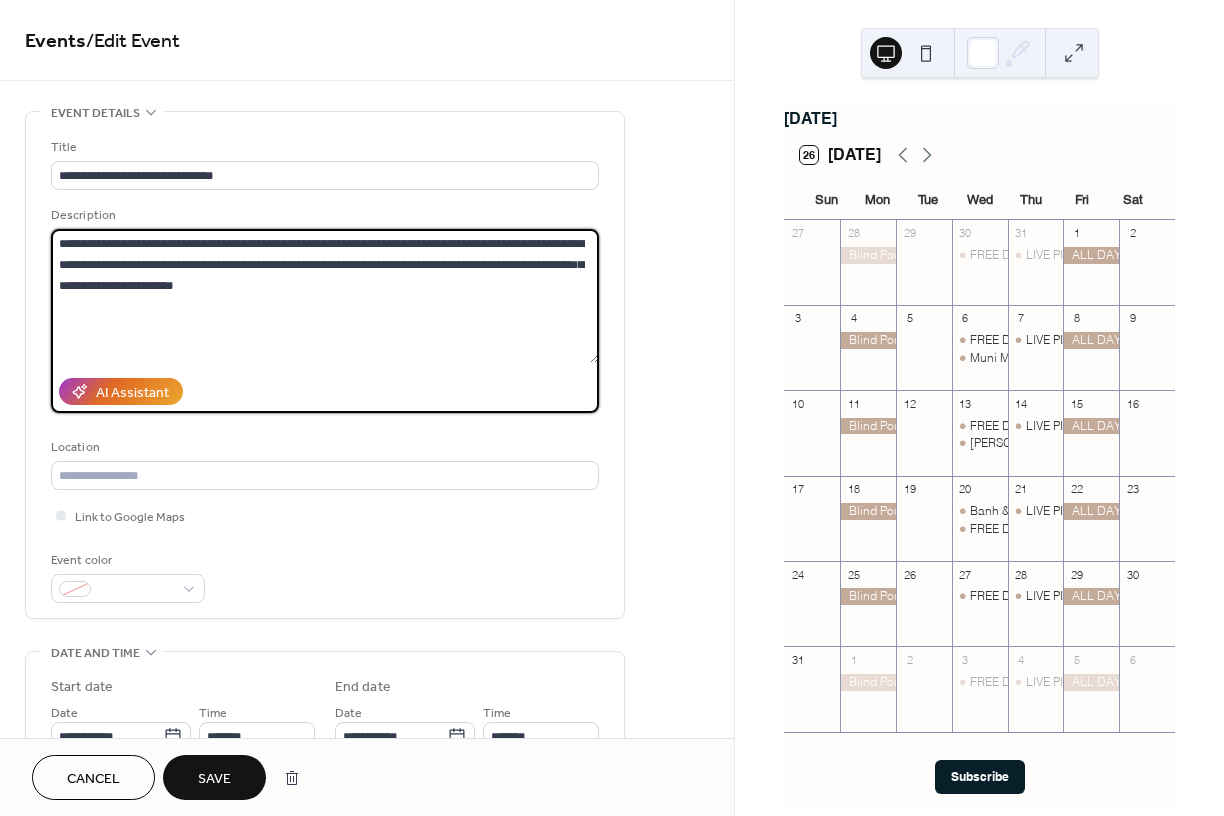 type on "**********" 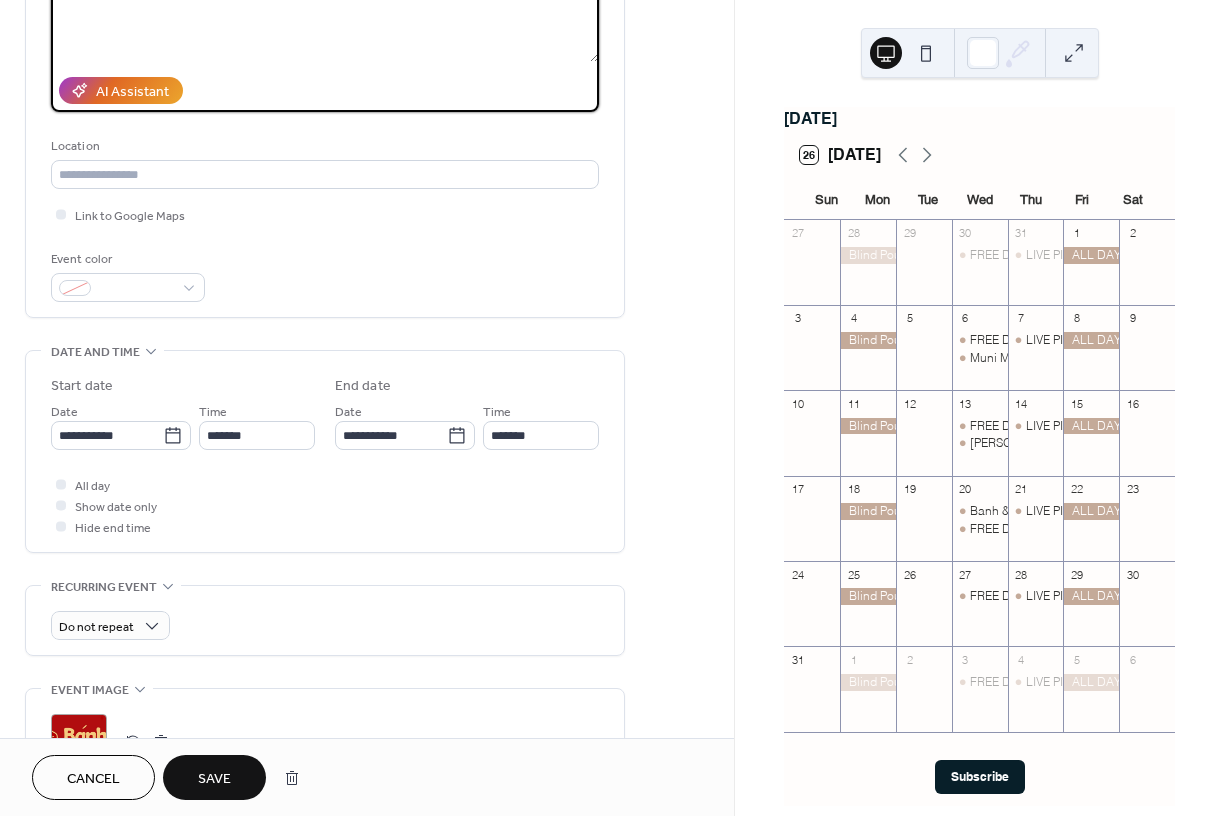 scroll, scrollTop: 294, scrollLeft: 0, axis: vertical 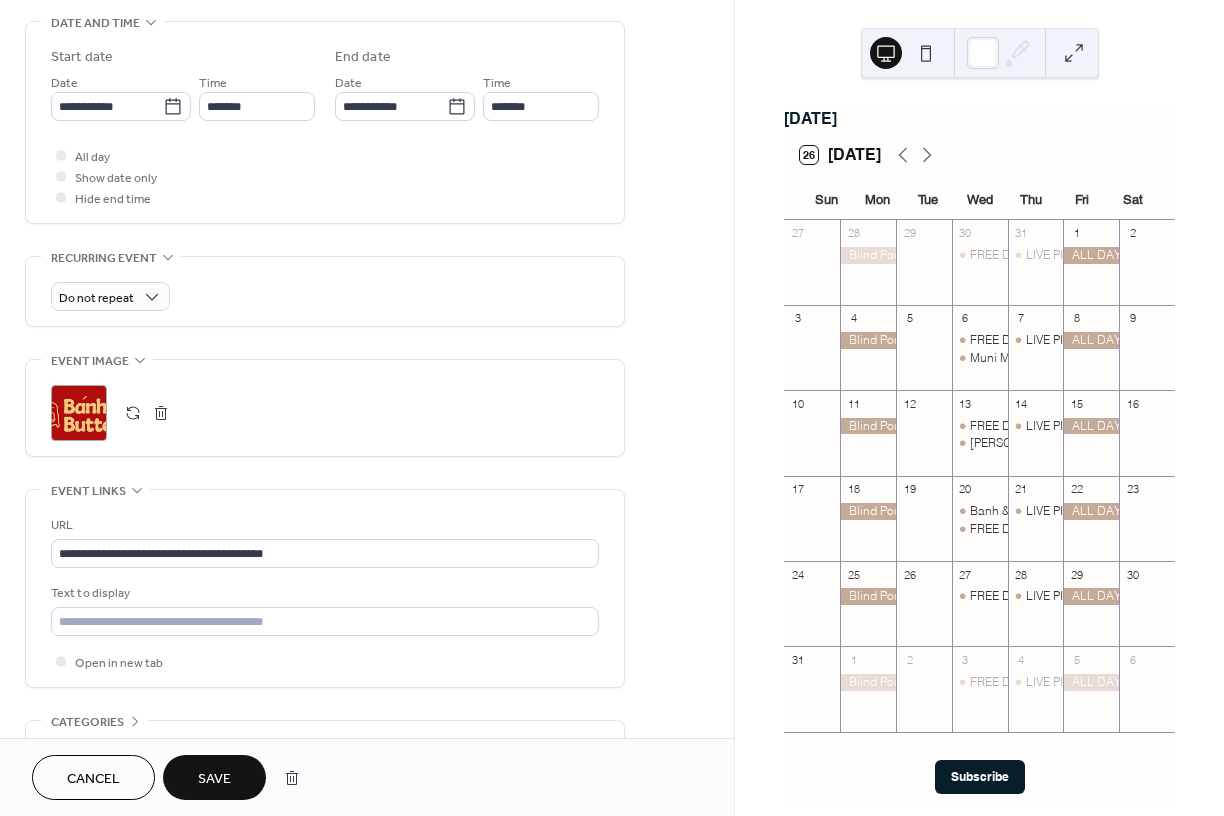 click on "Save" at bounding box center [214, 779] 